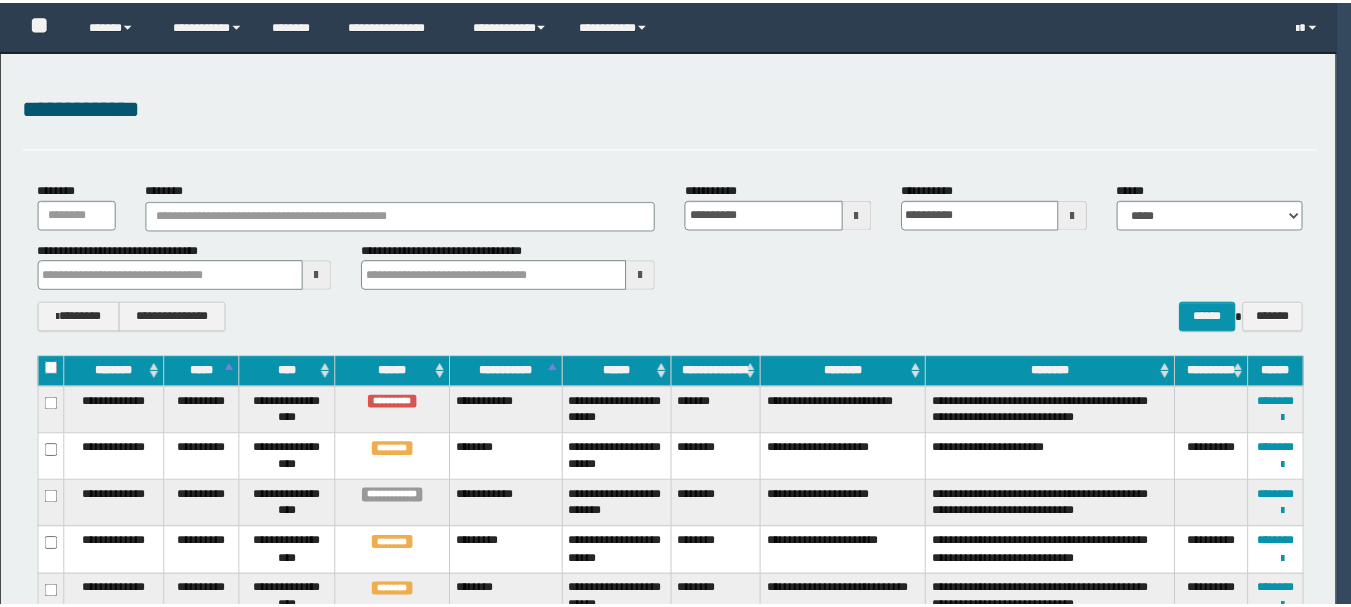 scroll, scrollTop: 0, scrollLeft: 0, axis: both 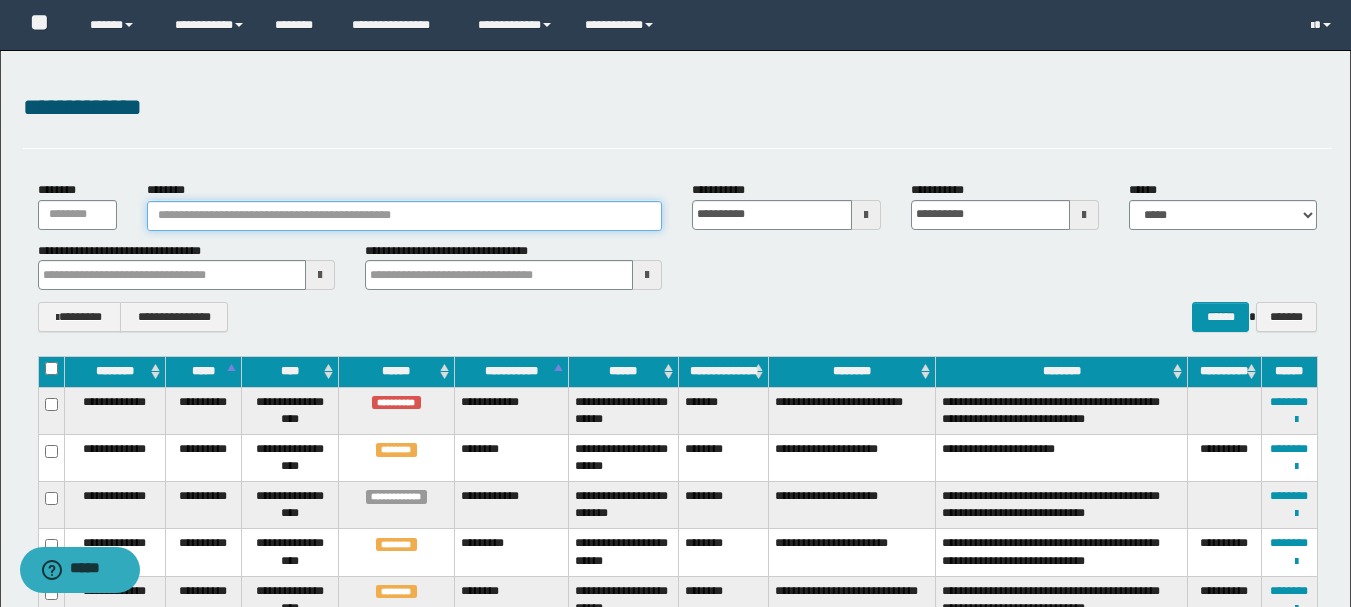click on "********" at bounding box center (405, 216) 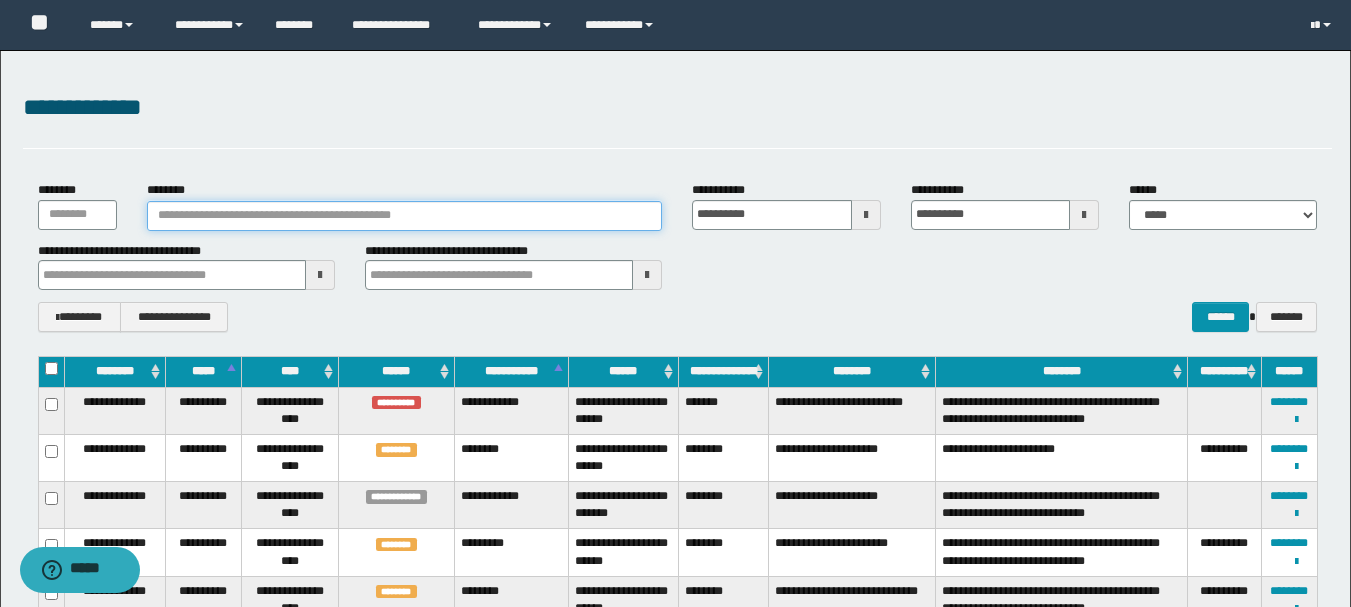 paste on "********" 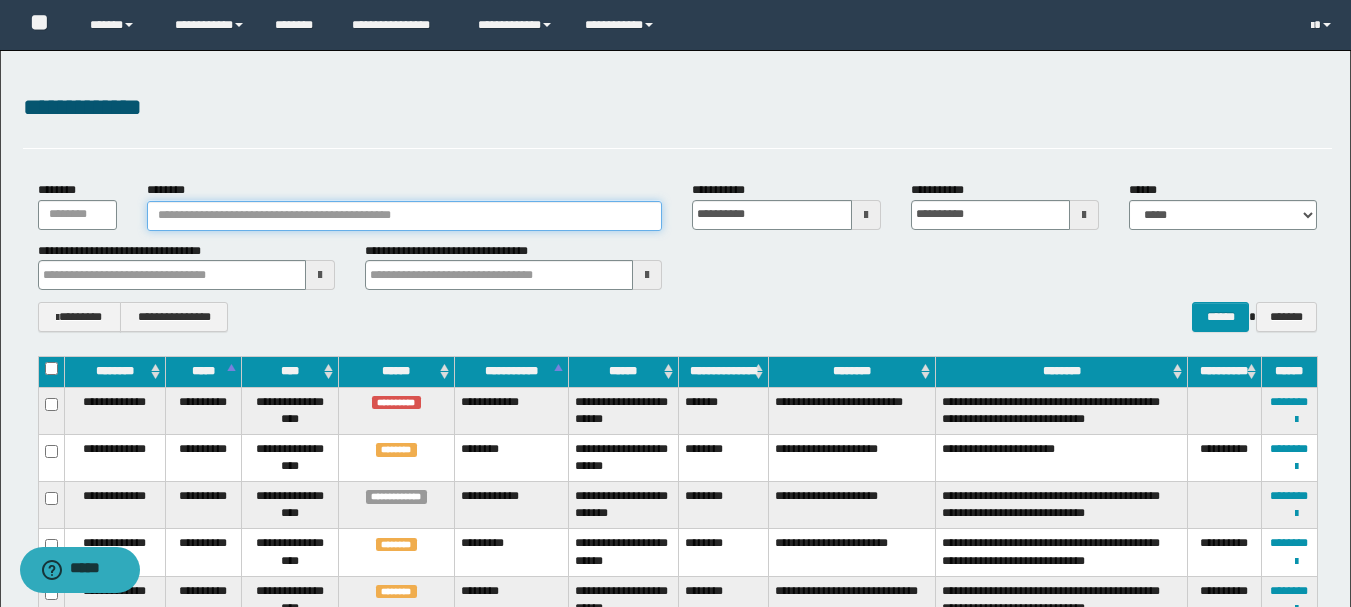 type on "********" 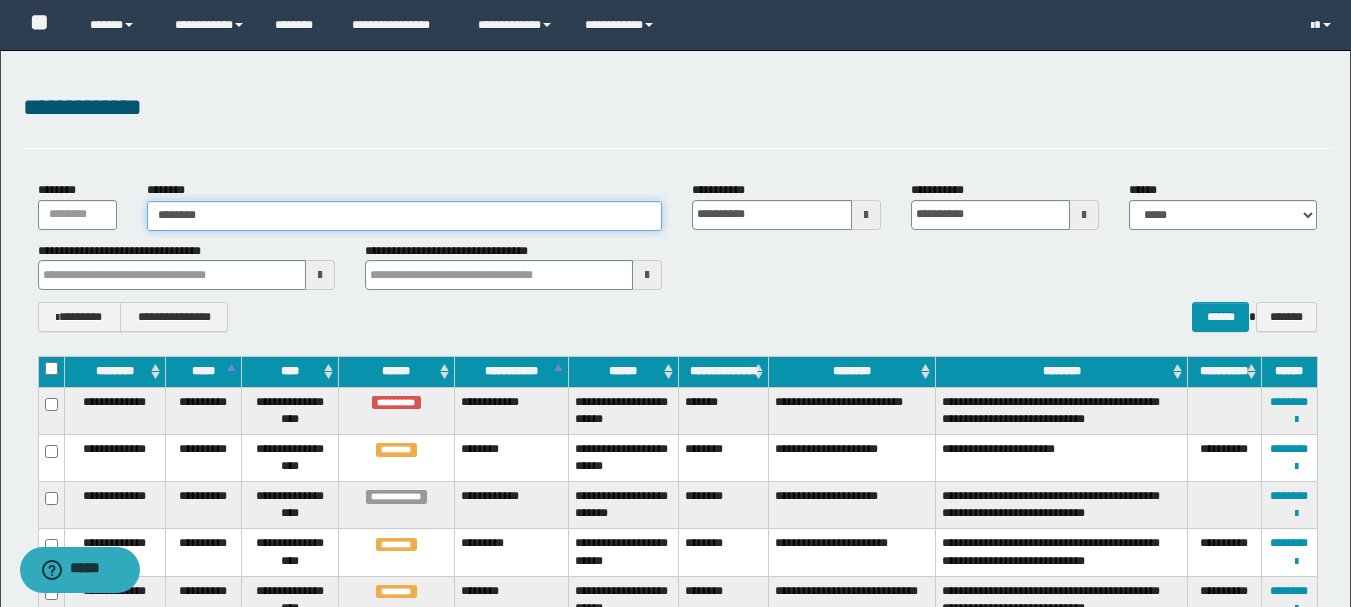 type on "********" 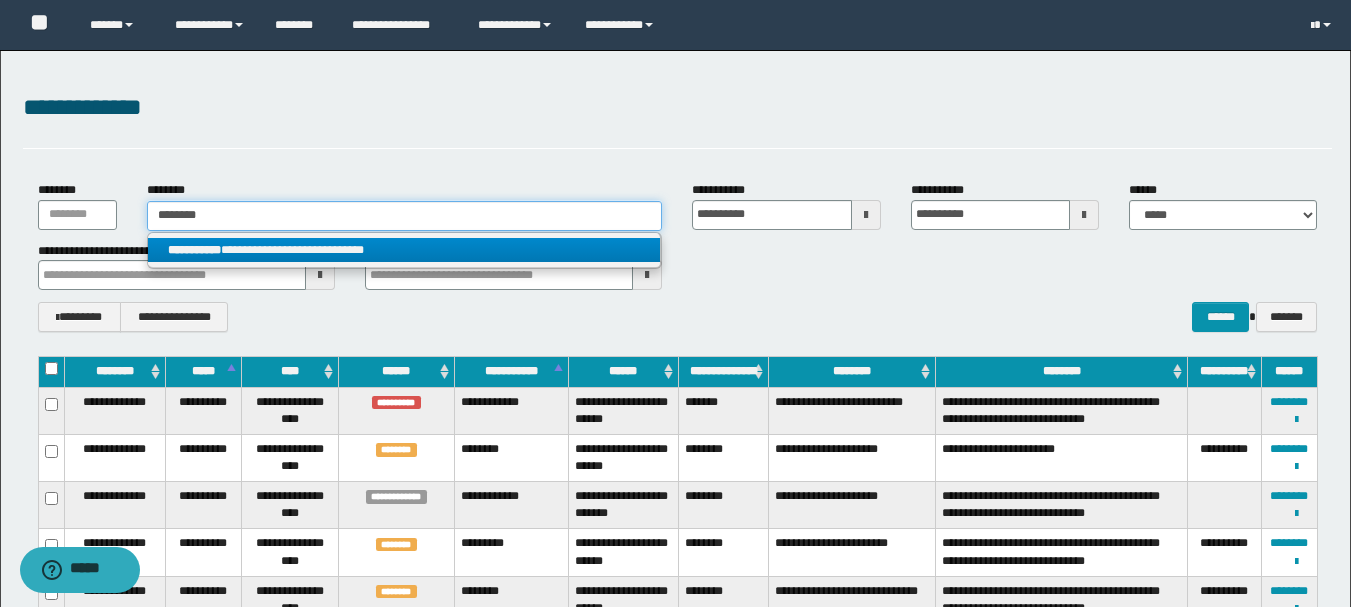 type on "********" 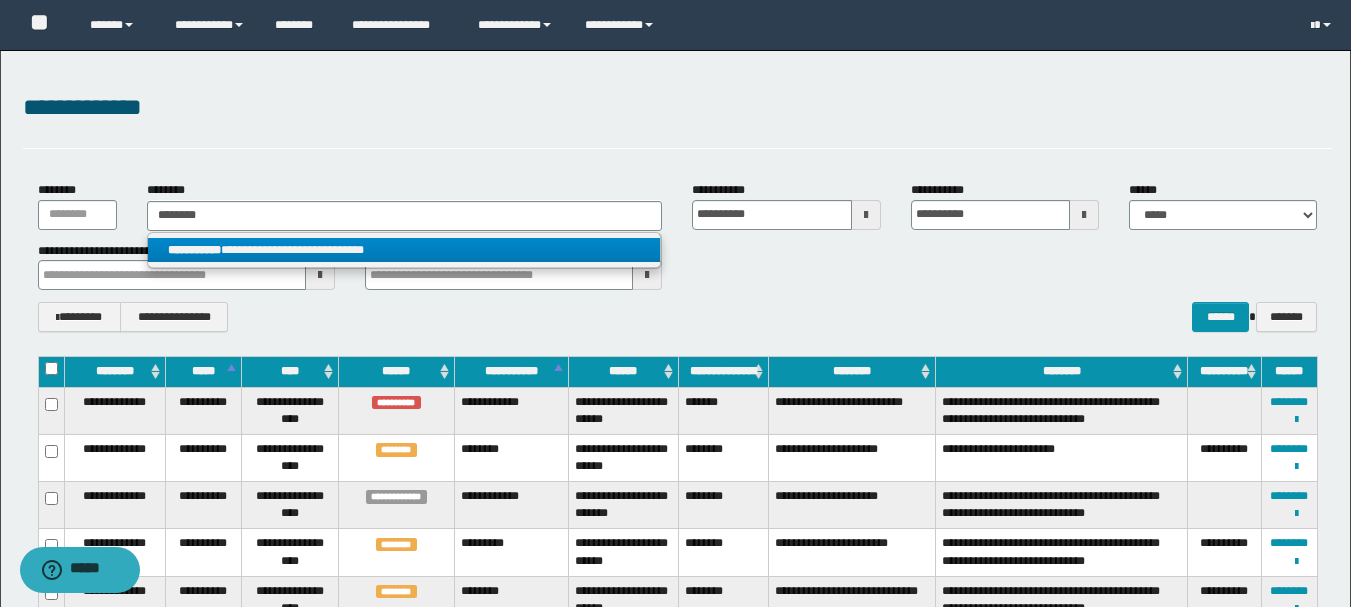 click on "**********" at bounding box center [404, 250] 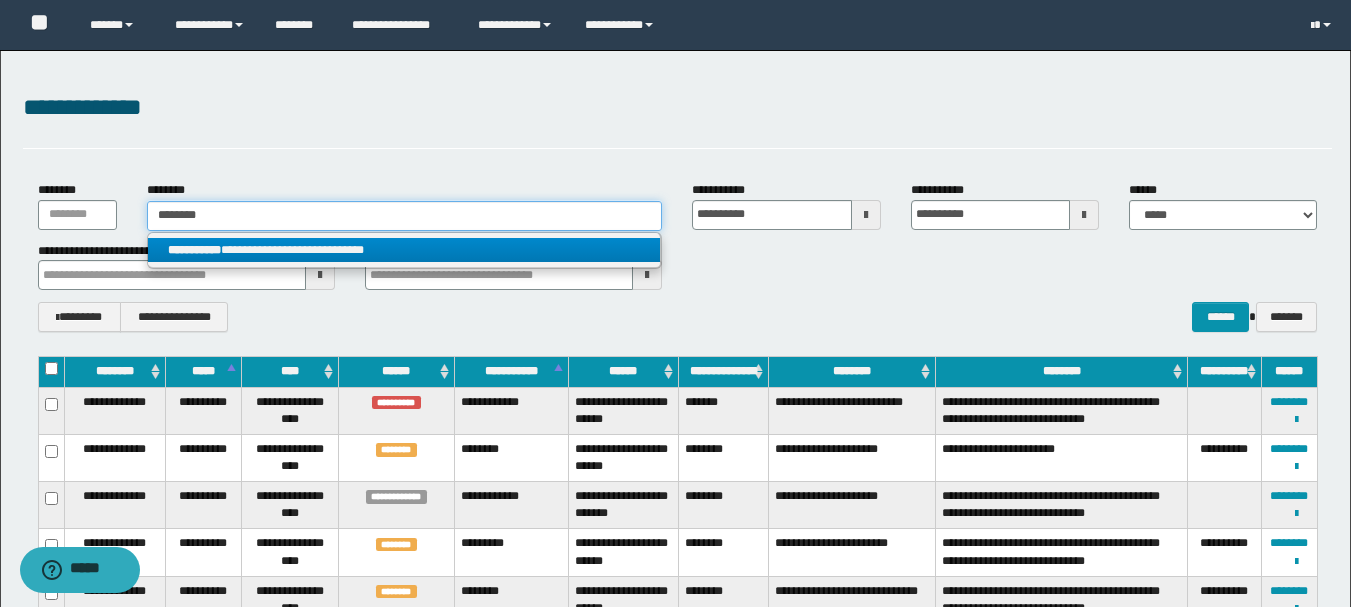 type 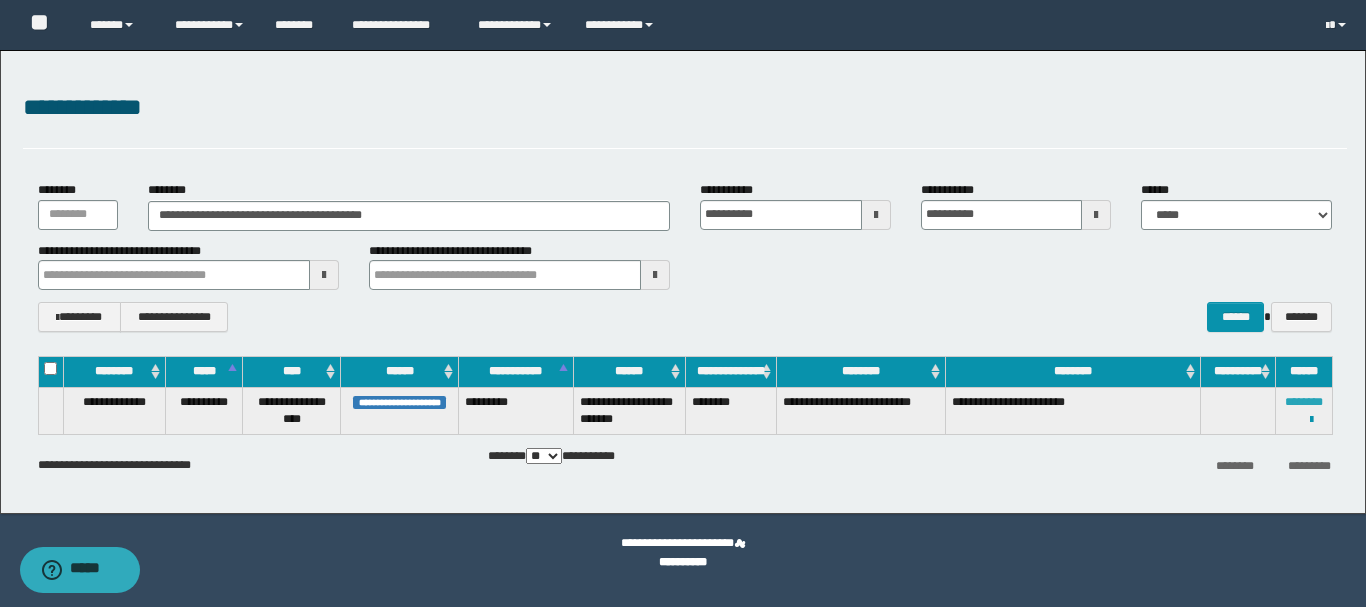 click on "********" at bounding box center (1304, 402) 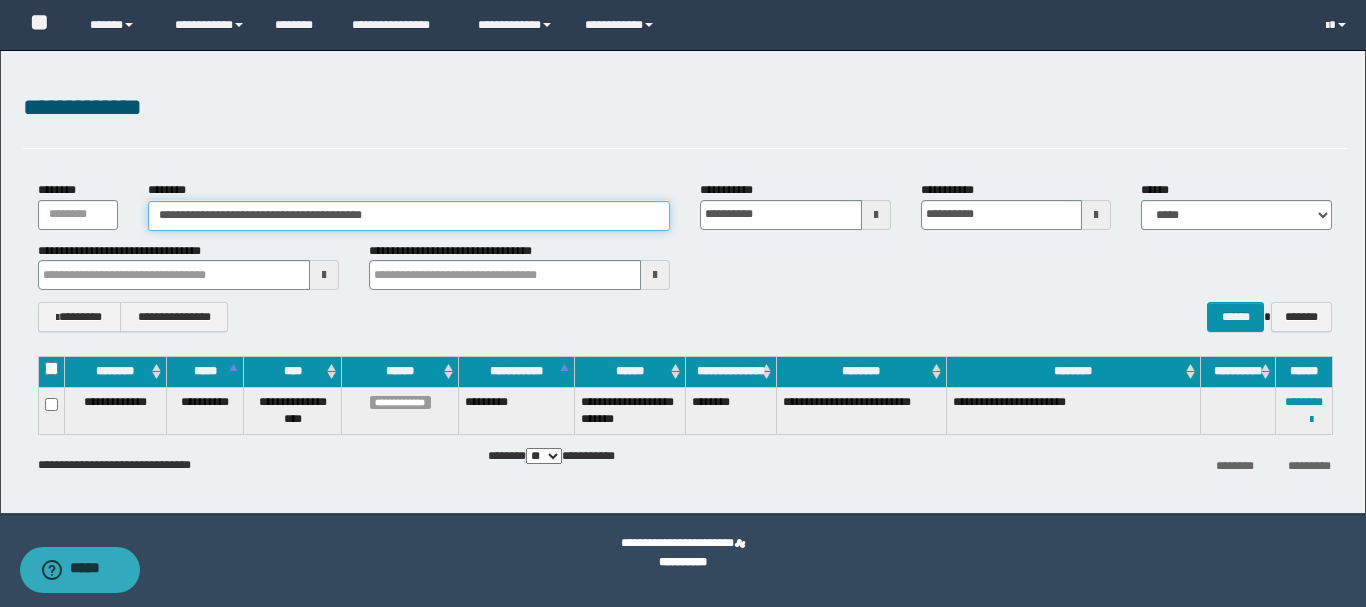 drag, startPoint x: 238, startPoint y: 215, endPoint x: 295, endPoint y: 216, distance: 57.00877 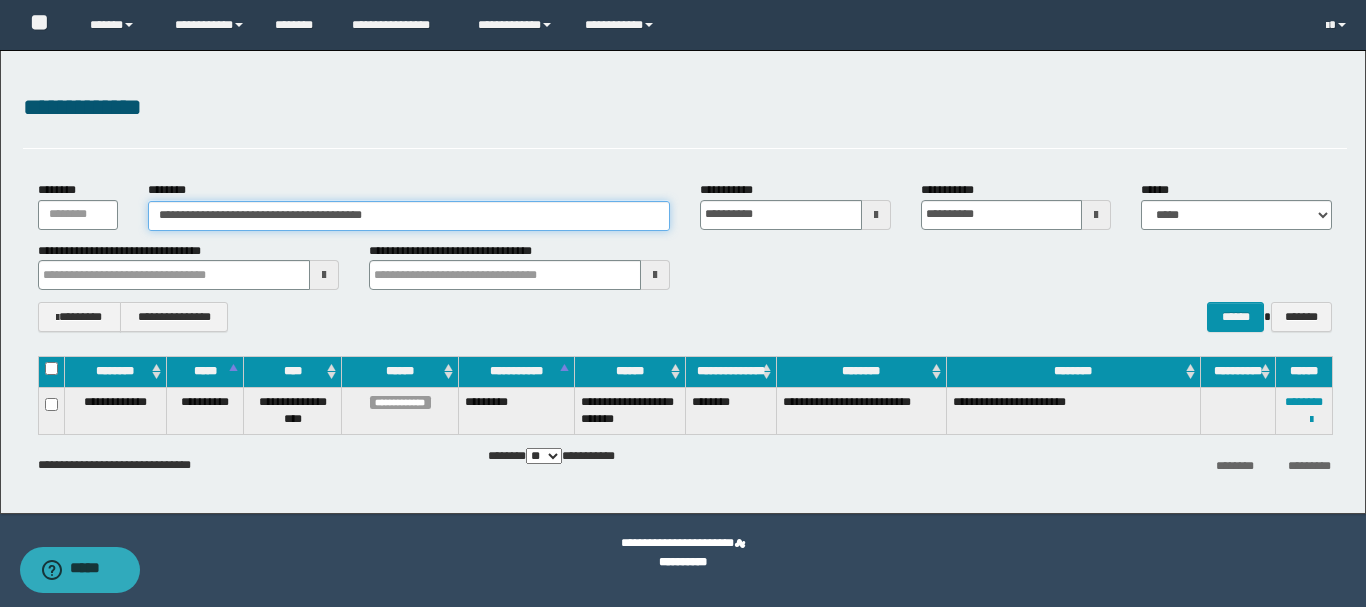 drag, startPoint x: 239, startPoint y: 215, endPoint x: 402, endPoint y: 210, distance: 163.07668 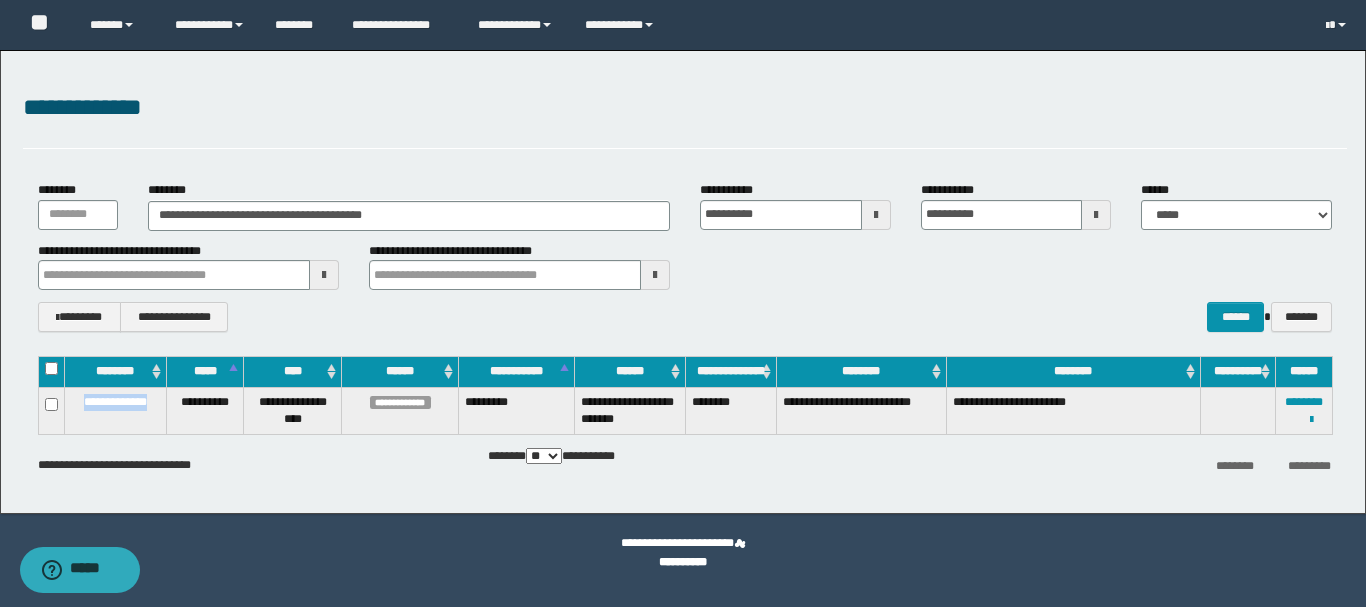 drag, startPoint x: 73, startPoint y: 405, endPoint x: 156, endPoint y: 400, distance: 83.15047 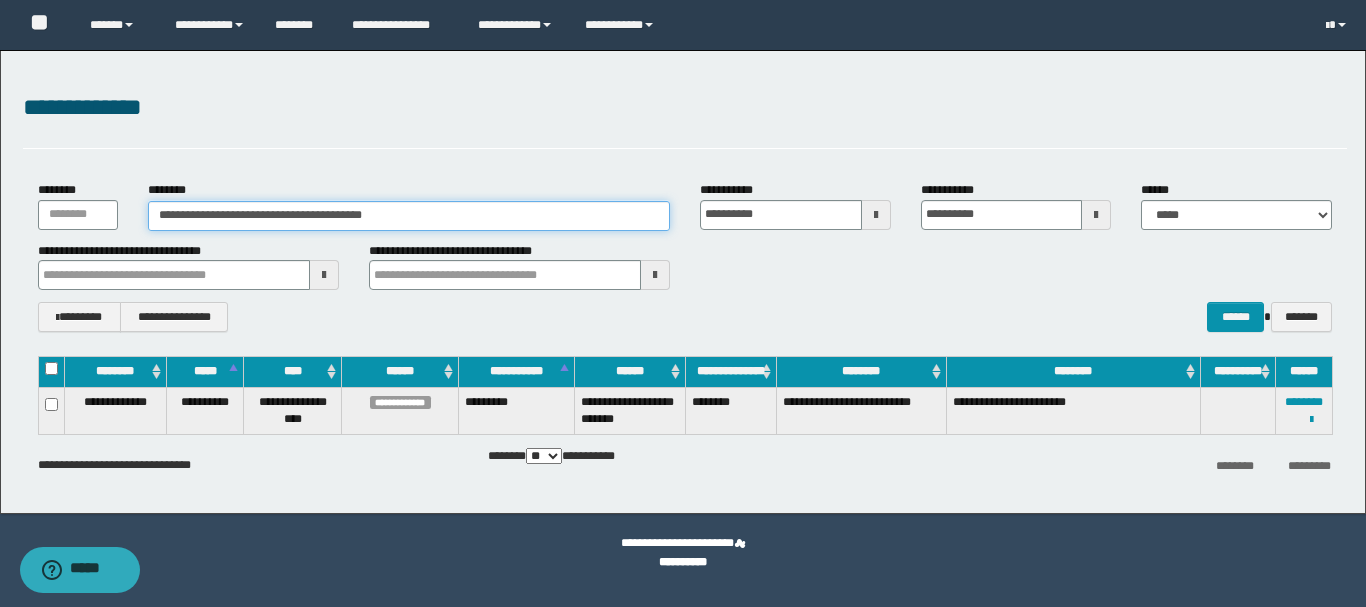 drag, startPoint x: 238, startPoint y: 211, endPoint x: 308, endPoint y: 213, distance: 70.028564 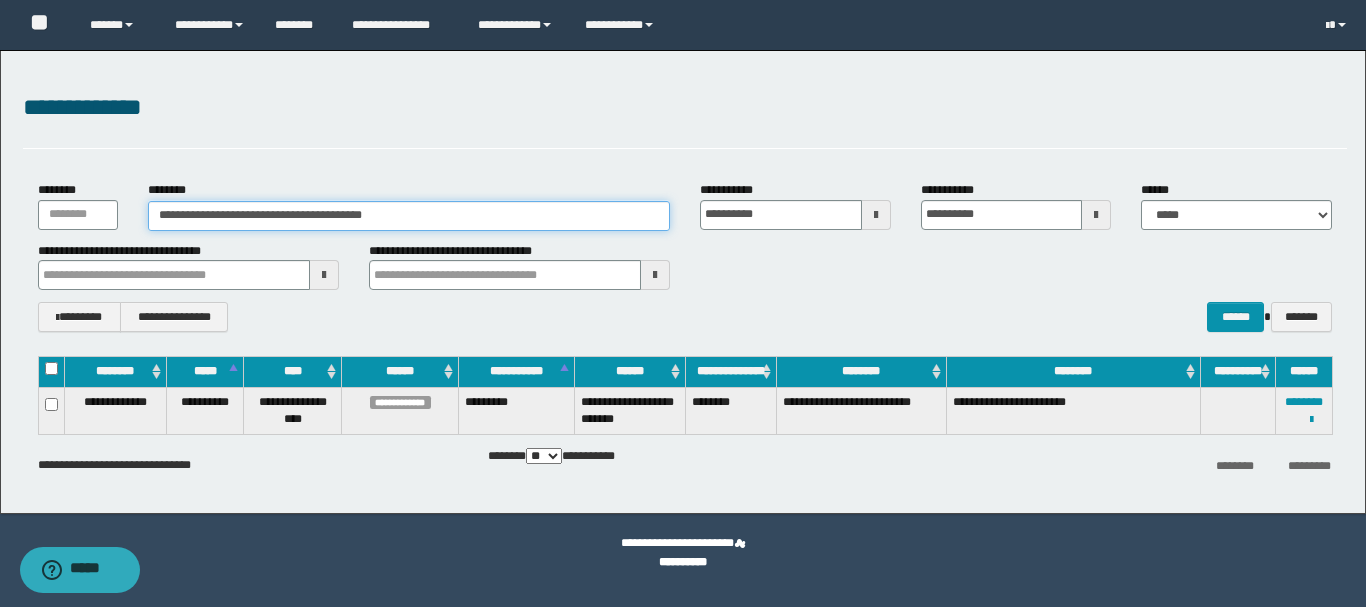 drag, startPoint x: 242, startPoint y: 215, endPoint x: 402, endPoint y: 215, distance: 160 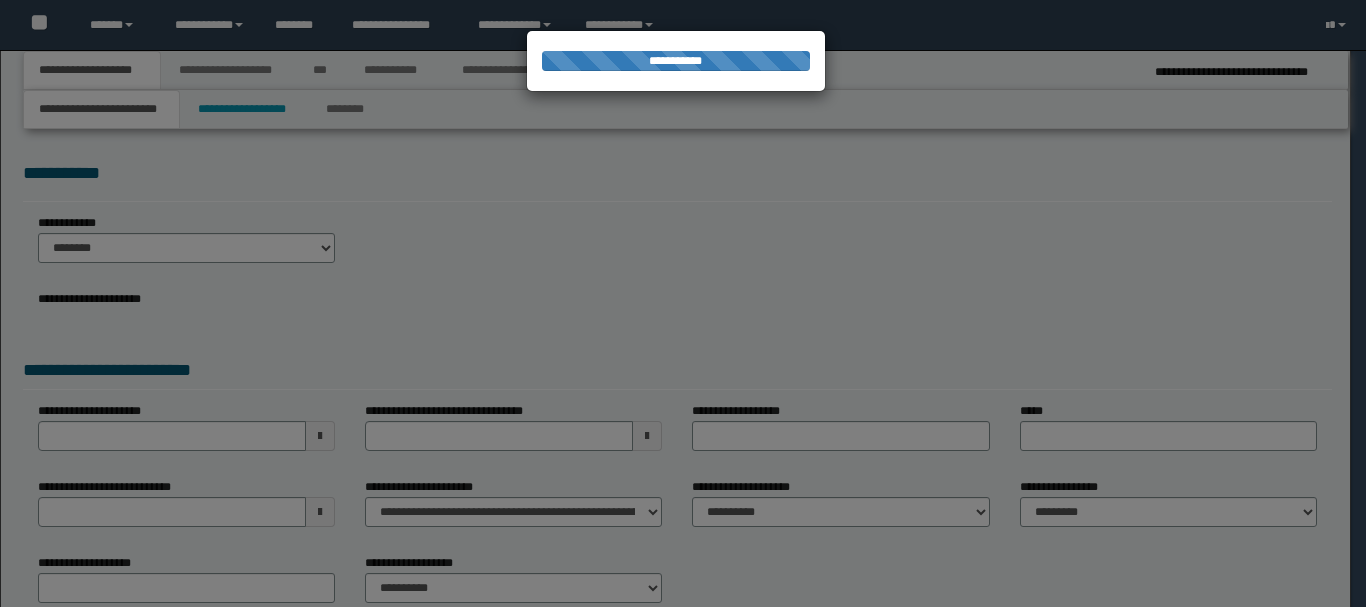scroll, scrollTop: 0, scrollLeft: 0, axis: both 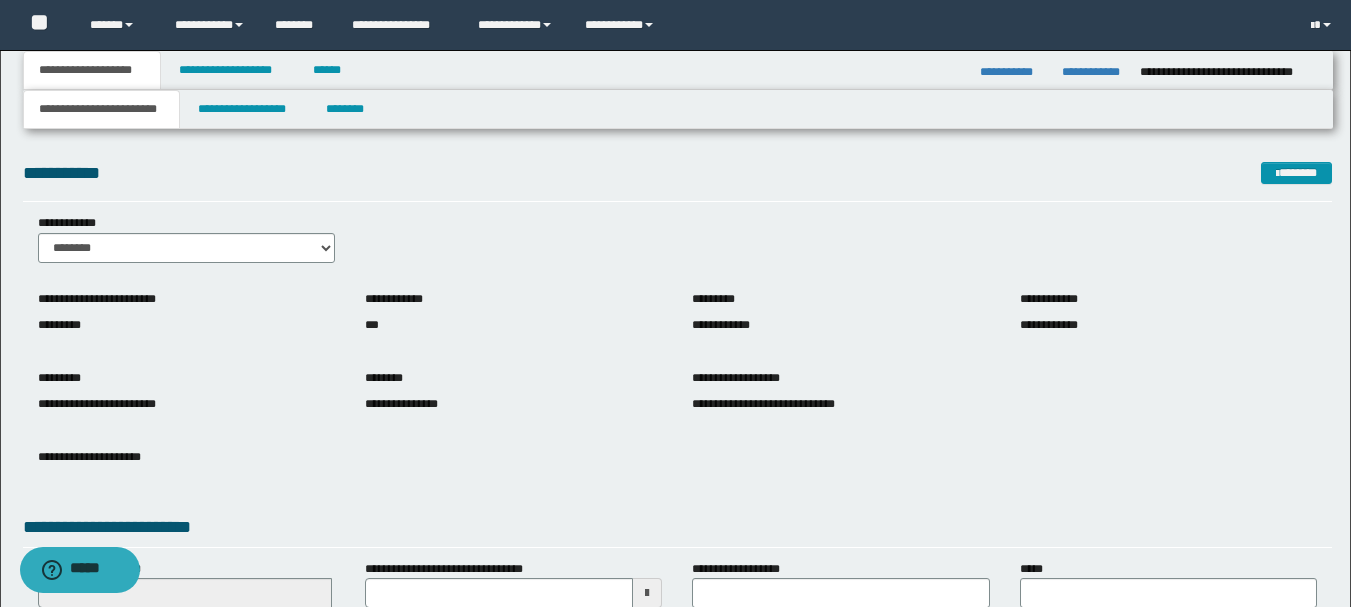 click on "**********" at bounding box center [677, 362] 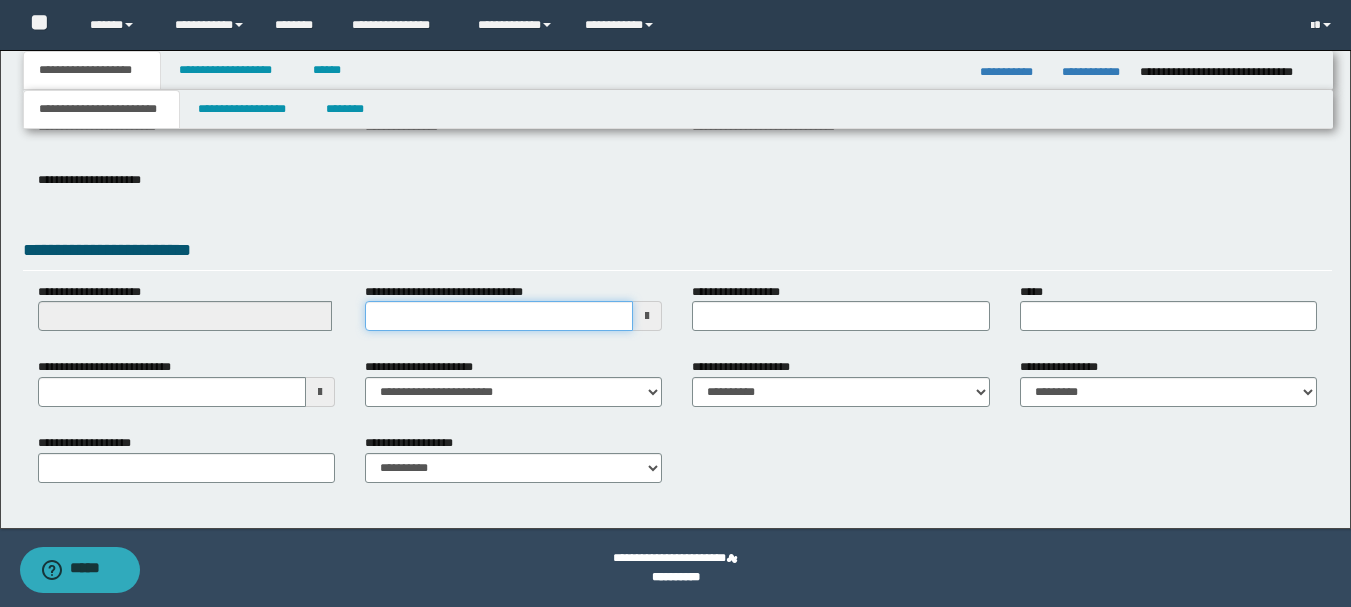 click on "**********" at bounding box center [499, 316] 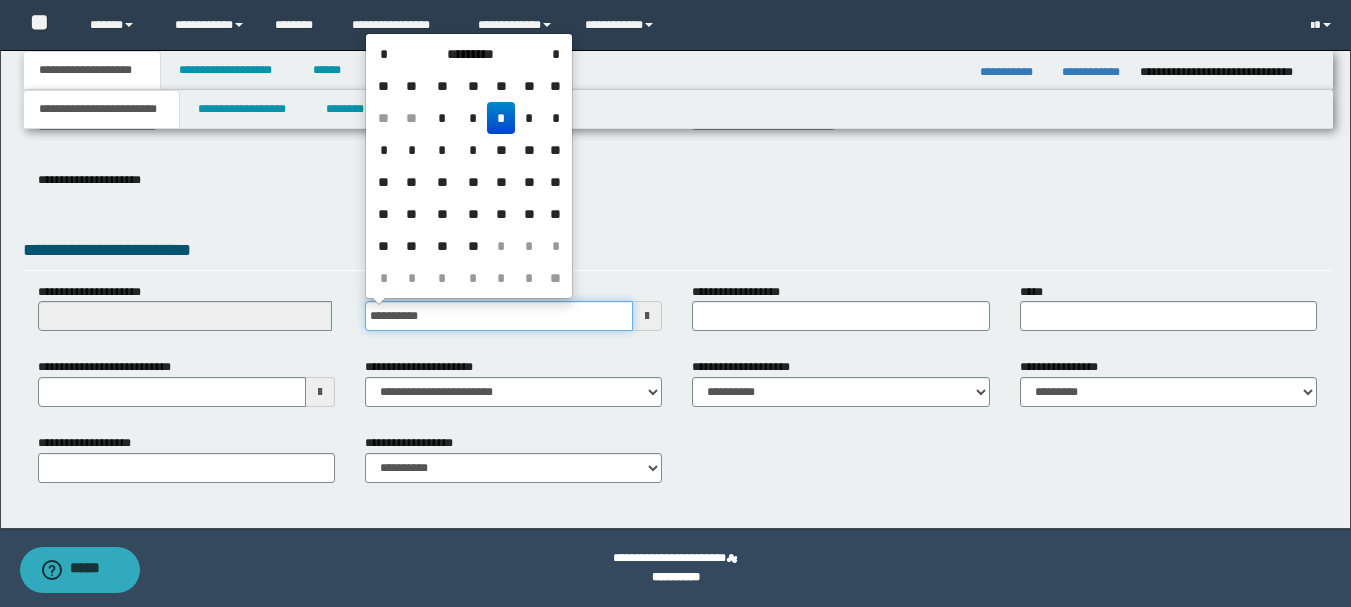 type on "**********" 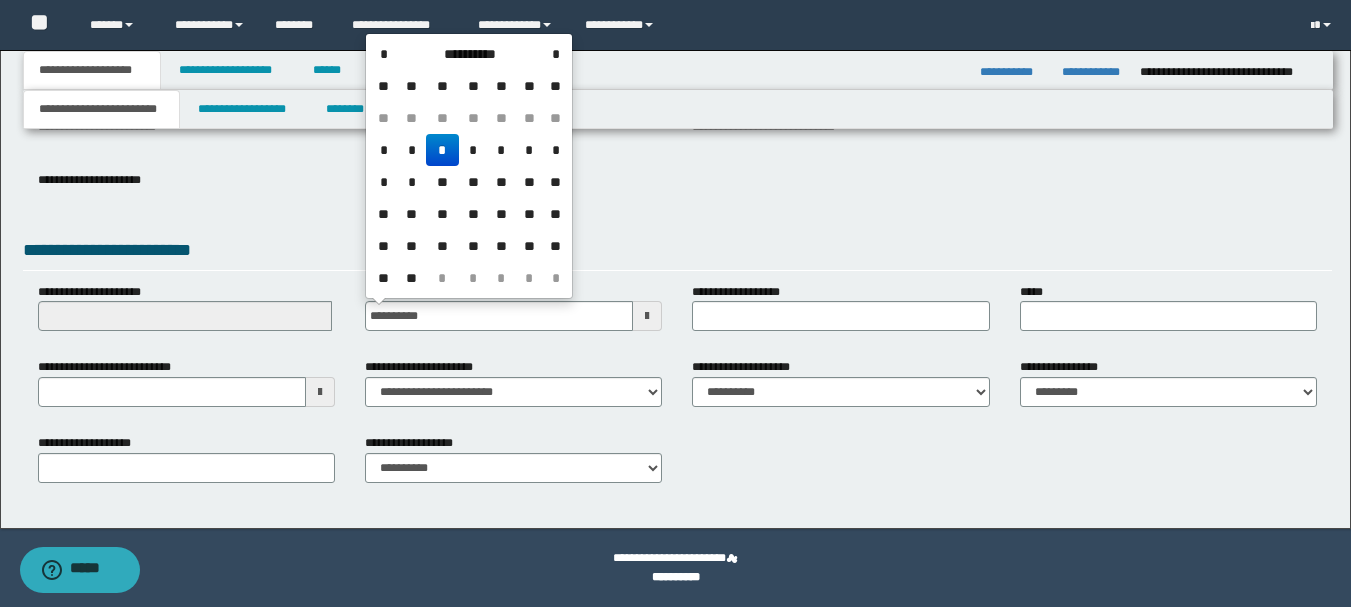 click on "**********" at bounding box center [677, 253] 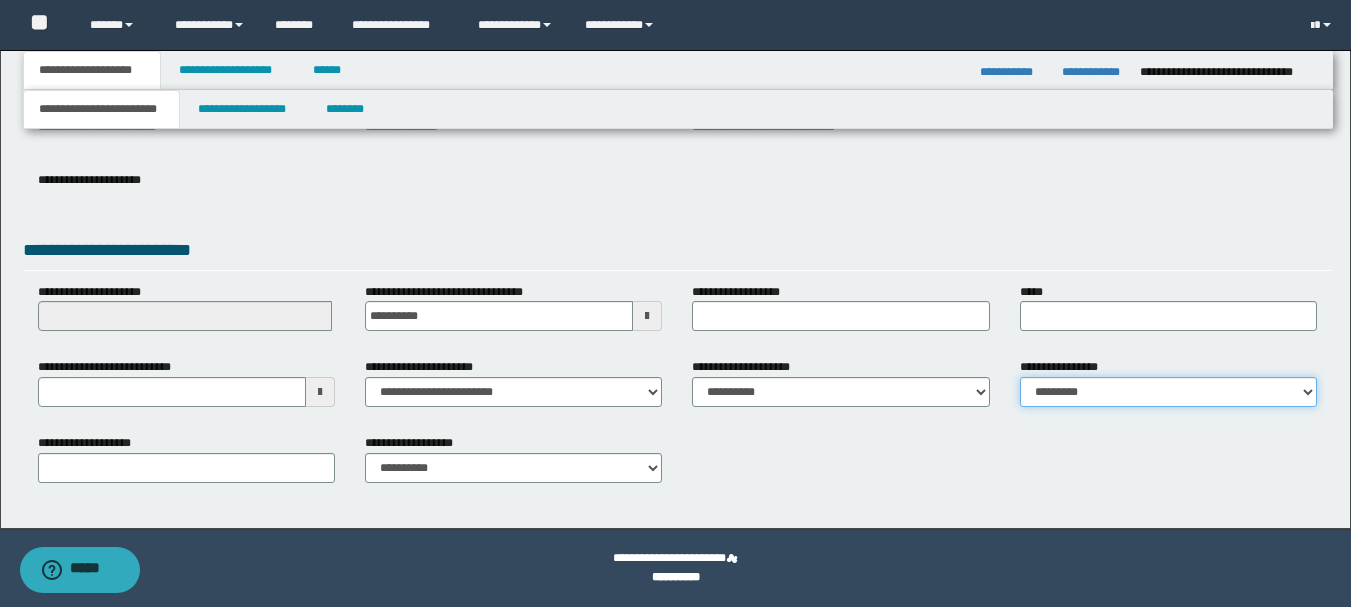 click on "**********" at bounding box center [1168, 392] 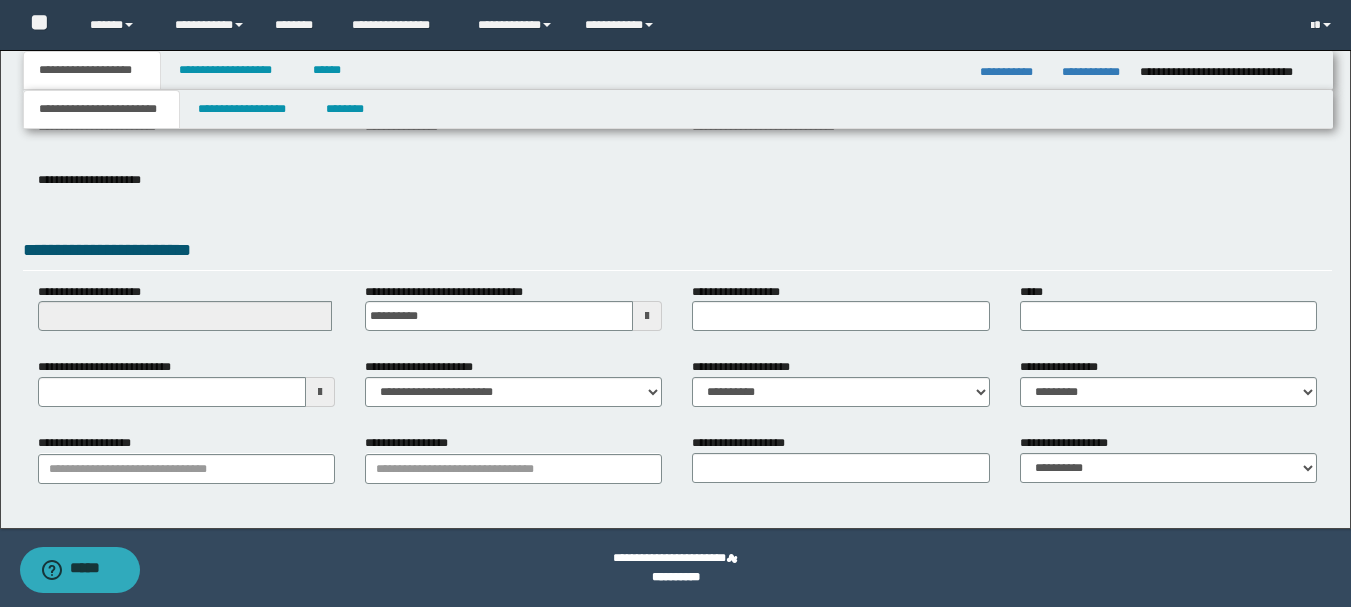 click on "**********" at bounding box center (186, 466) 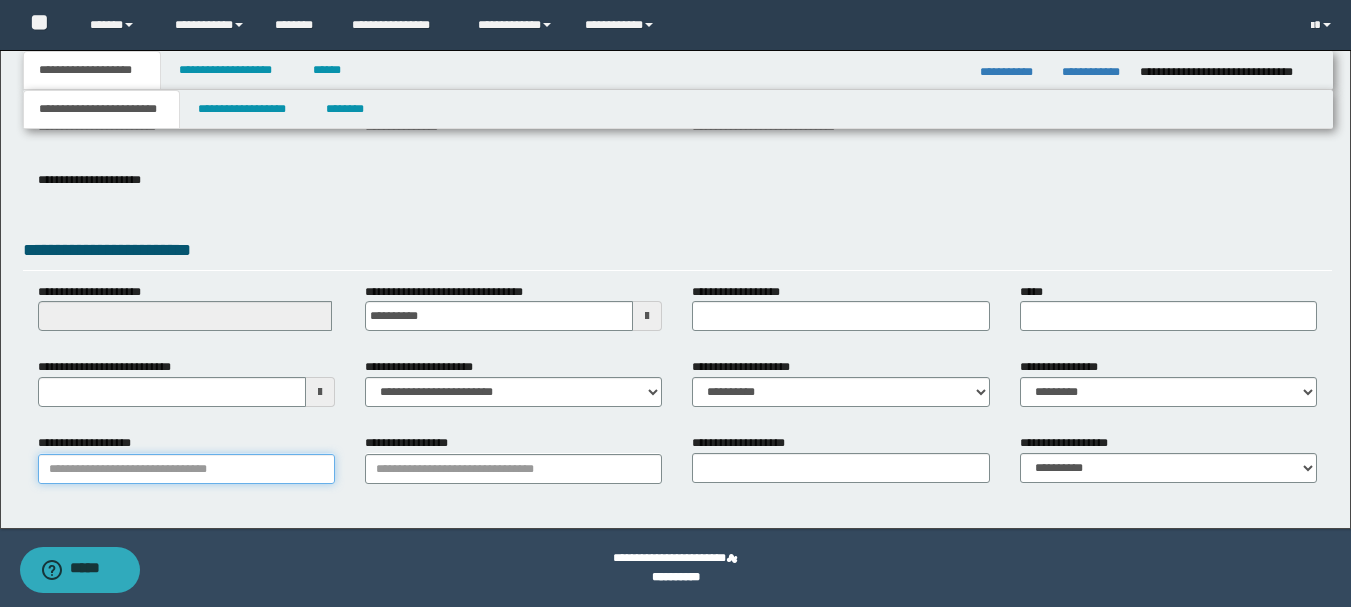 click on "**********" at bounding box center [186, 469] 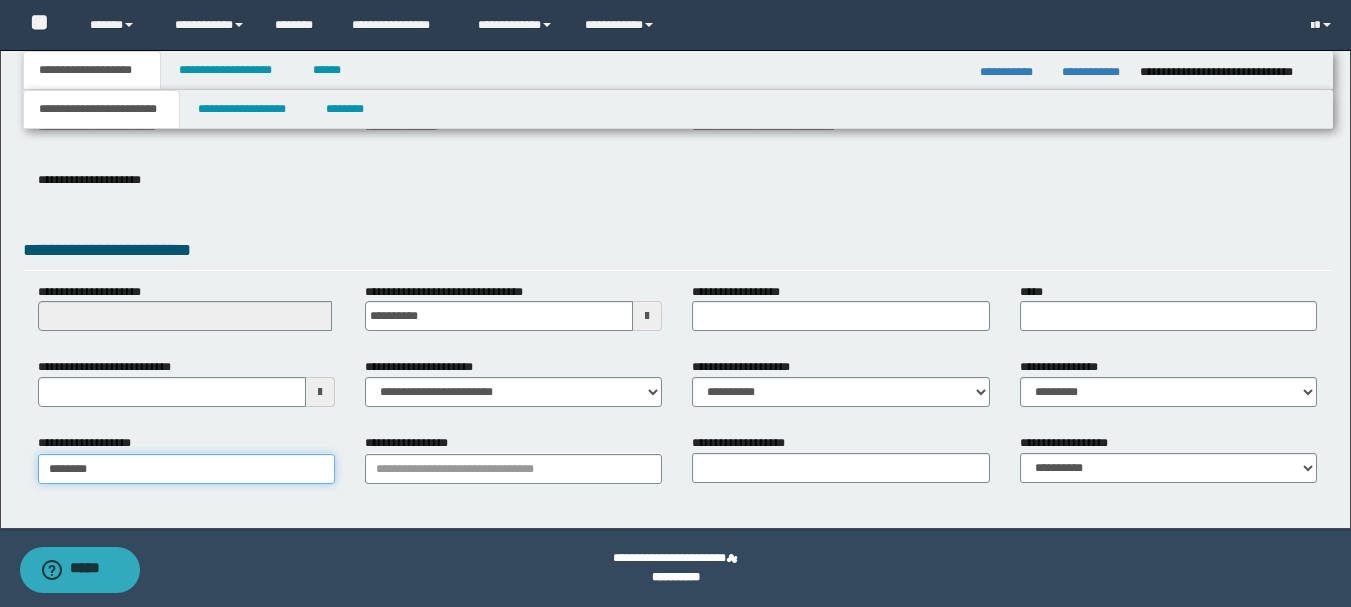 type on "*********" 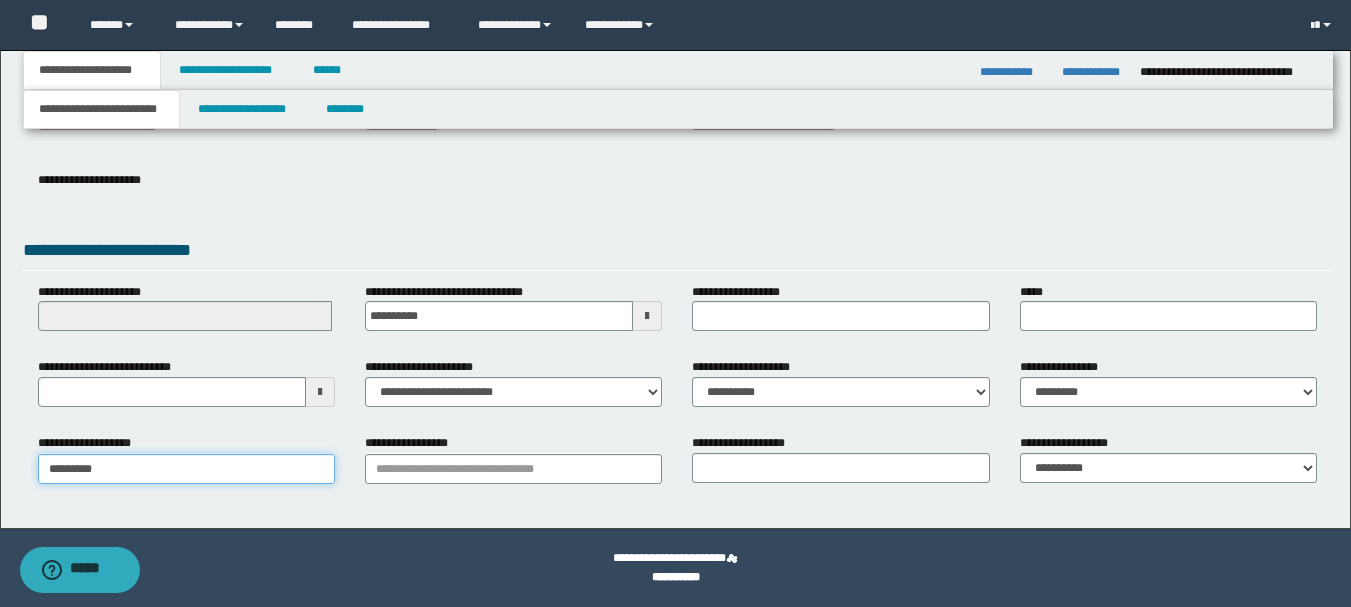 type on "*********" 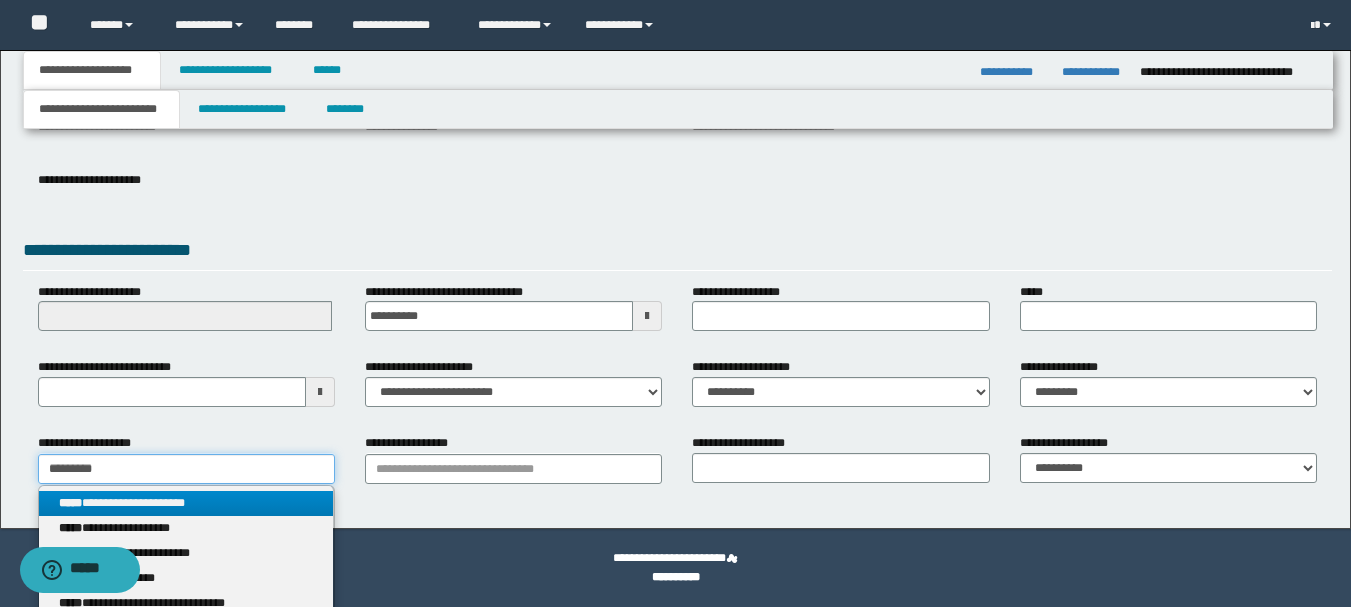 type on "*********" 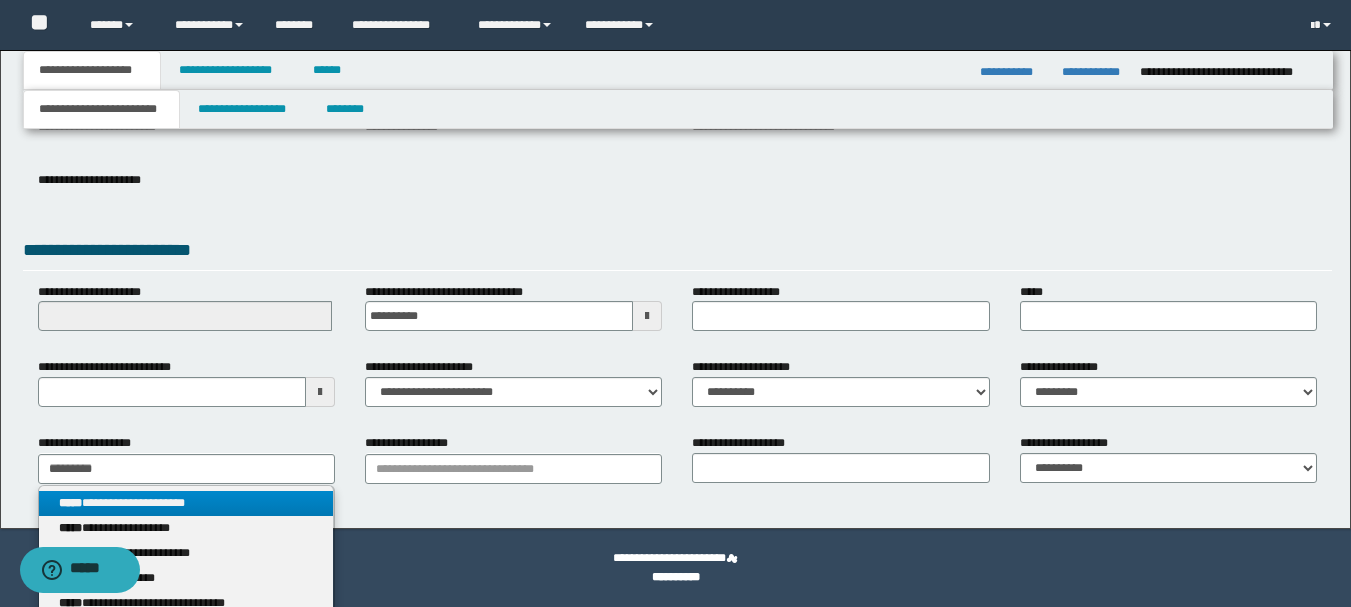 click on "**********" at bounding box center [186, 503] 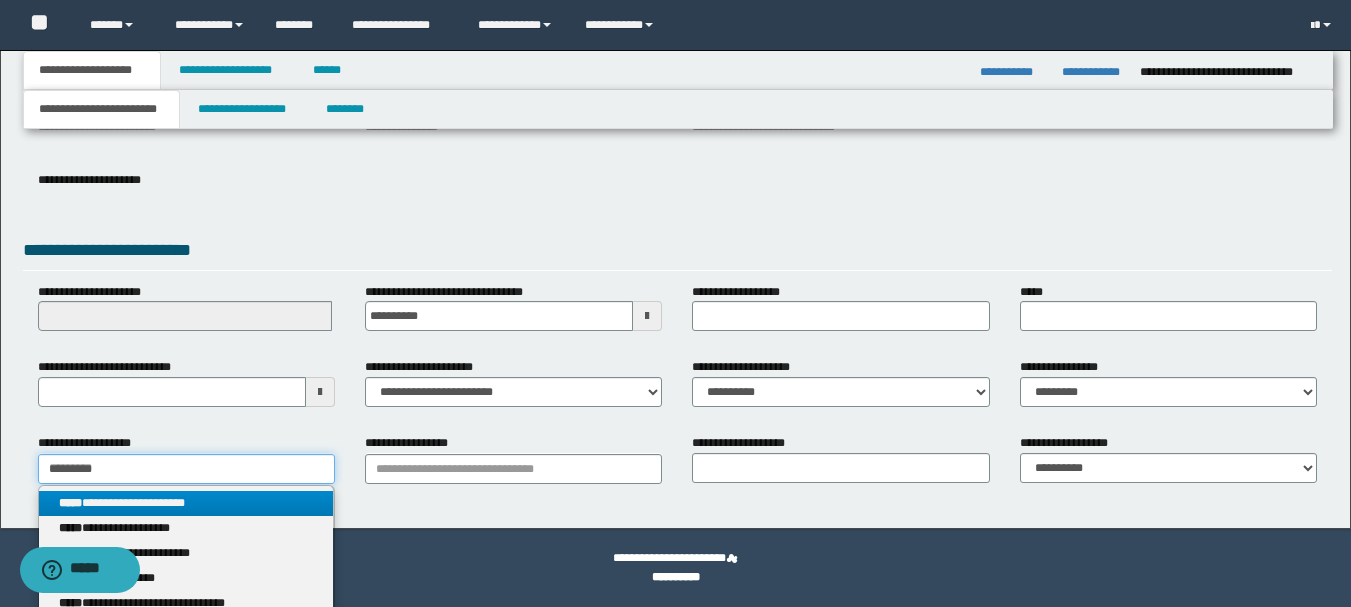 type 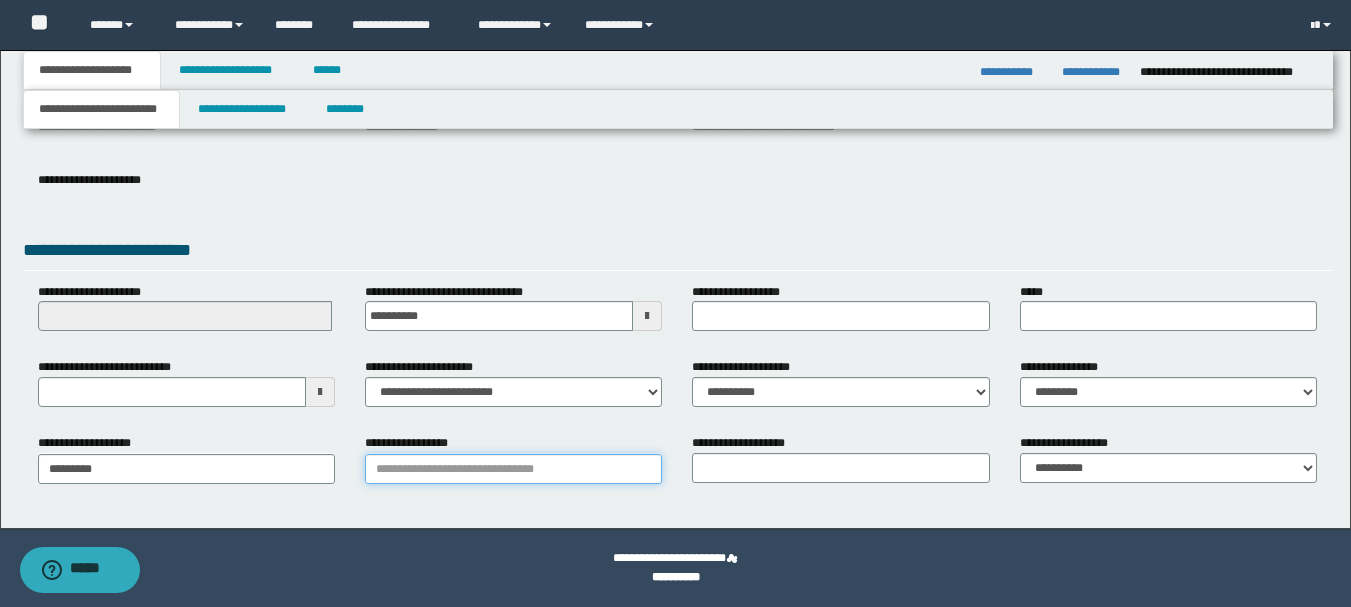 click on "**********" at bounding box center (513, 469) 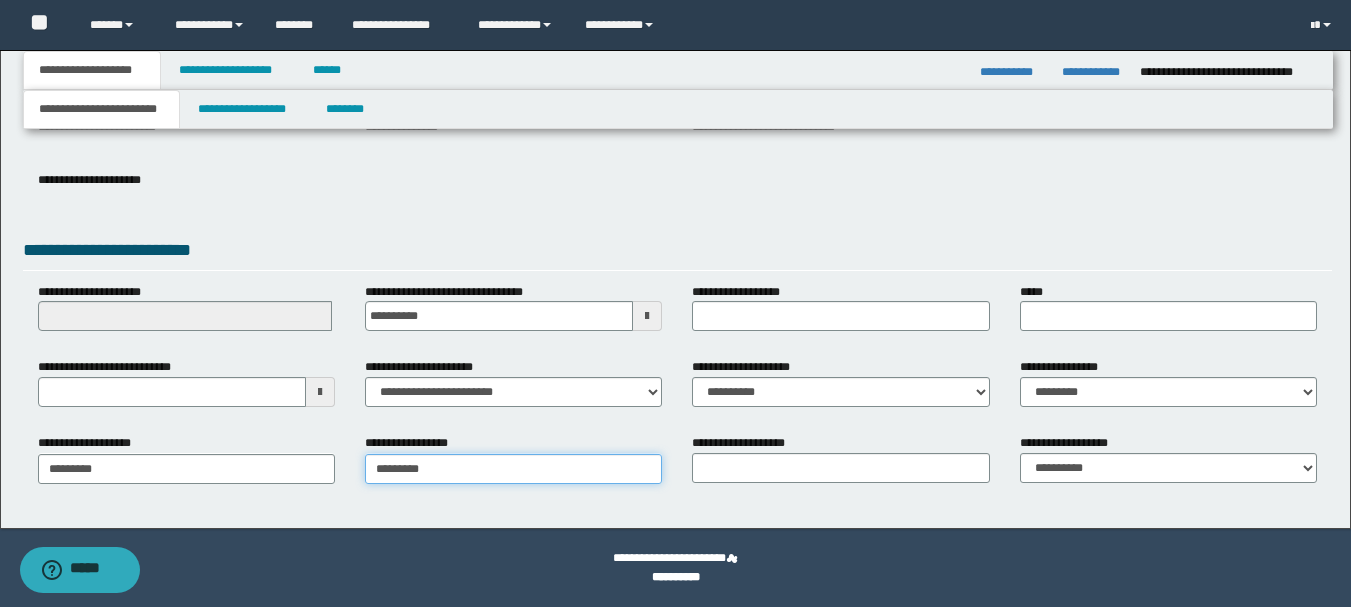 type on "**********" 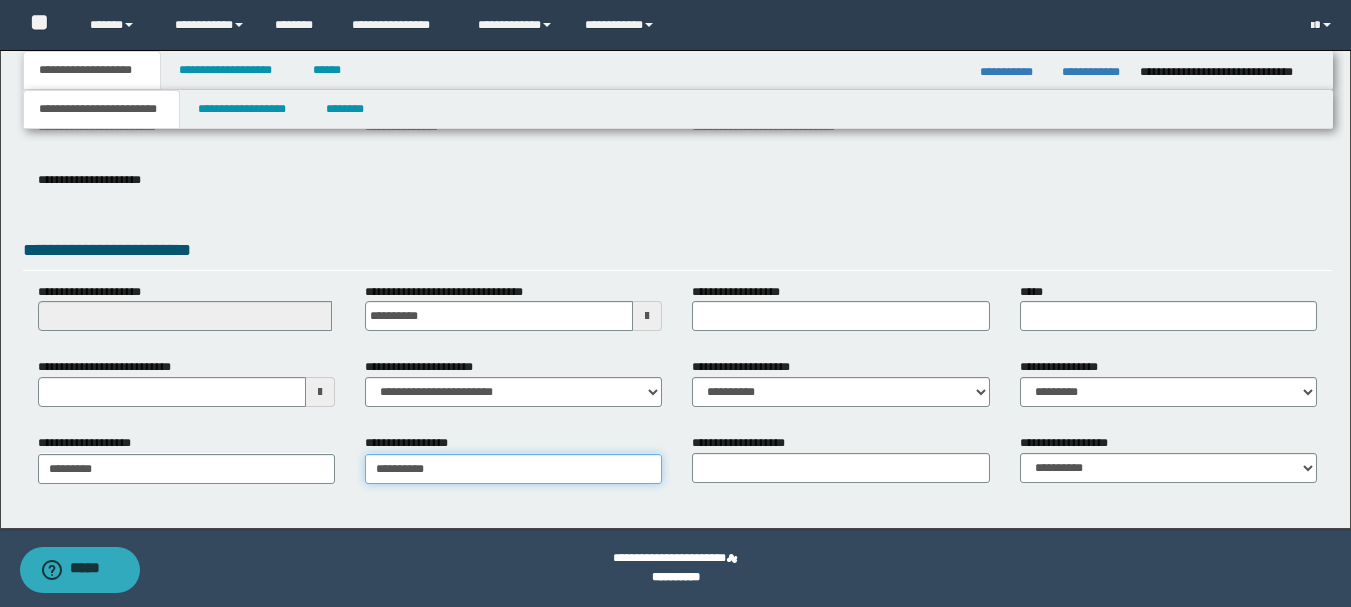 type on "**********" 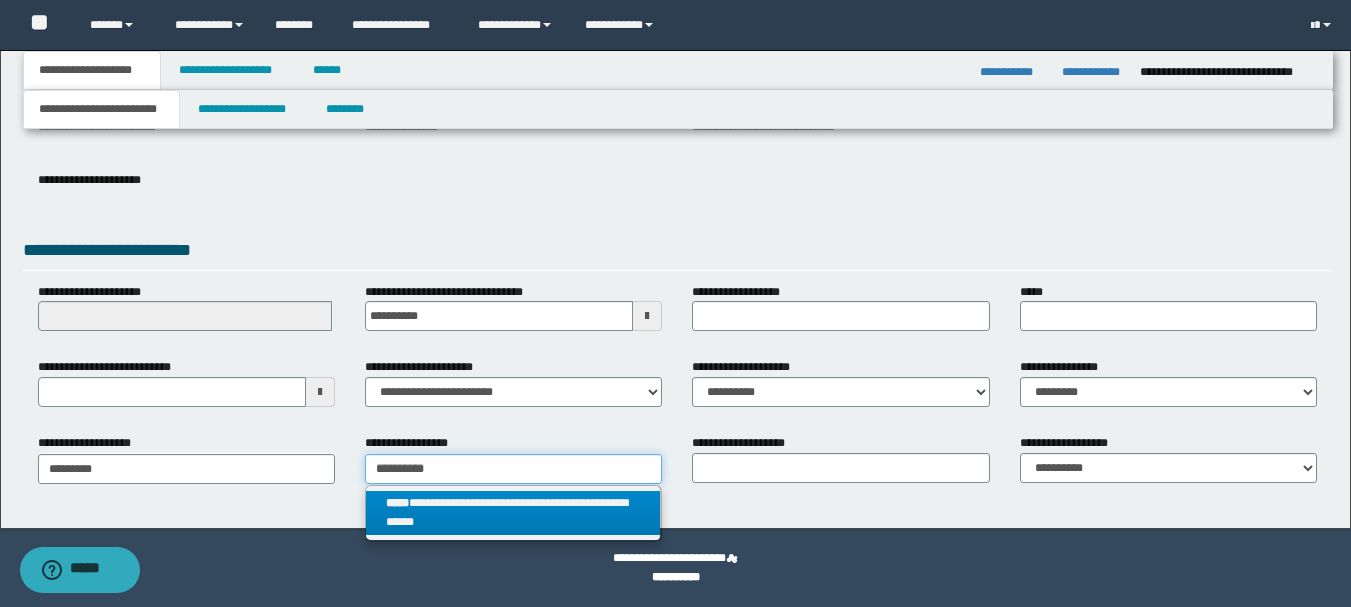type on "**********" 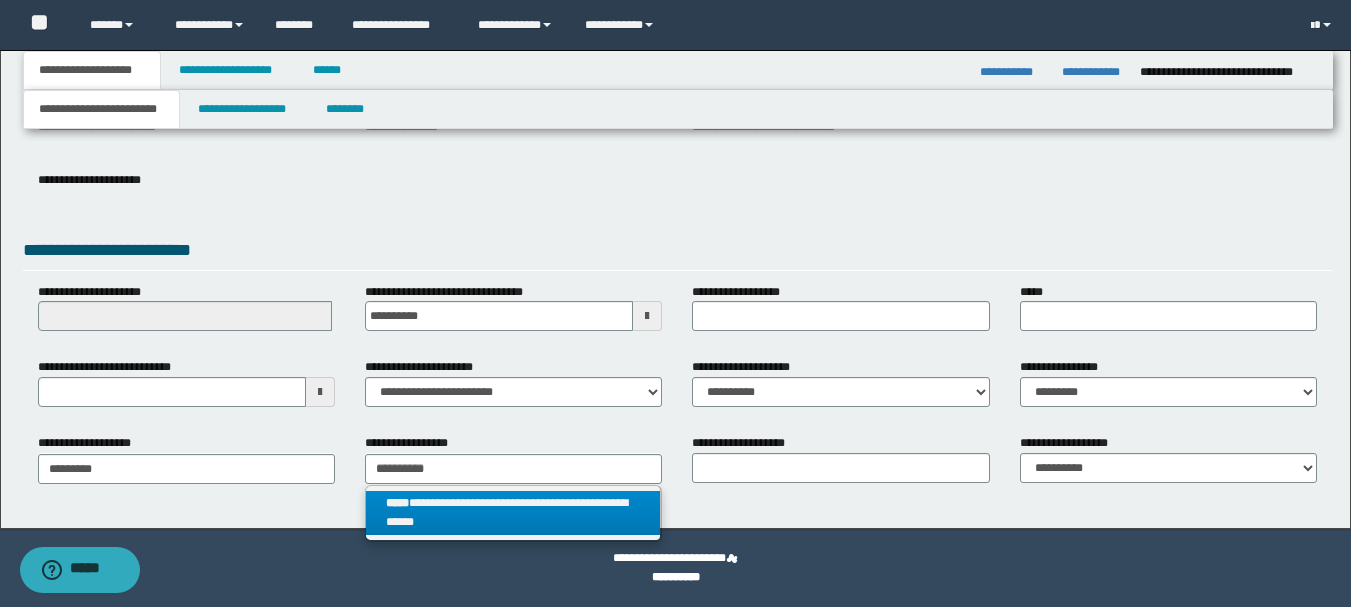 click on "**********" at bounding box center (513, 513) 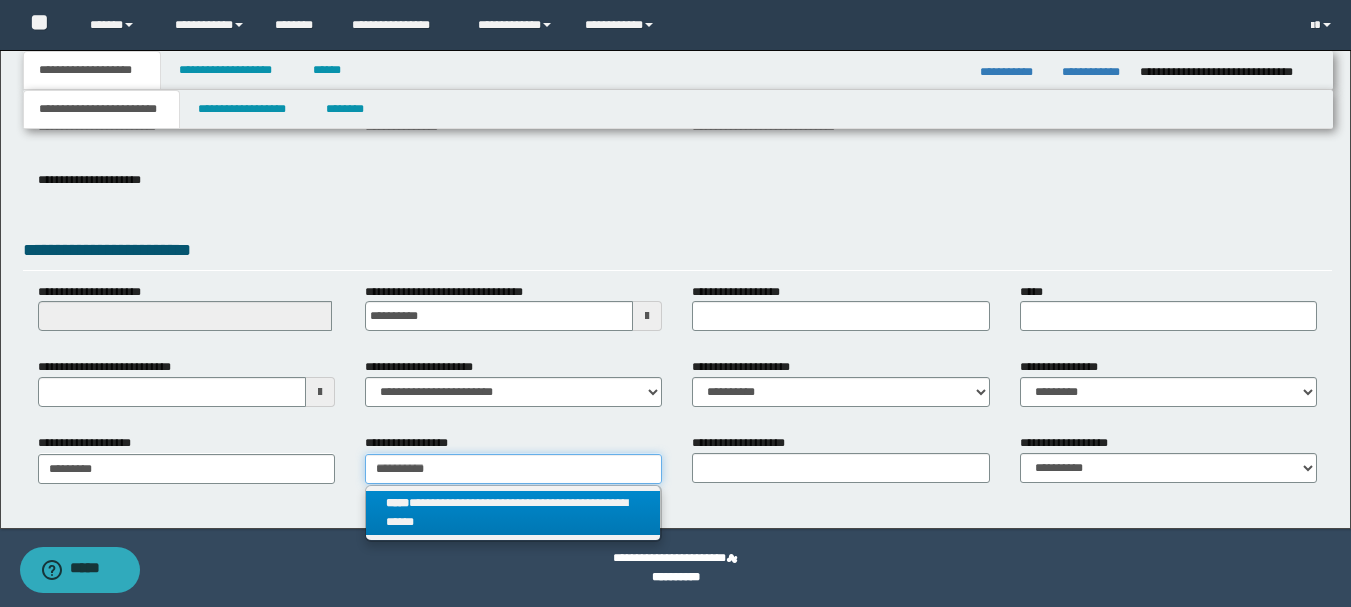 type 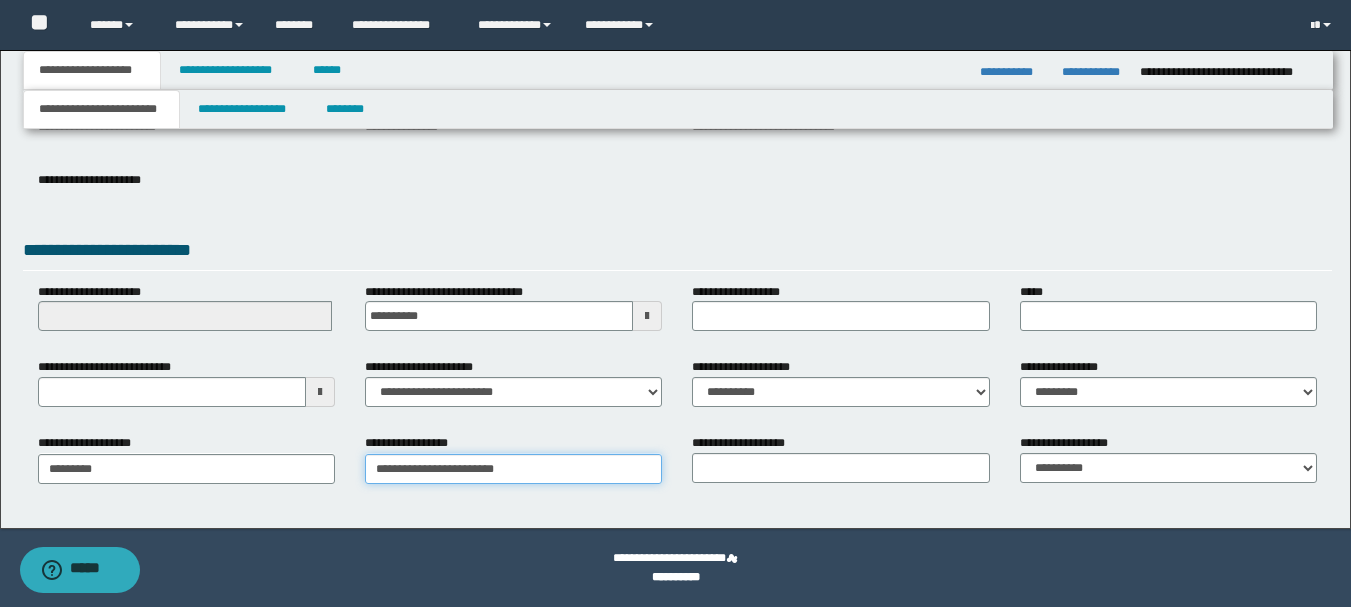 type on "**********" 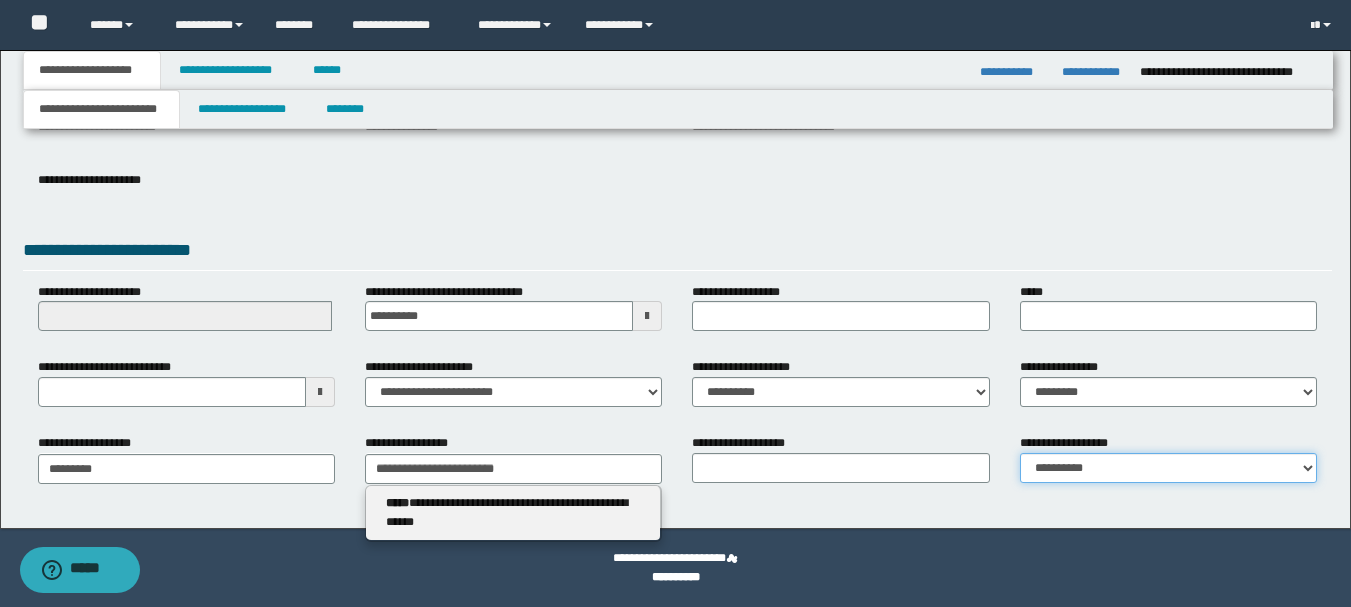 type 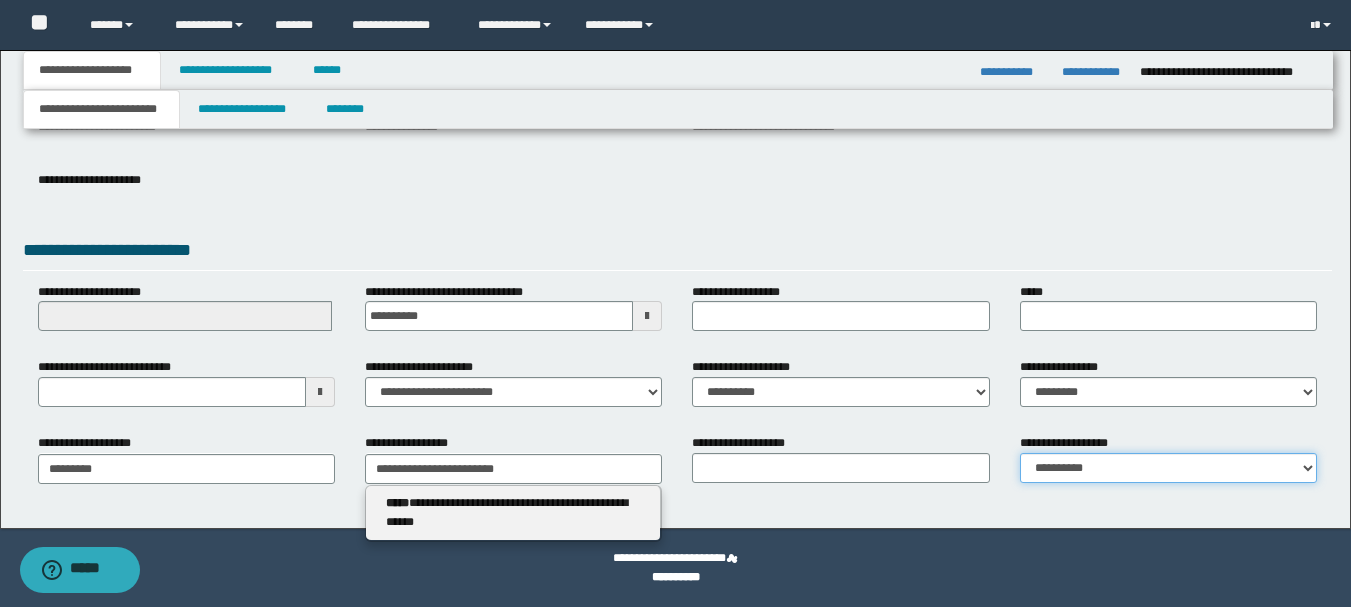 click on "**********" at bounding box center (1168, 468) 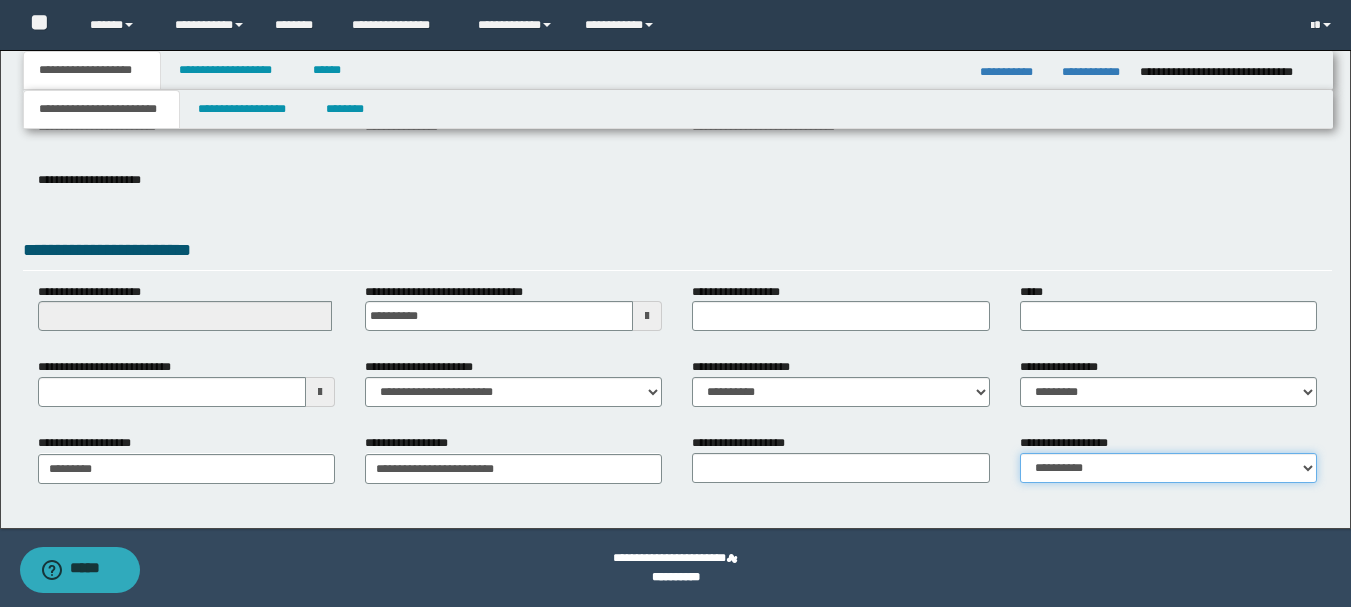select on "*" 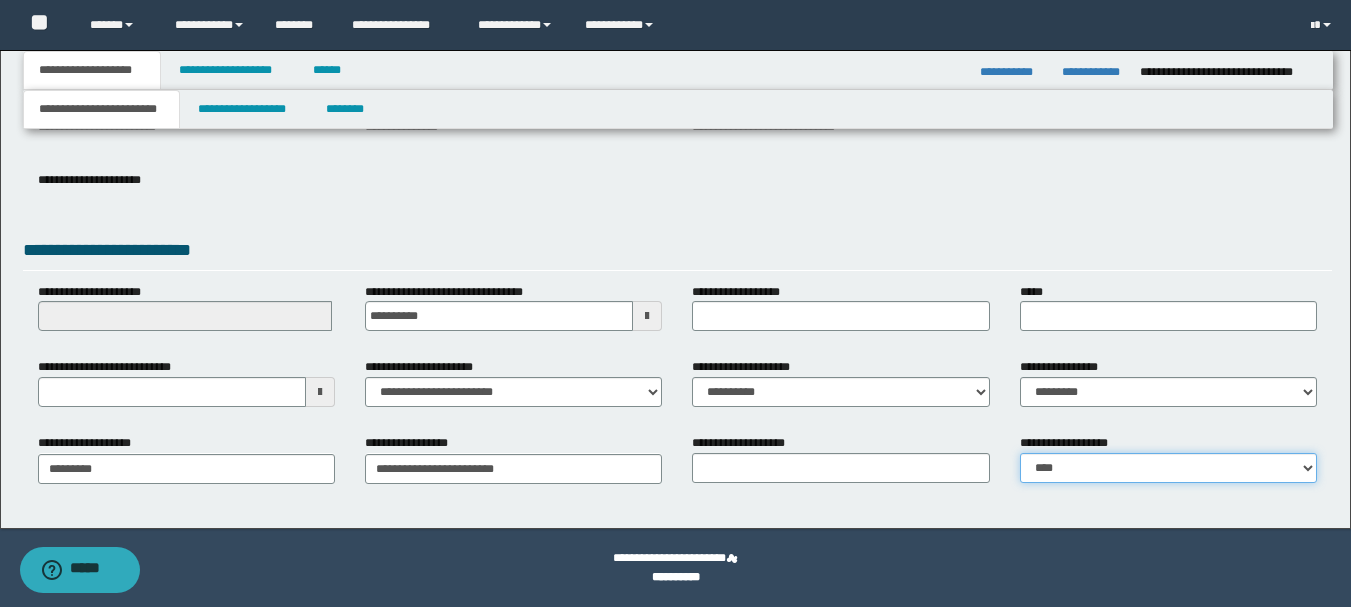 click on "**********" at bounding box center (1168, 468) 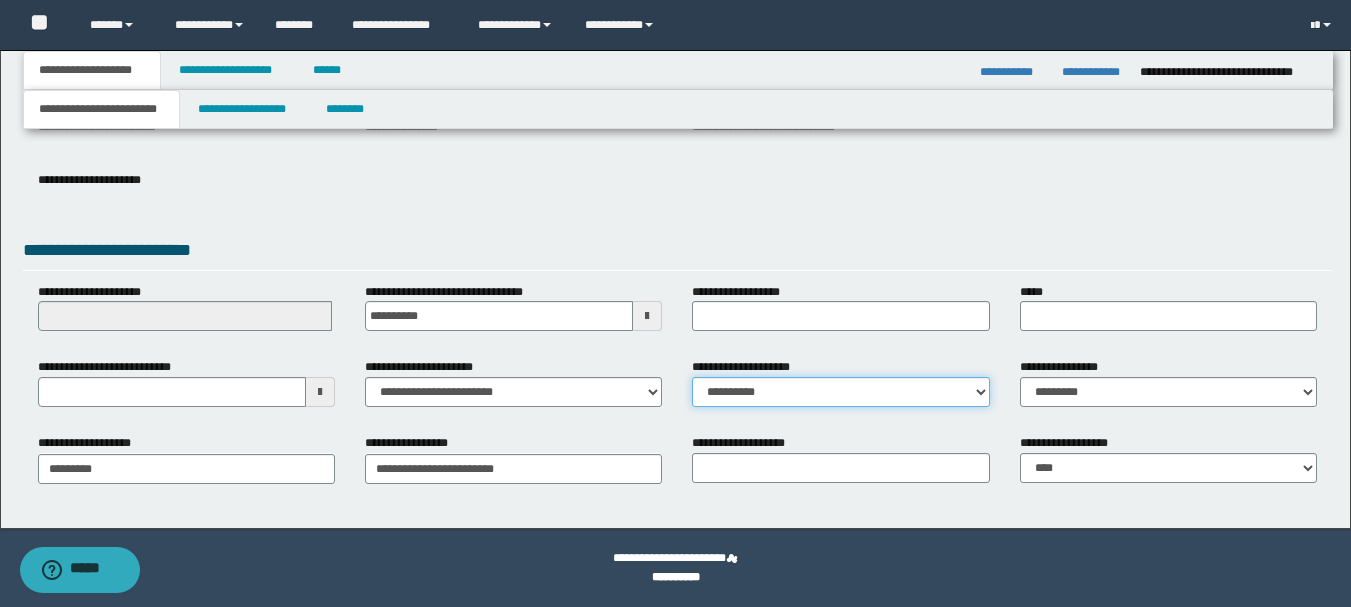 click on "**********" at bounding box center (840, 392) 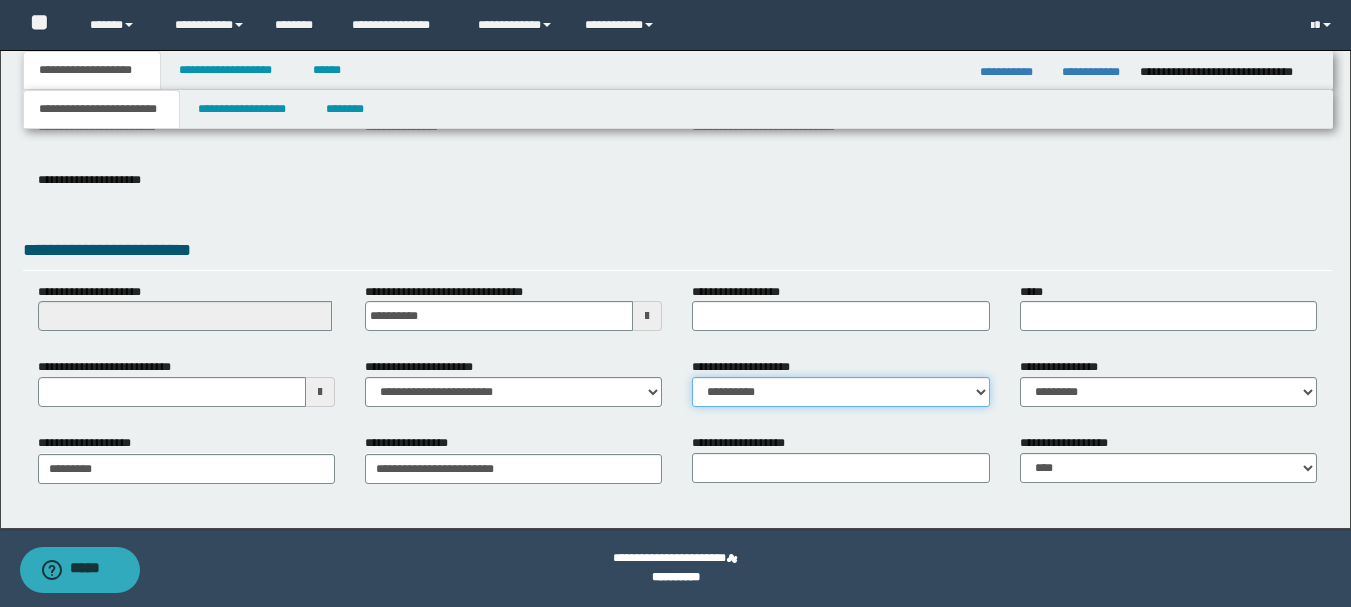 select on "**" 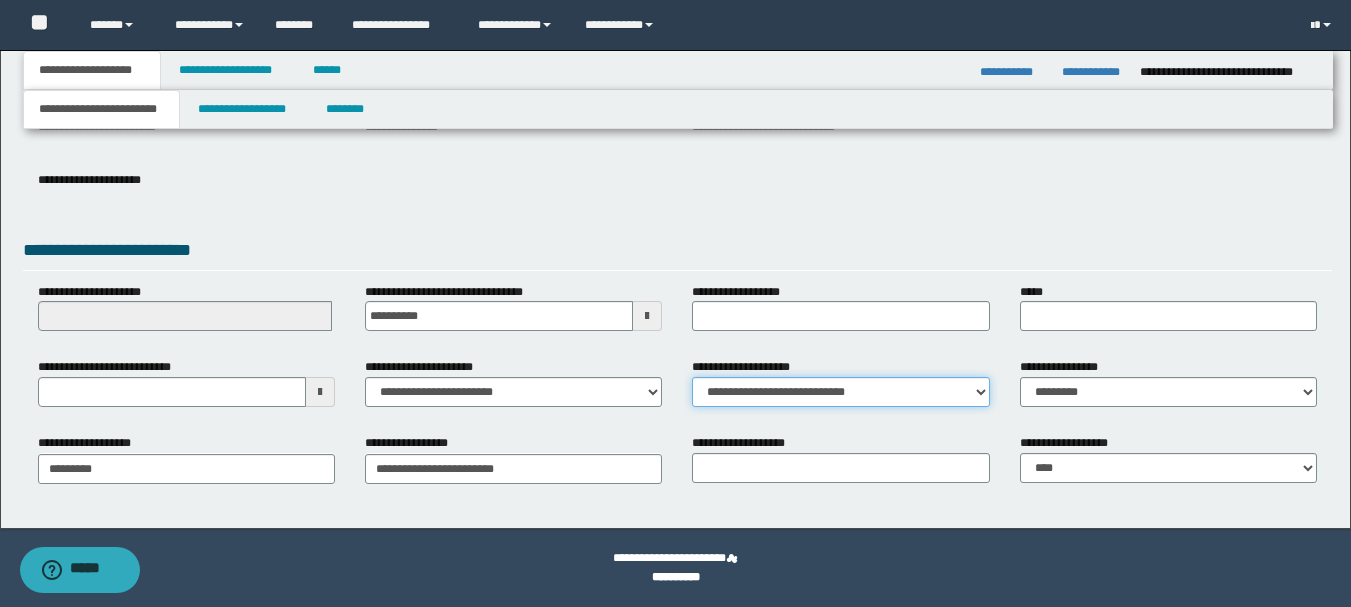 click on "**********" at bounding box center [840, 392] 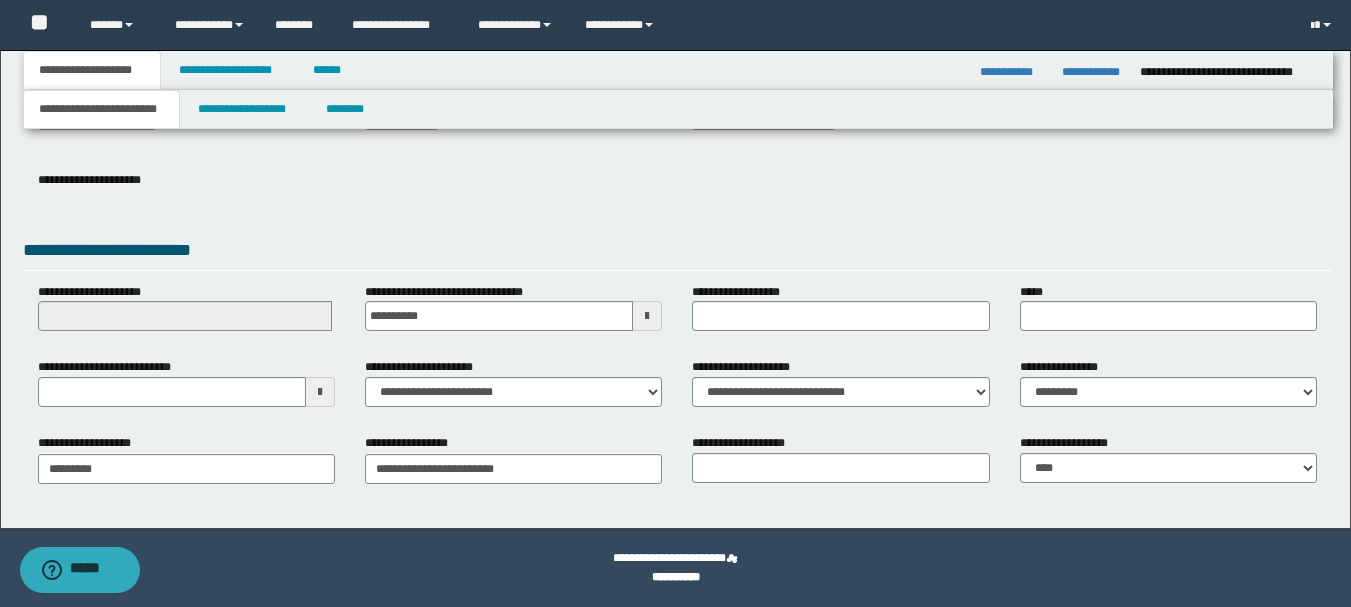 click on "**********" at bounding box center (513, 125) 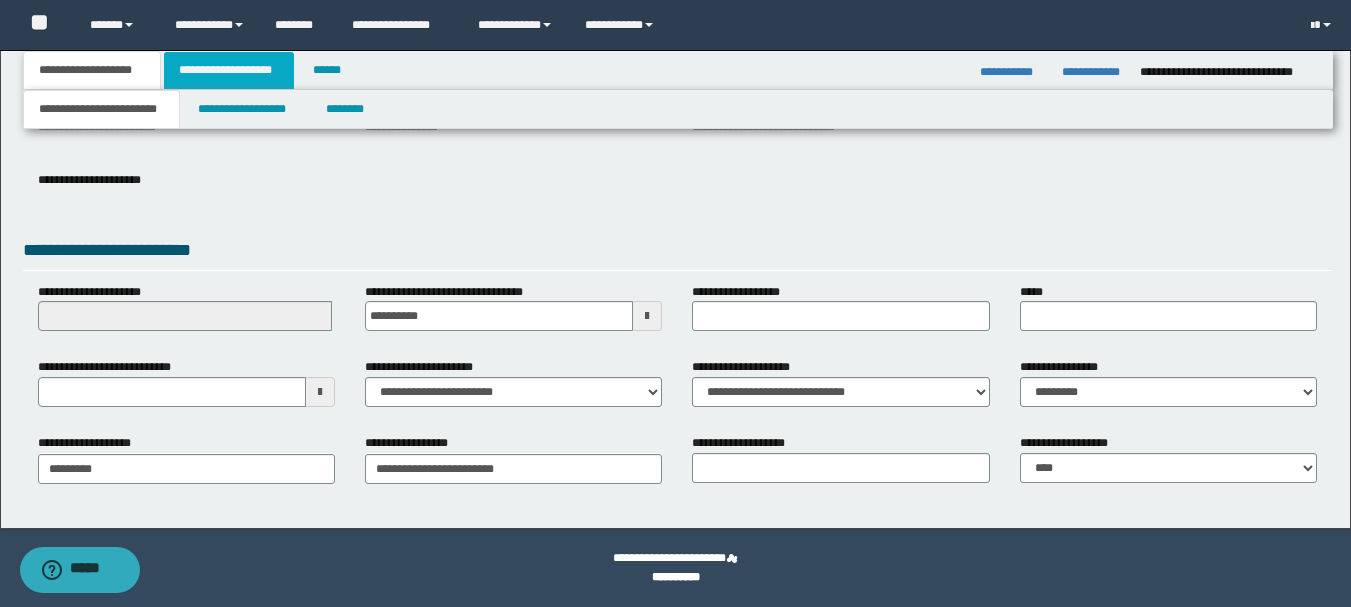 click on "**********" at bounding box center (229, 70) 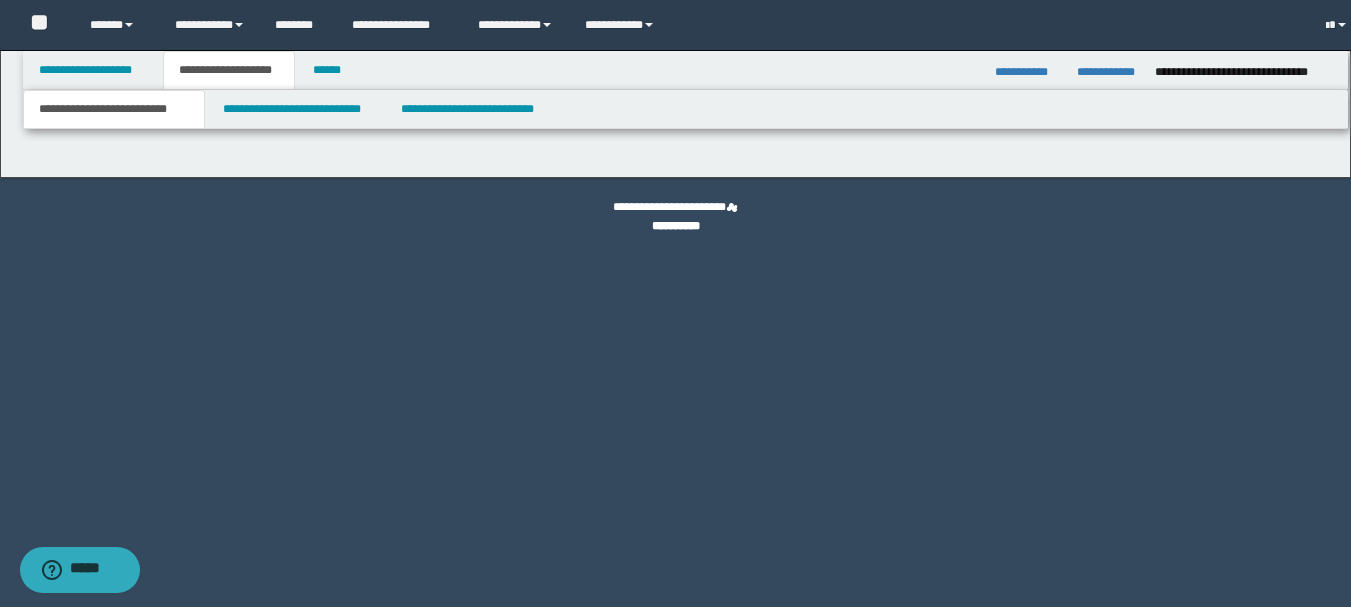 scroll, scrollTop: 0, scrollLeft: 0, axis: both 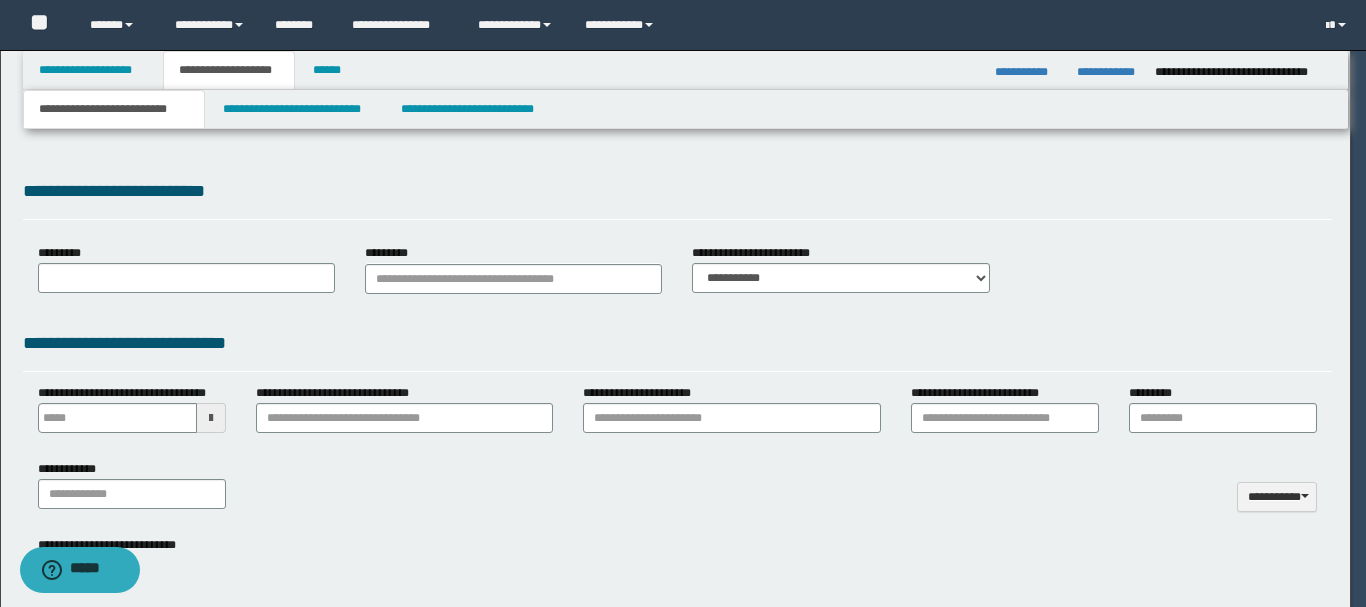 type 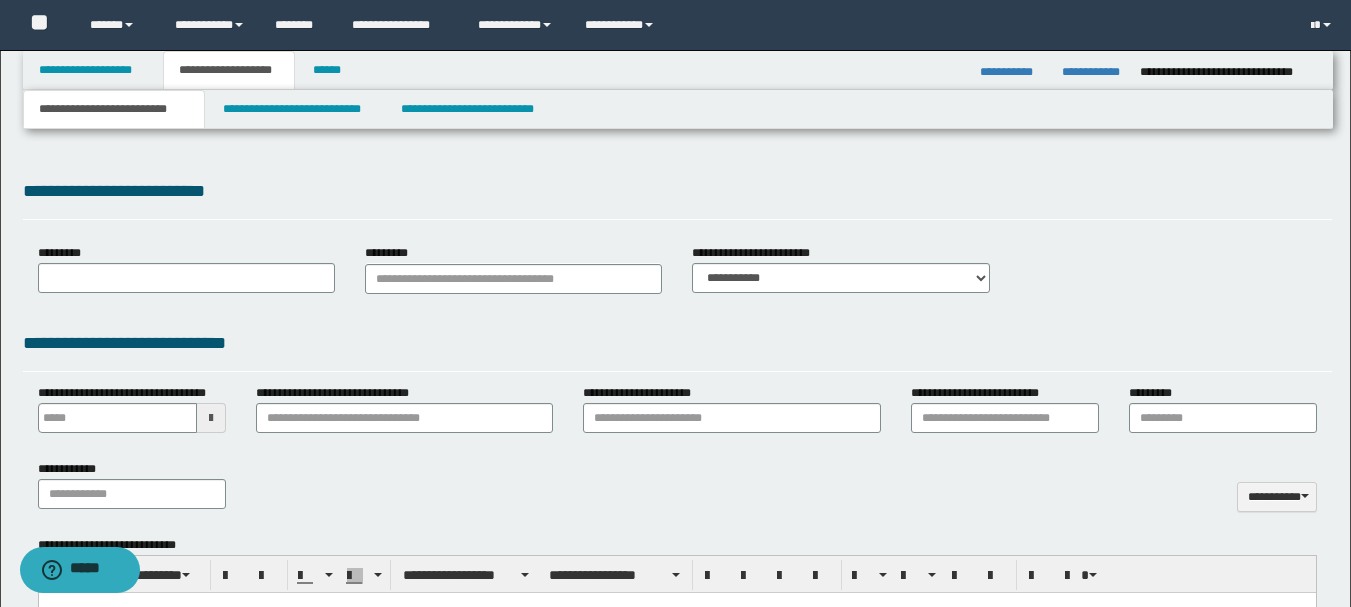 type on "**********" 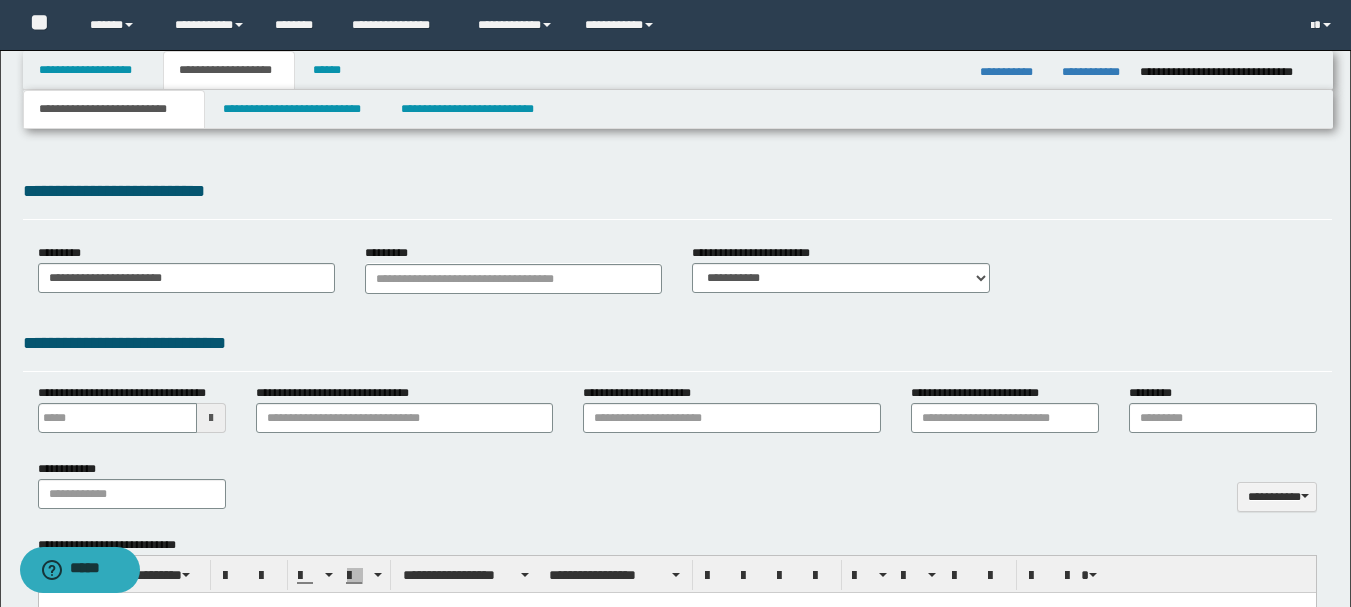 type 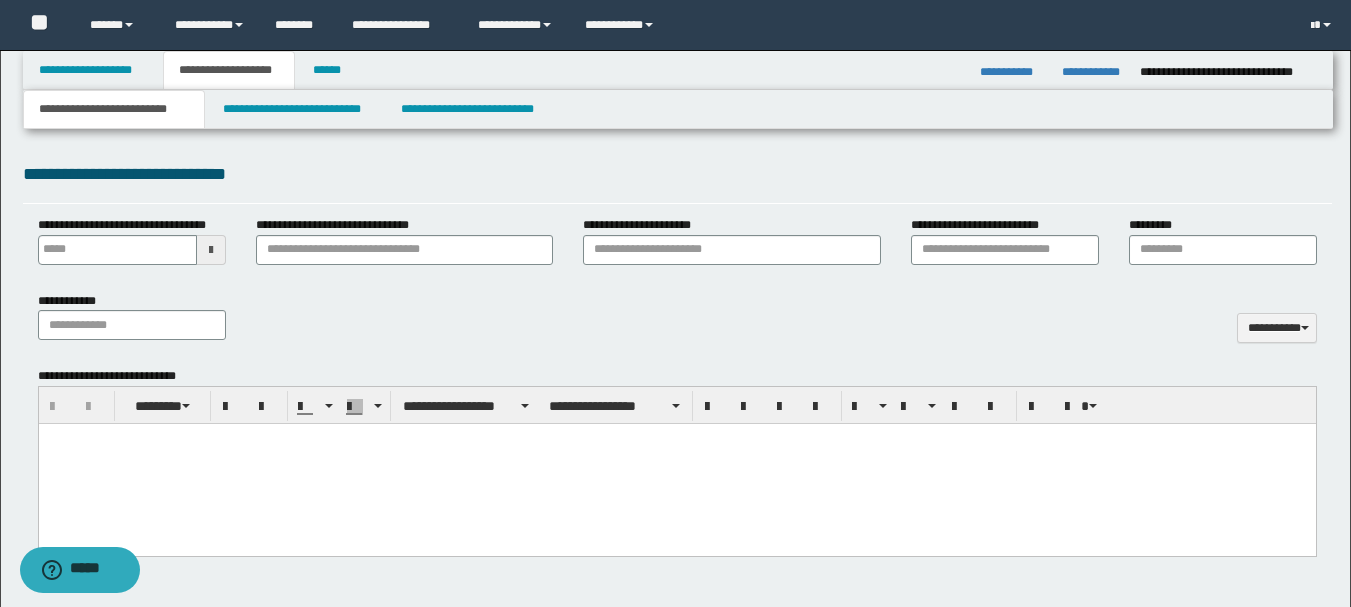 scroll, scrollTop: 1000, scrollLeft: 0, axis: vertical 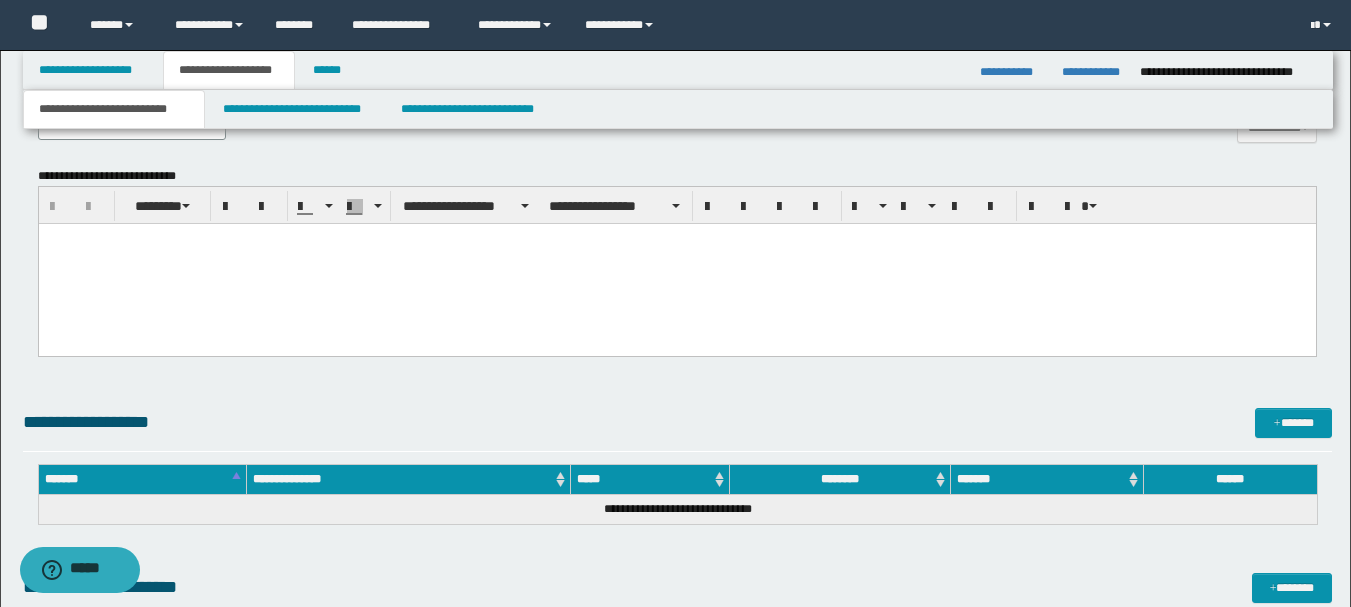 click at bounding box center (676, 264) 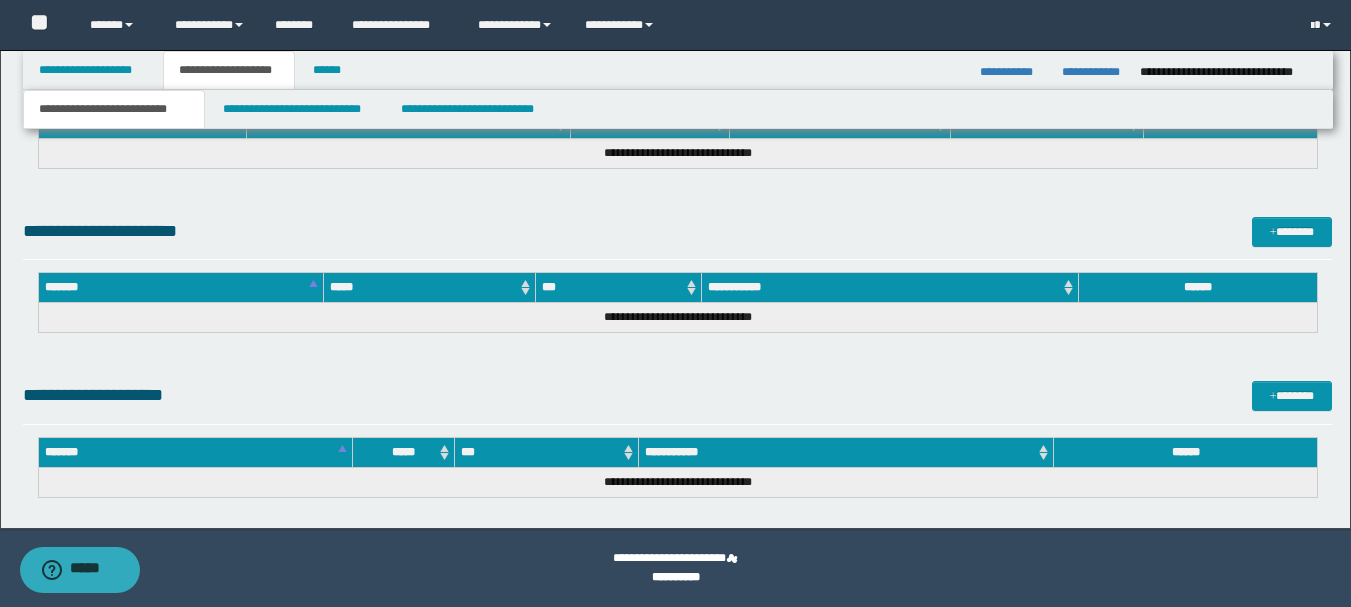 drag, startPoint x: 49, startPoint y: -465, endPoint x: 578, endPoint y: 445, distance: 1052.5878 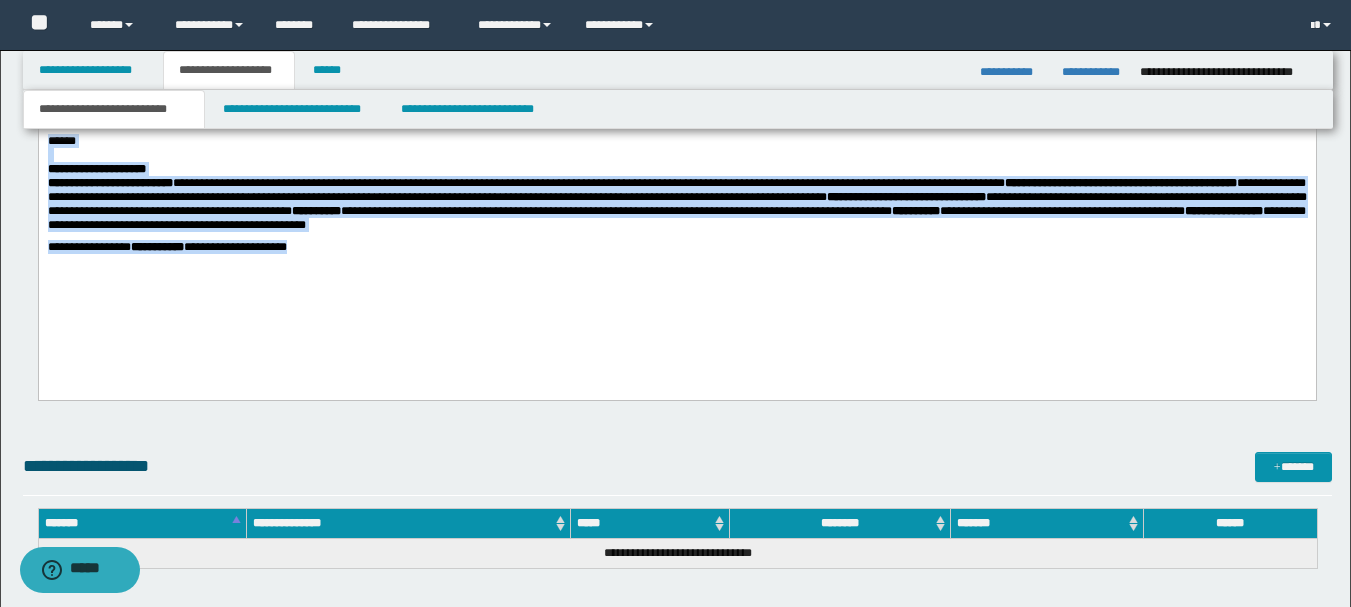 scroll, scrollTop: 900, scrollLeft: 0, axis: vertical 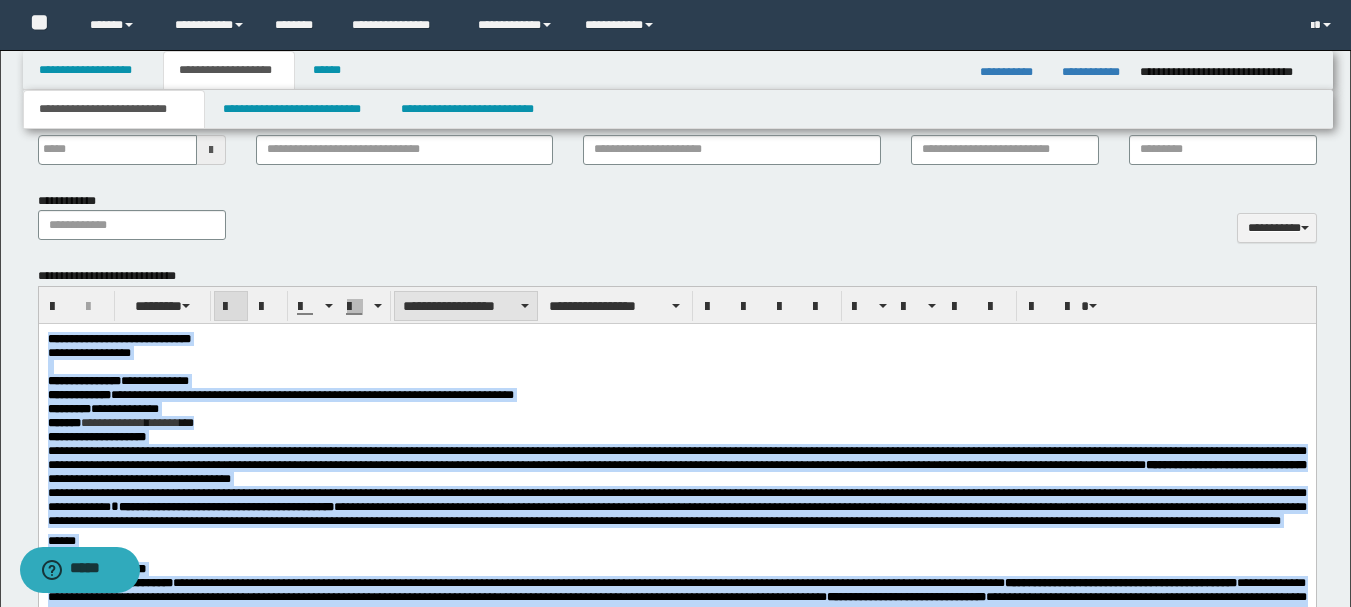 click on "**********" at bounding box center (466, 306) 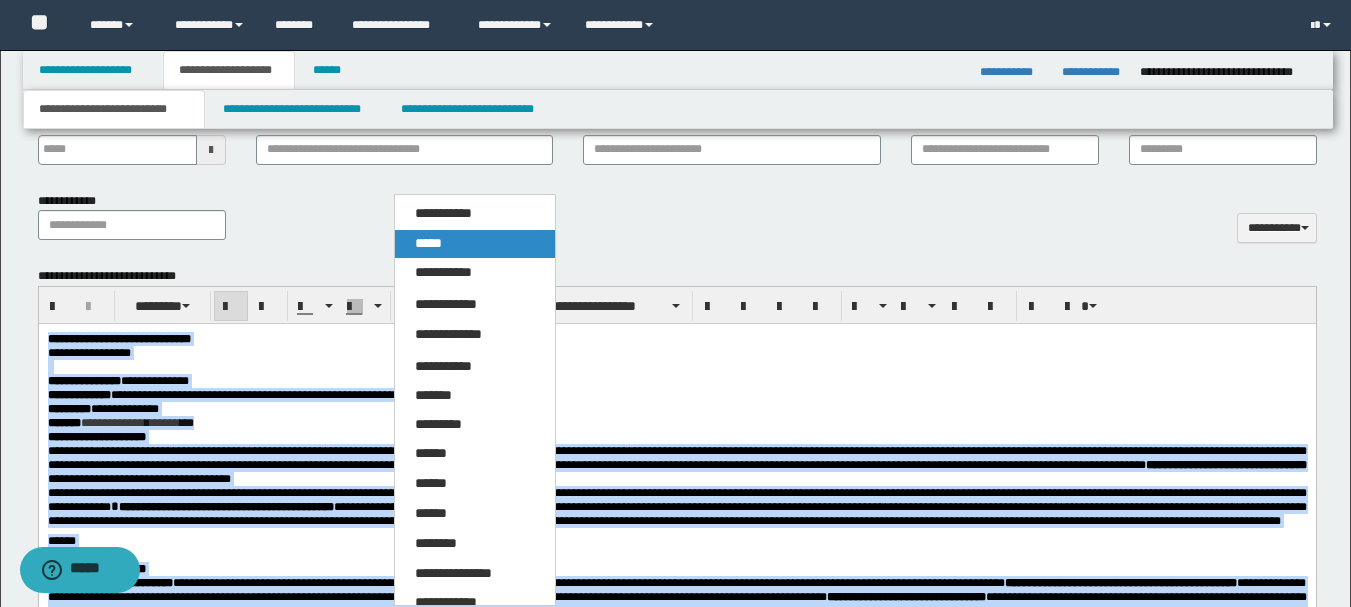 click on "*****" at bounding box center (475, 244) 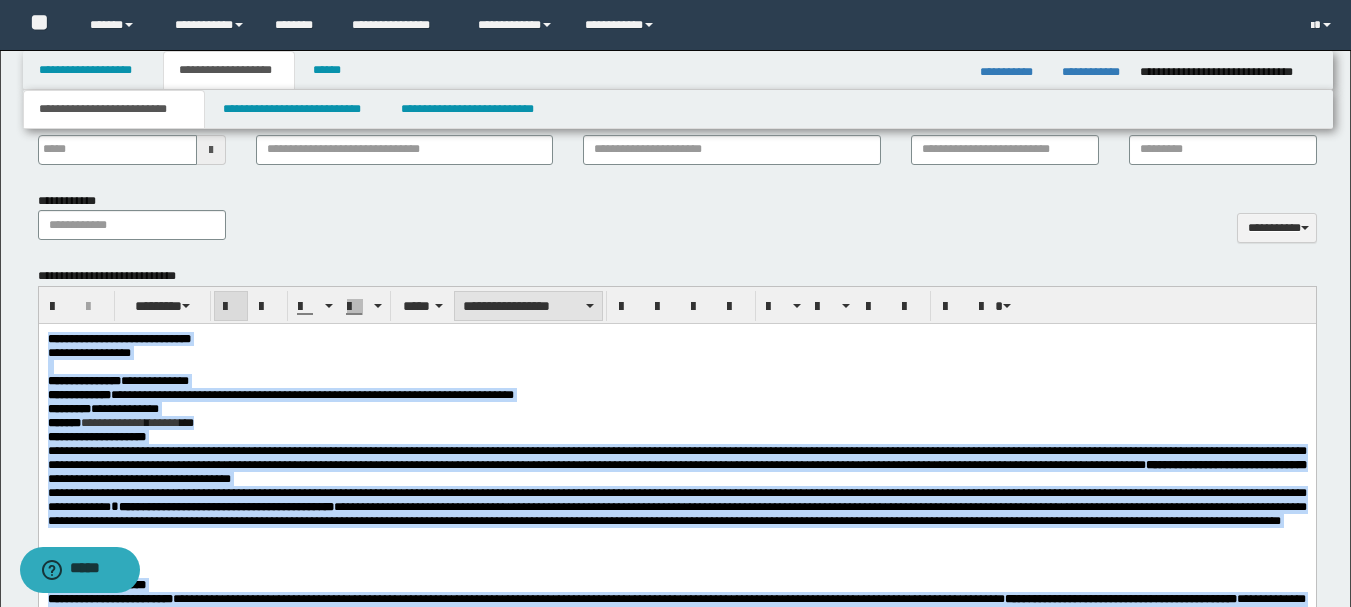 click on "**********" at bounding box center [528, 306] 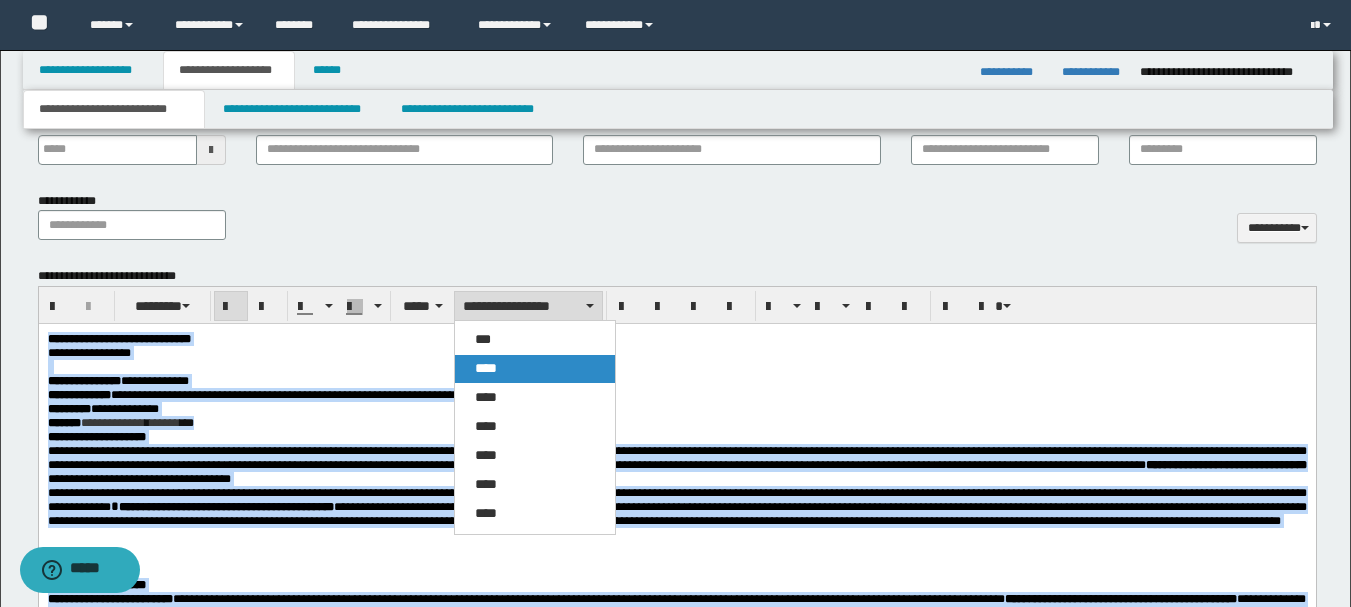 click on "****" at bounding box center (486, 368) 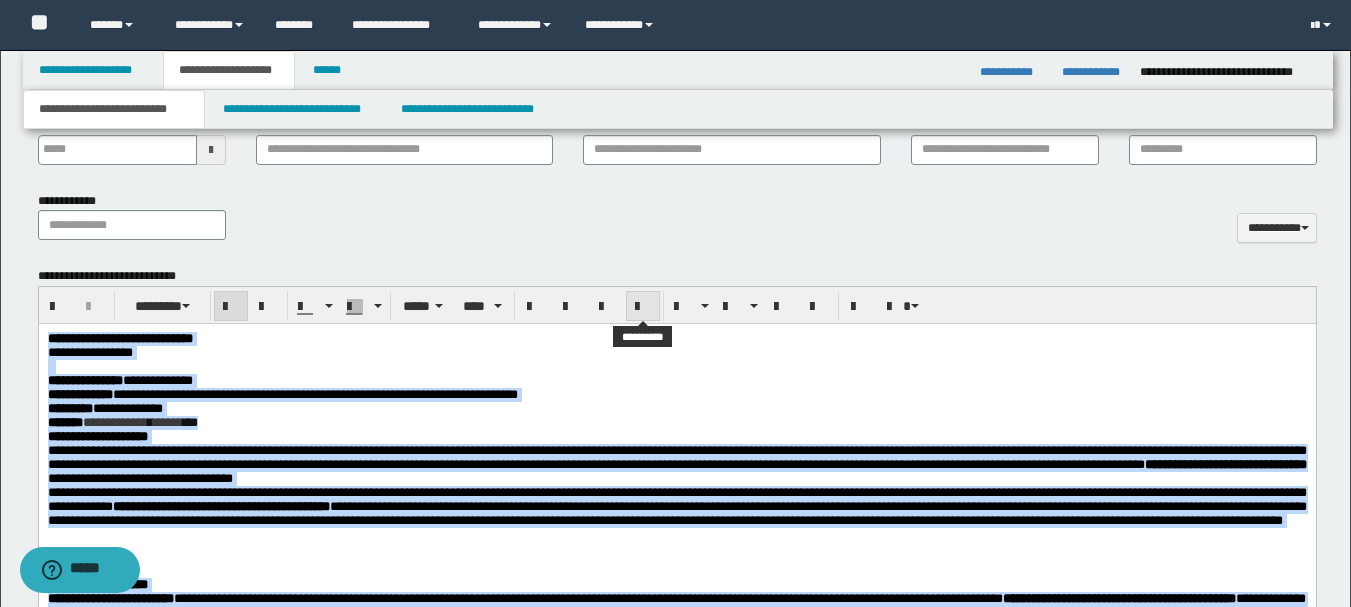 click at bounding box center (643, 306) 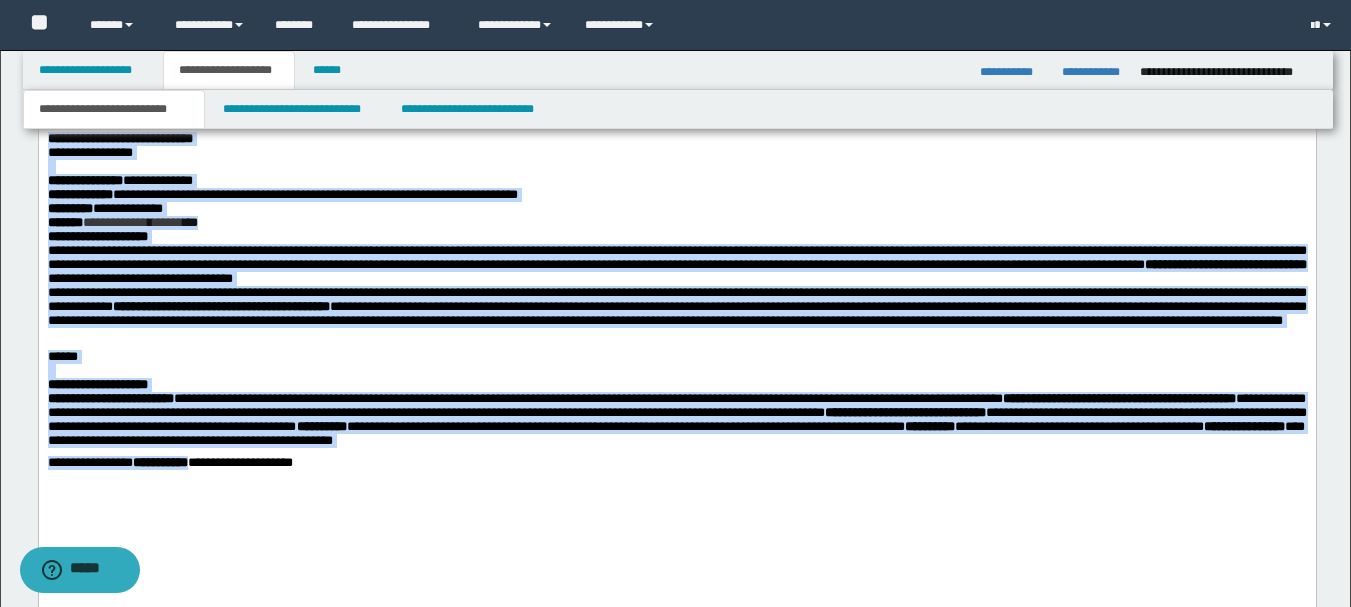 scroll, scrollTop: 1000, scrollLeft: 0, axis: vertical 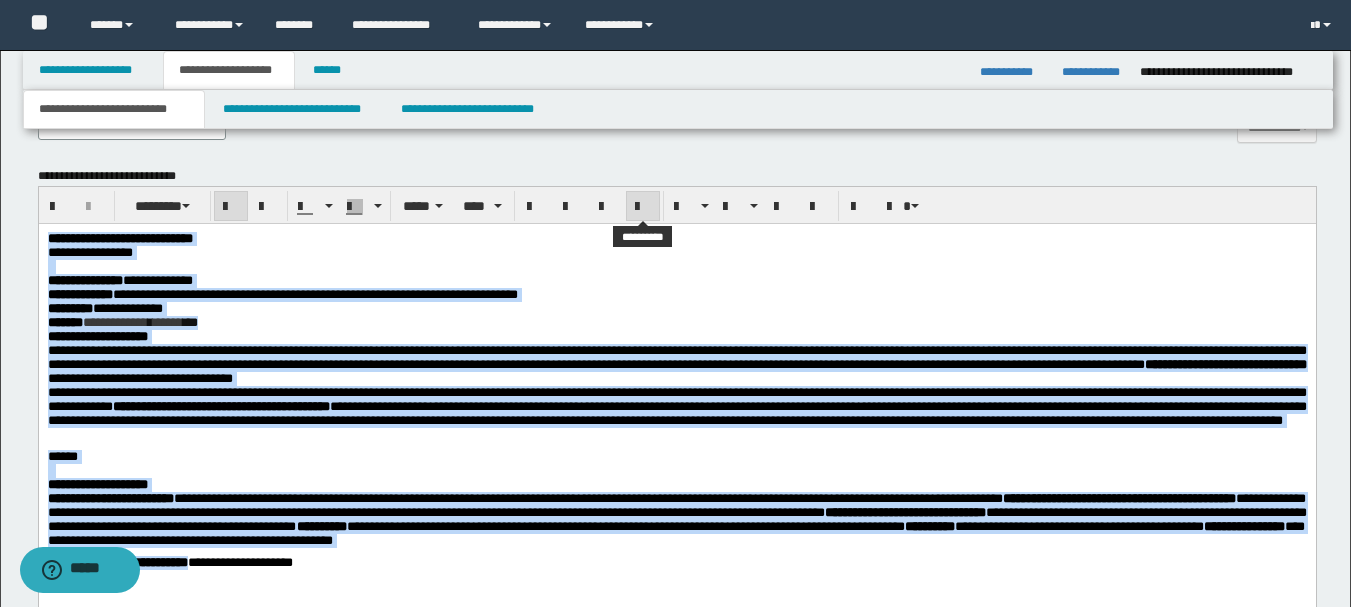 click at bounding box center [643, 207] 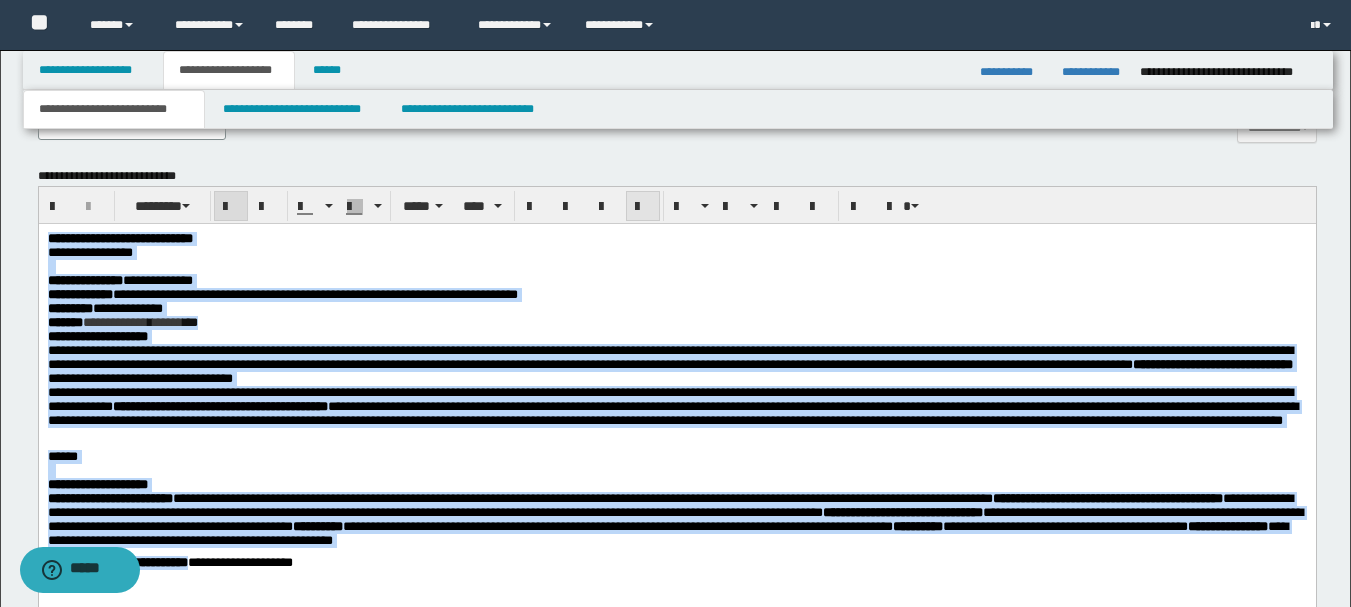 click at bounding box center (643, 207) 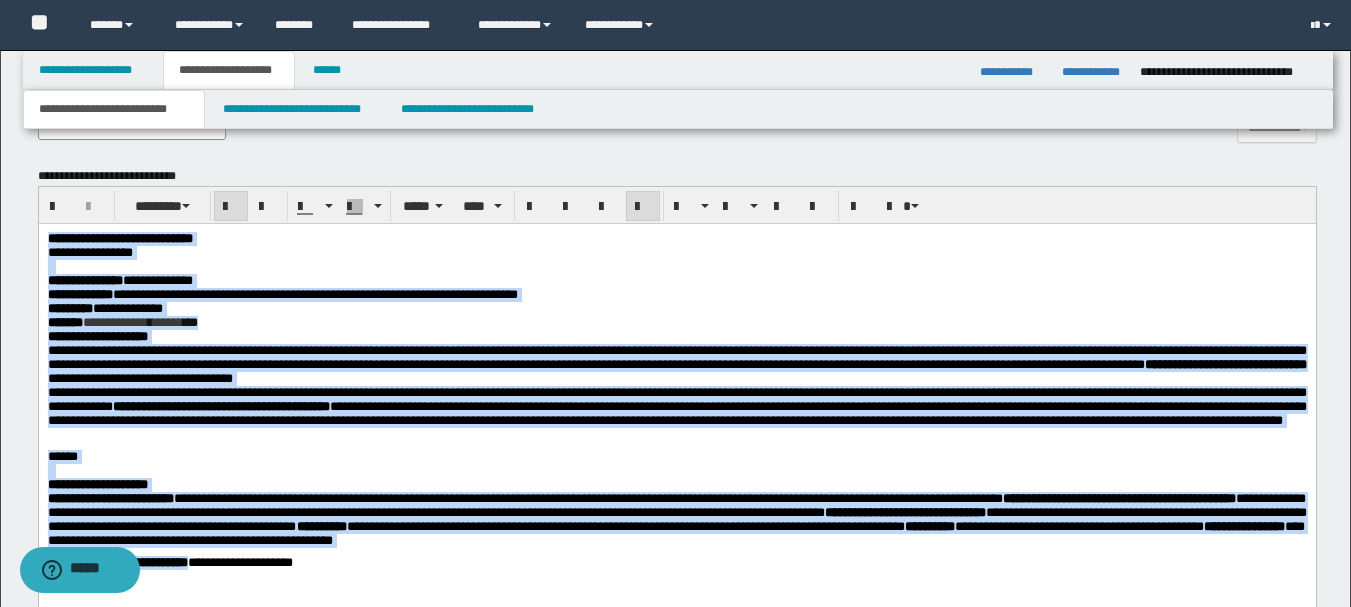 click on "**********" at bounding box center [676, 323] 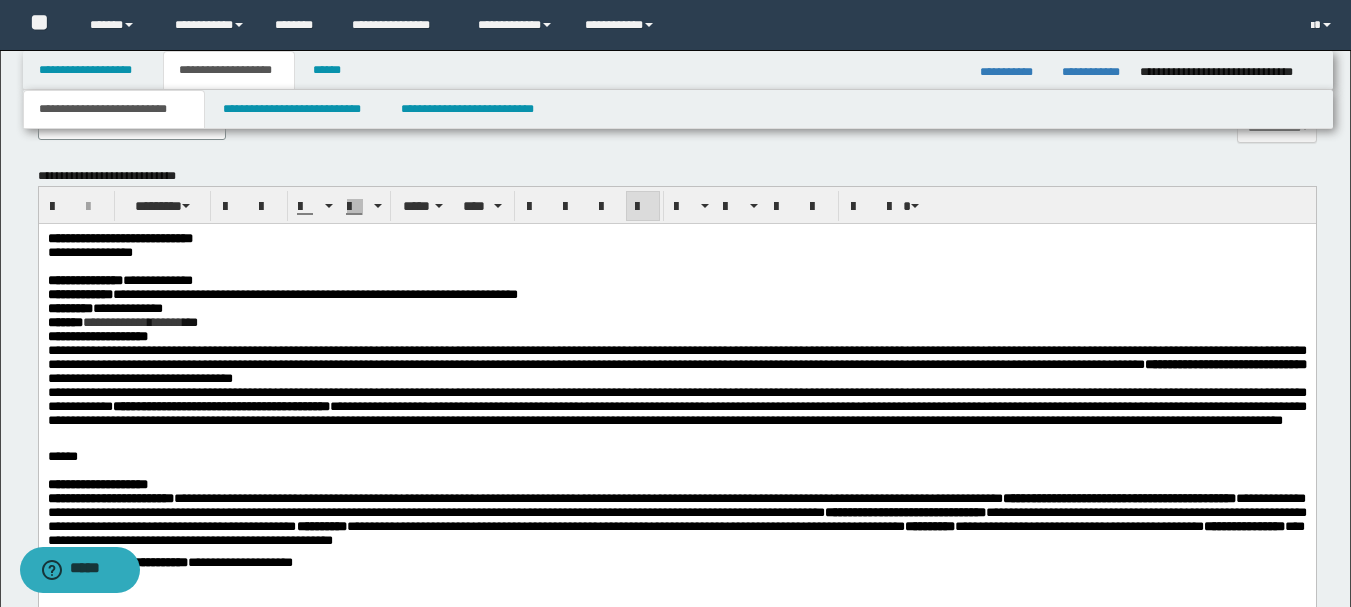 click on "**********" at bounding box center (676, 365) 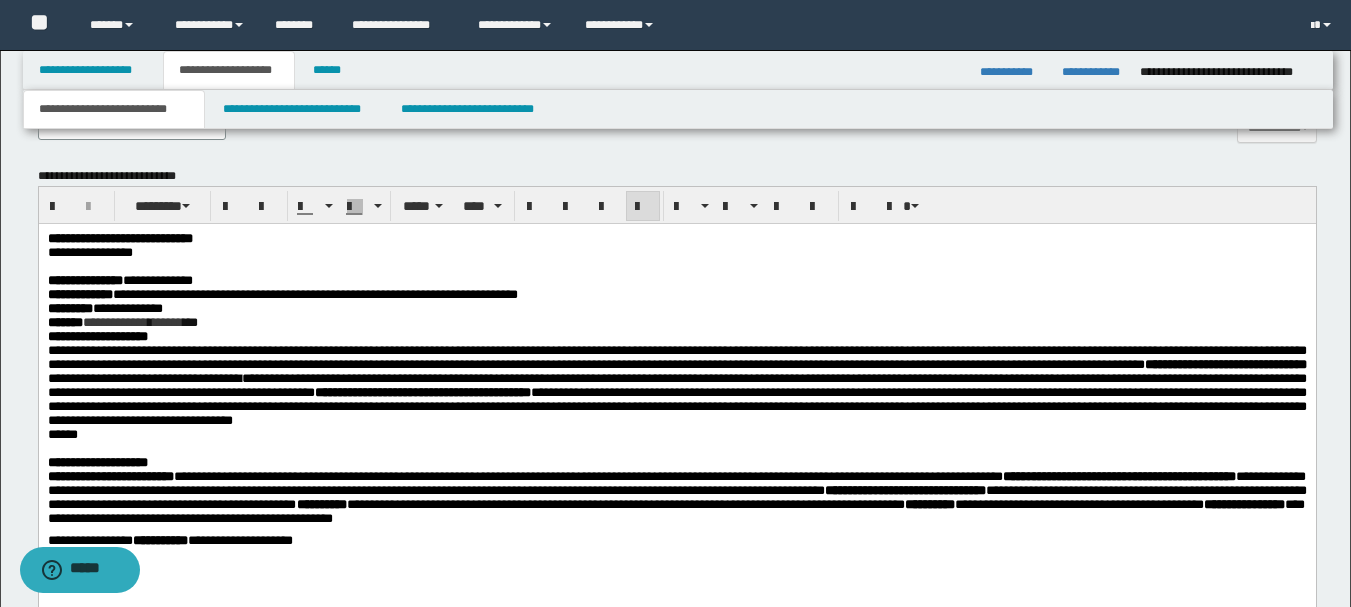 scroll, scrollTop: 1200, scrollLeft: 0, axis: vertical 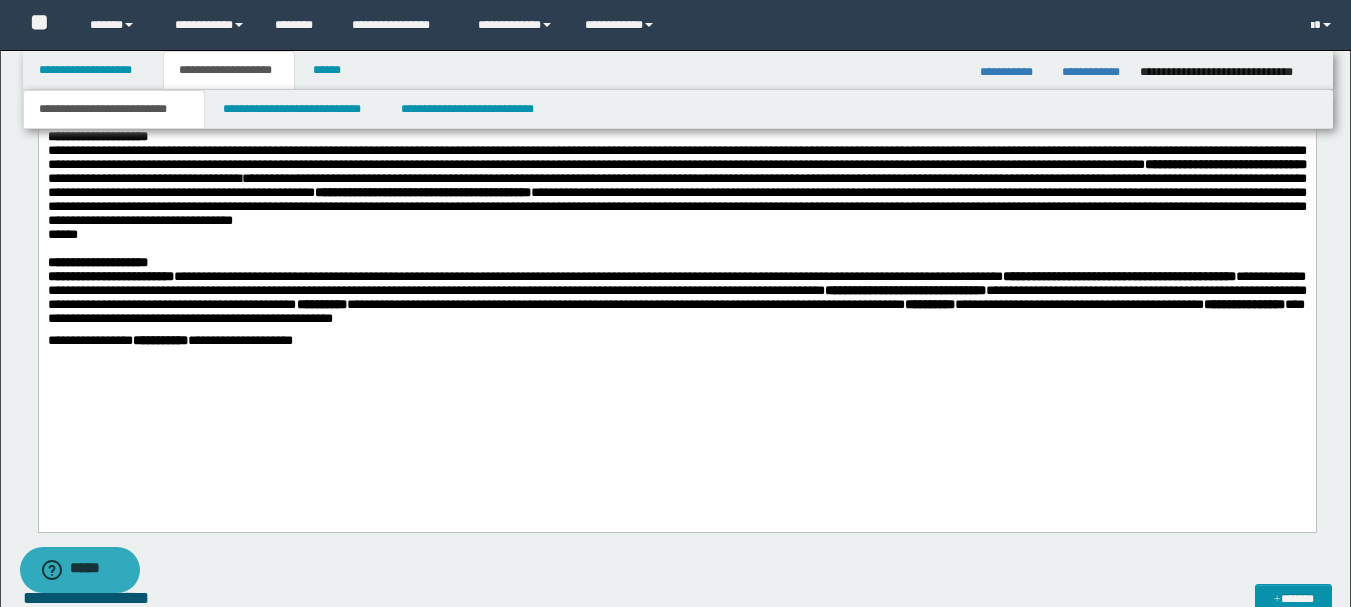 click at bounding box center (676, 249) 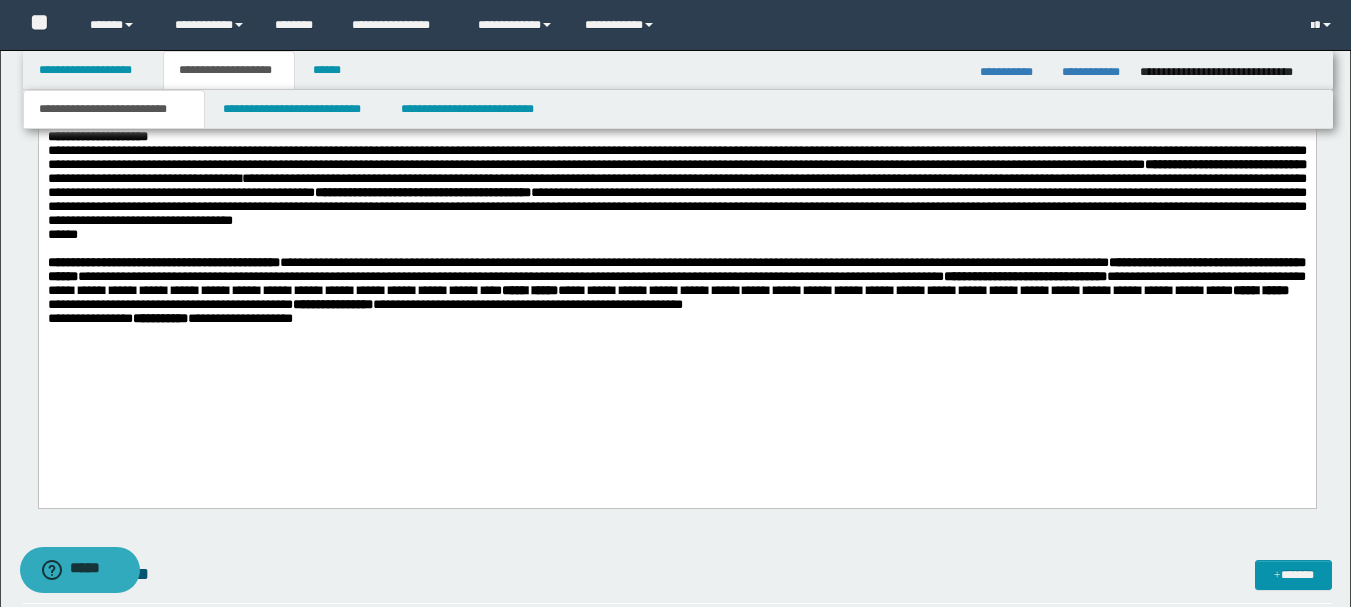 click on "**********" at bounding box center (676, 284) 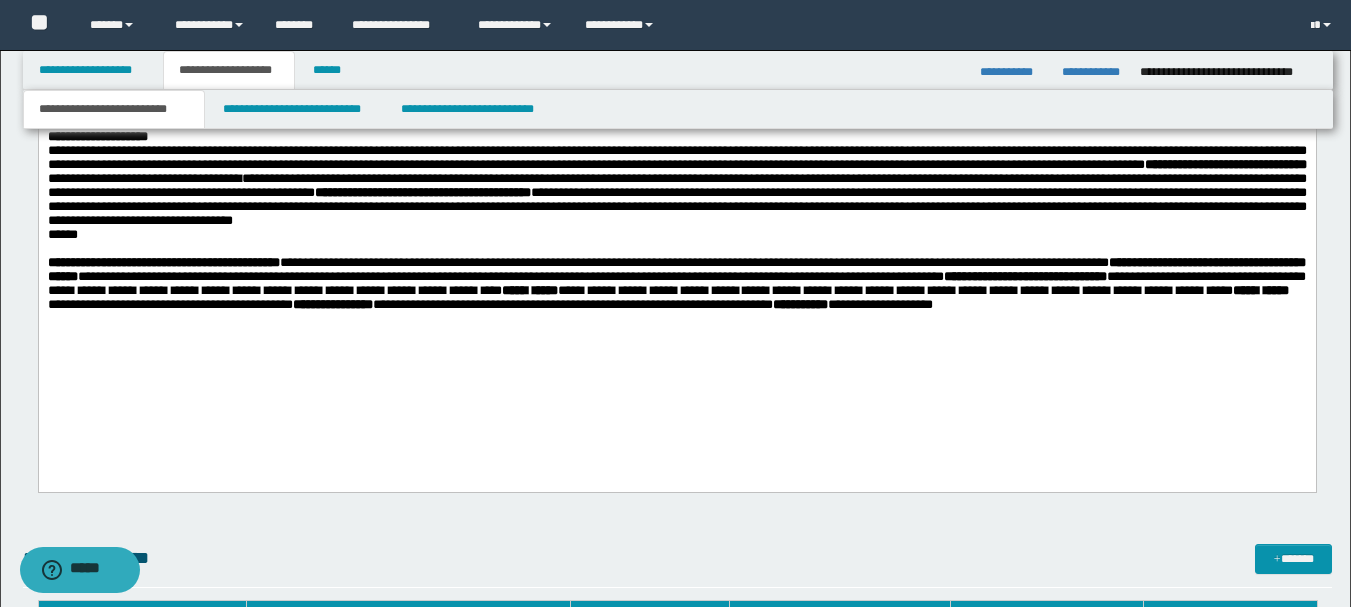 click on "**********" at bounding box center (676, 284) 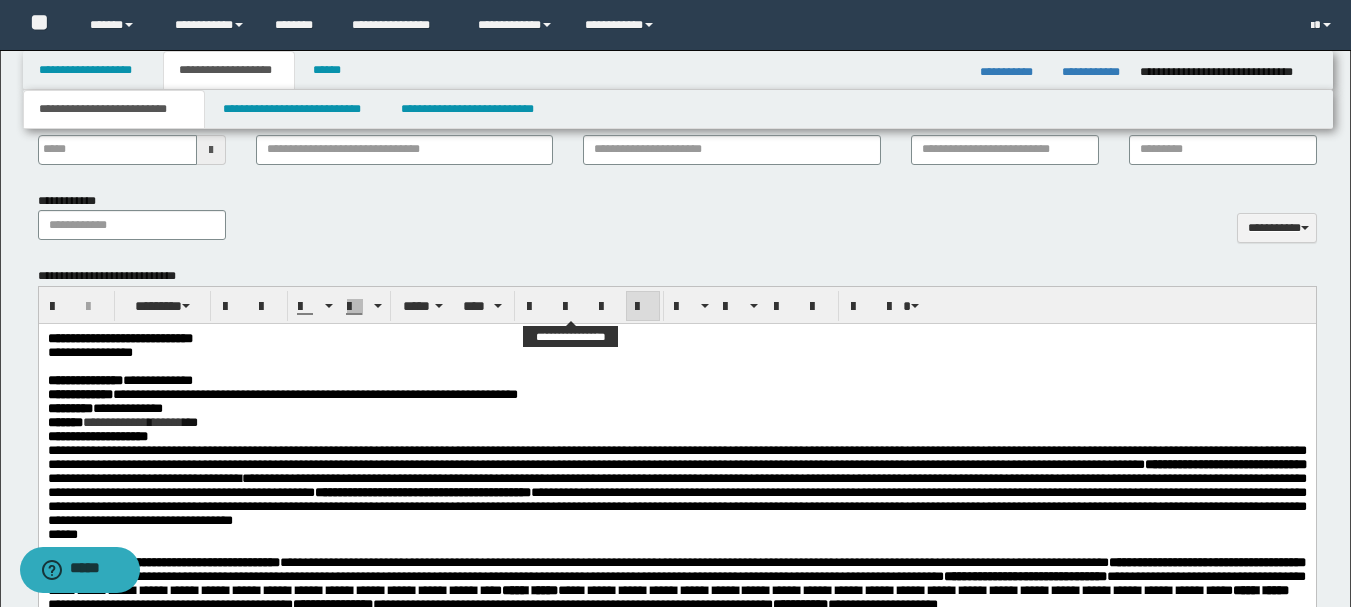 scroll, scrollTop: 800, scrollLeft: 0, axis: vertical 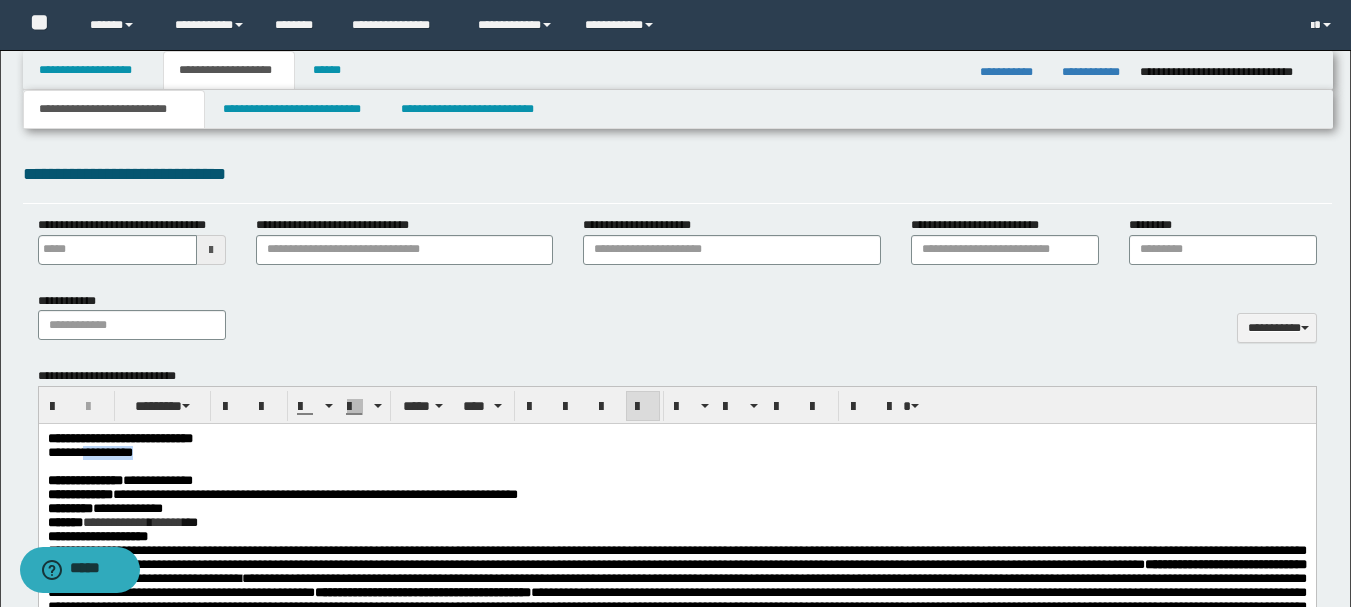 drag, startPoint x: 90, startPoint y: 457, endPoint x: 161, endPoint y: 454, distance: 71.063354 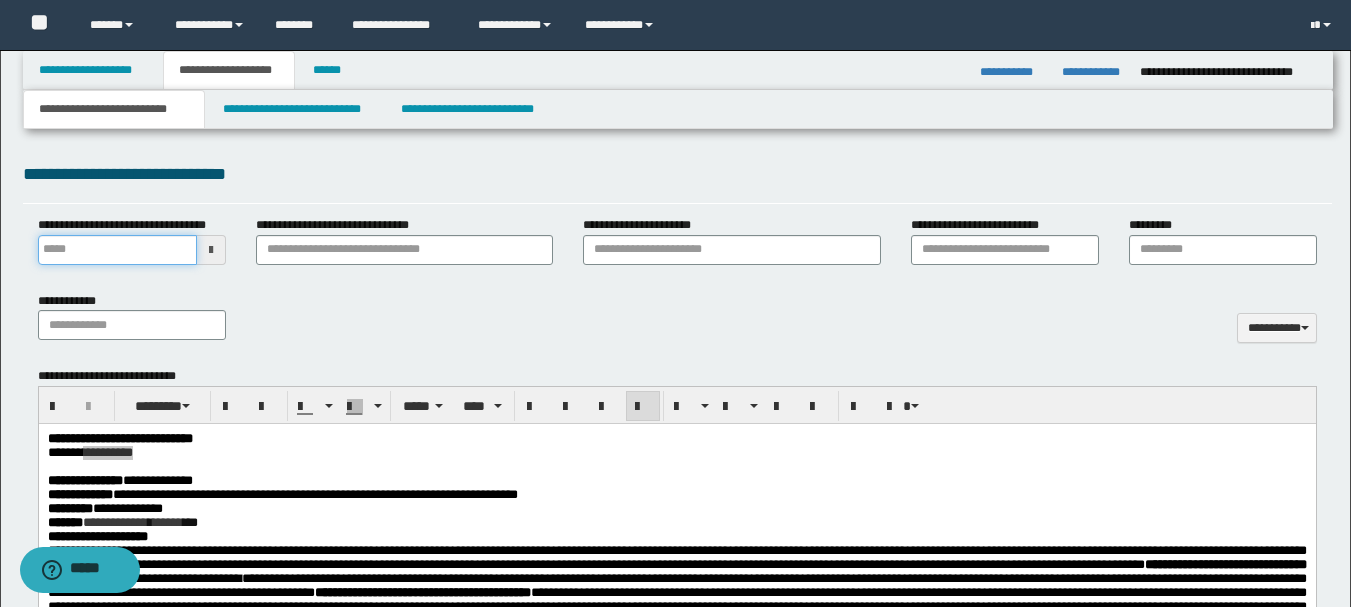 click on "**********" at bounding box center [117, 250] 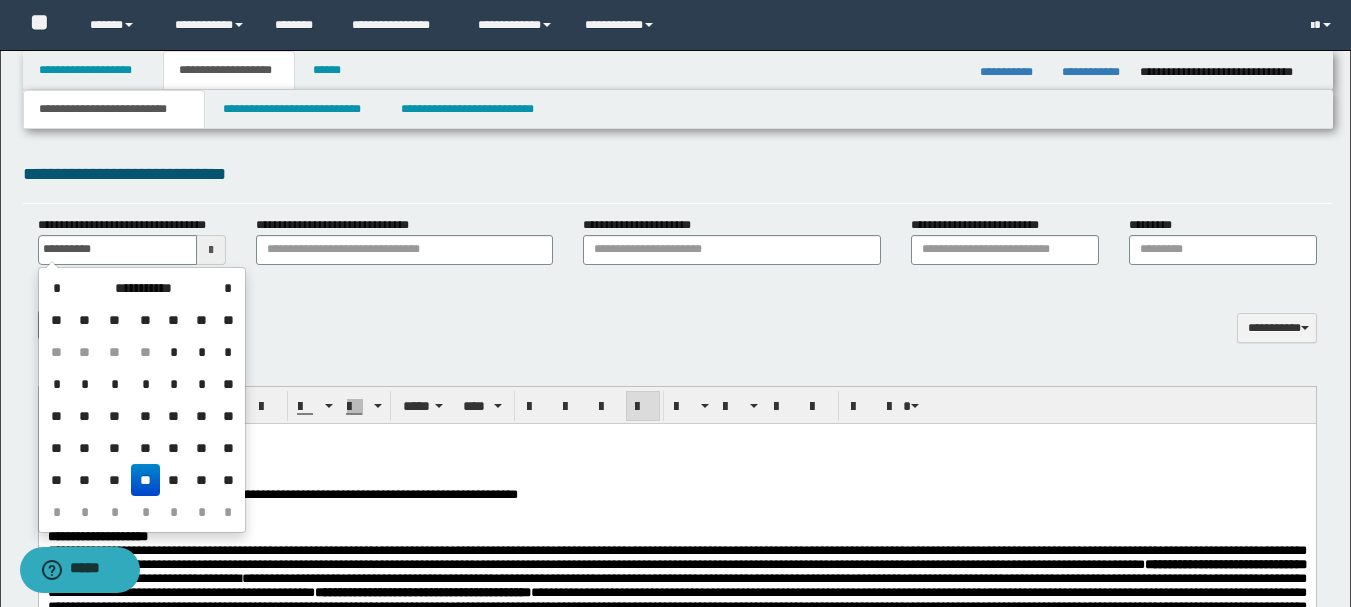type on "**********" 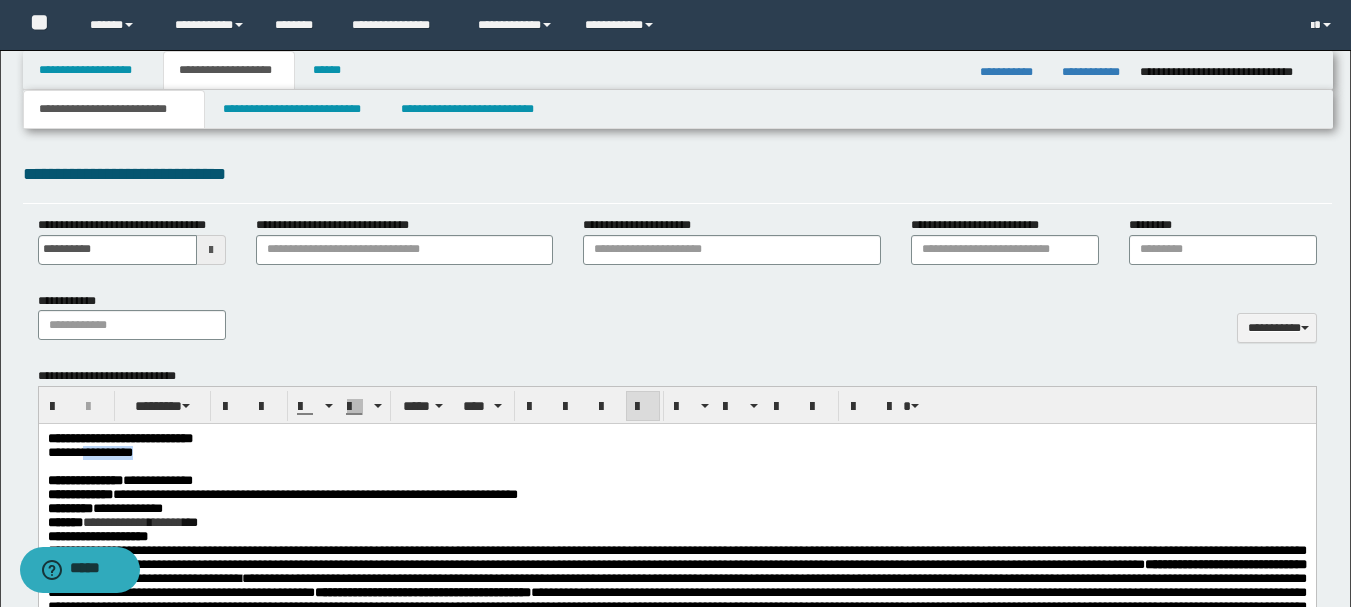 click on "**********" at bounding box center (282, 494) 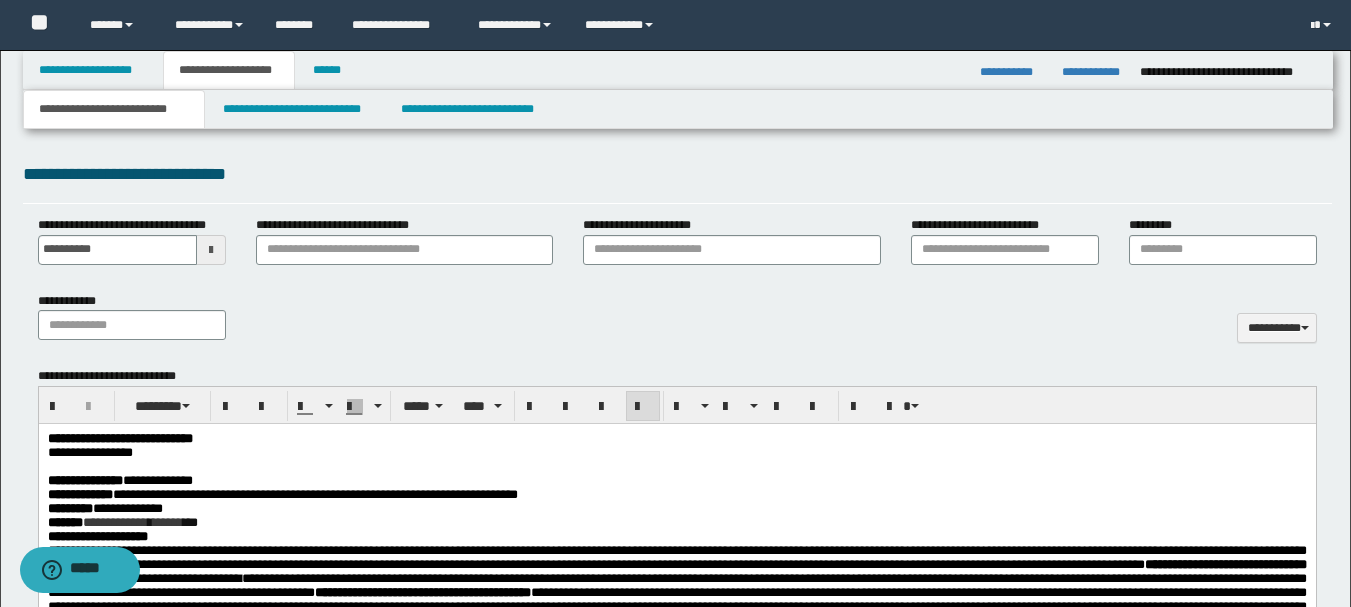 click on "**********" at bounding box center (119, 480) 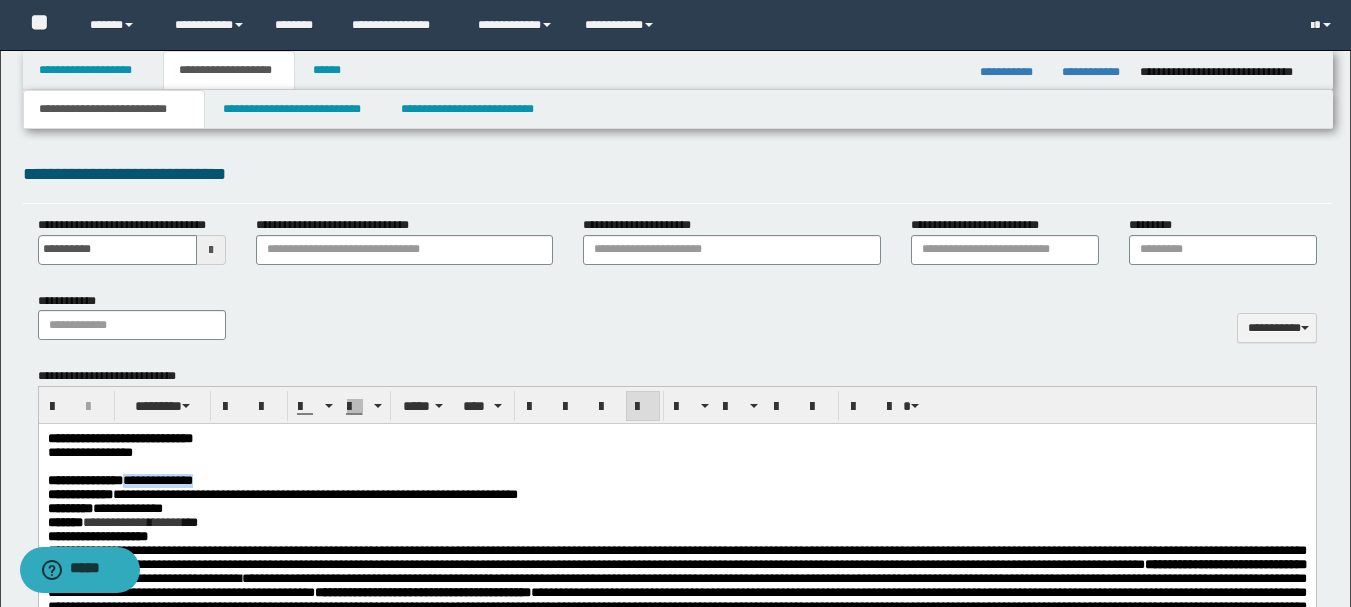 drag, startPoint x: 168, startPoint y: 486, endPoint x: 277, endPoint y: 485, distance: 109.004585 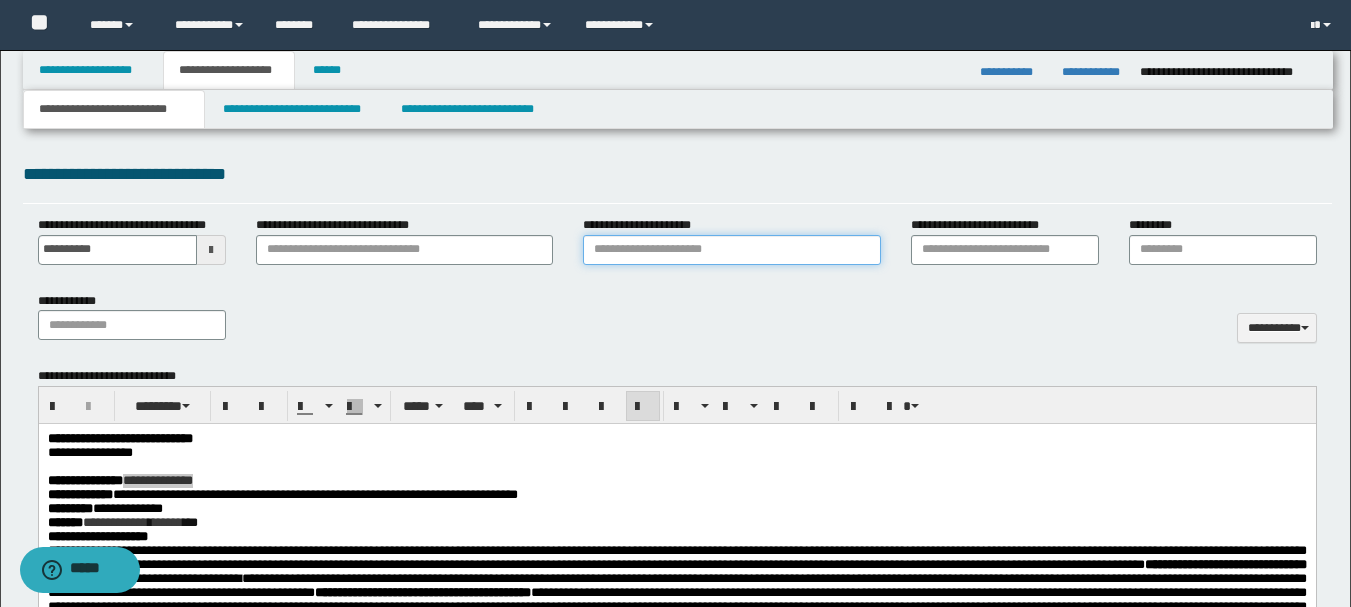 click on "**********" at bounding box center [731, 250] 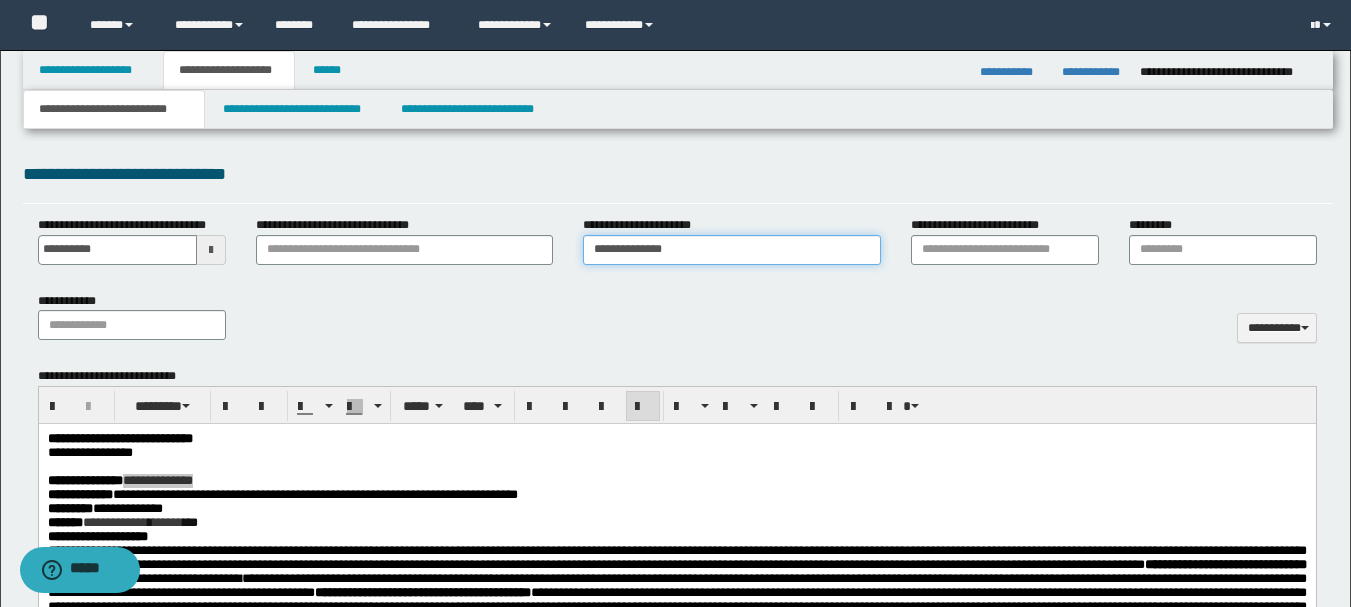 type on "**********" 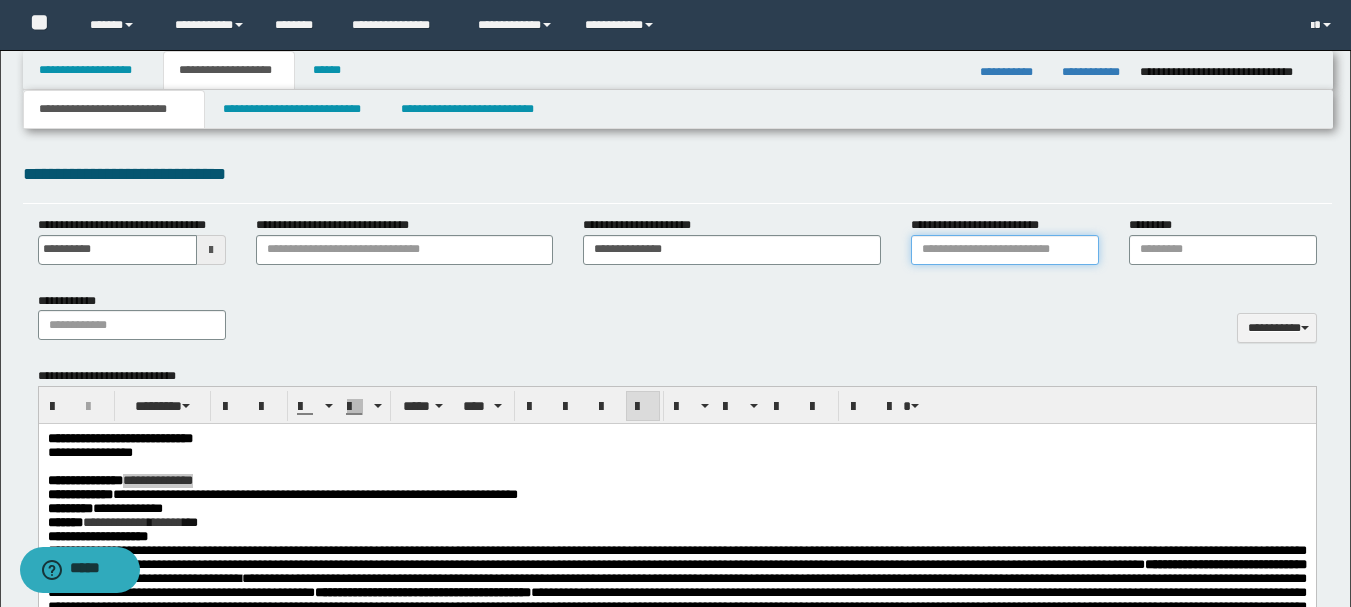 click on "**********" at bounding box center [1005, 250] 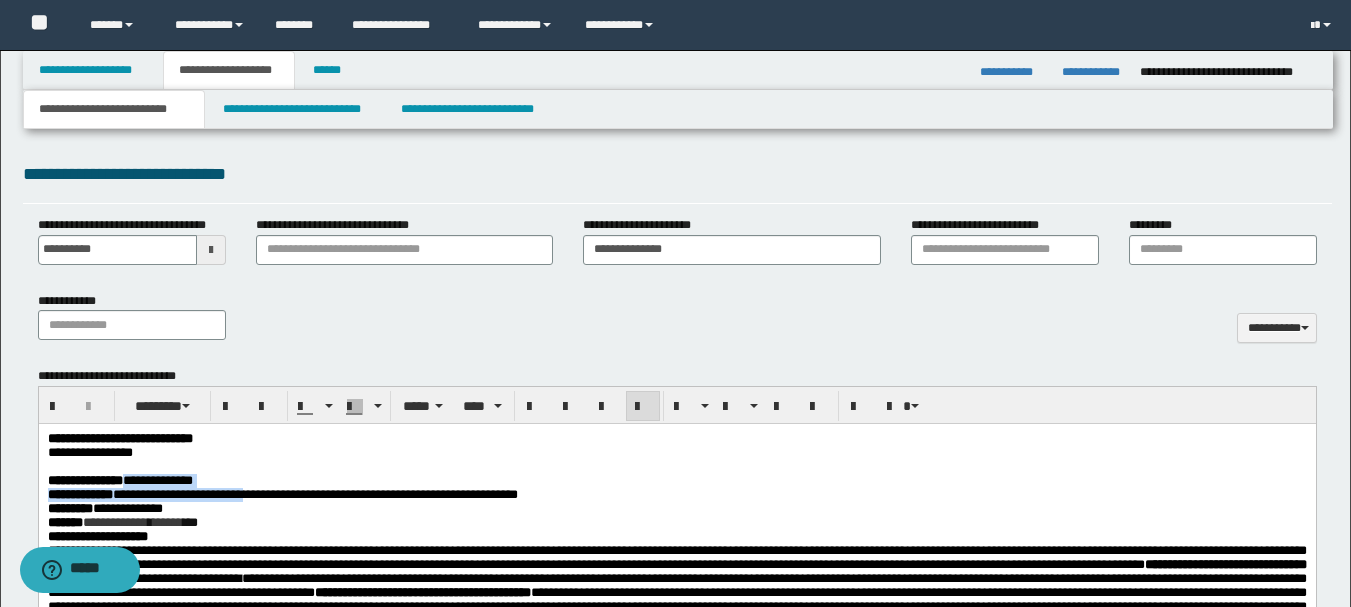 click on "**********" at bounding box center [282, 494] 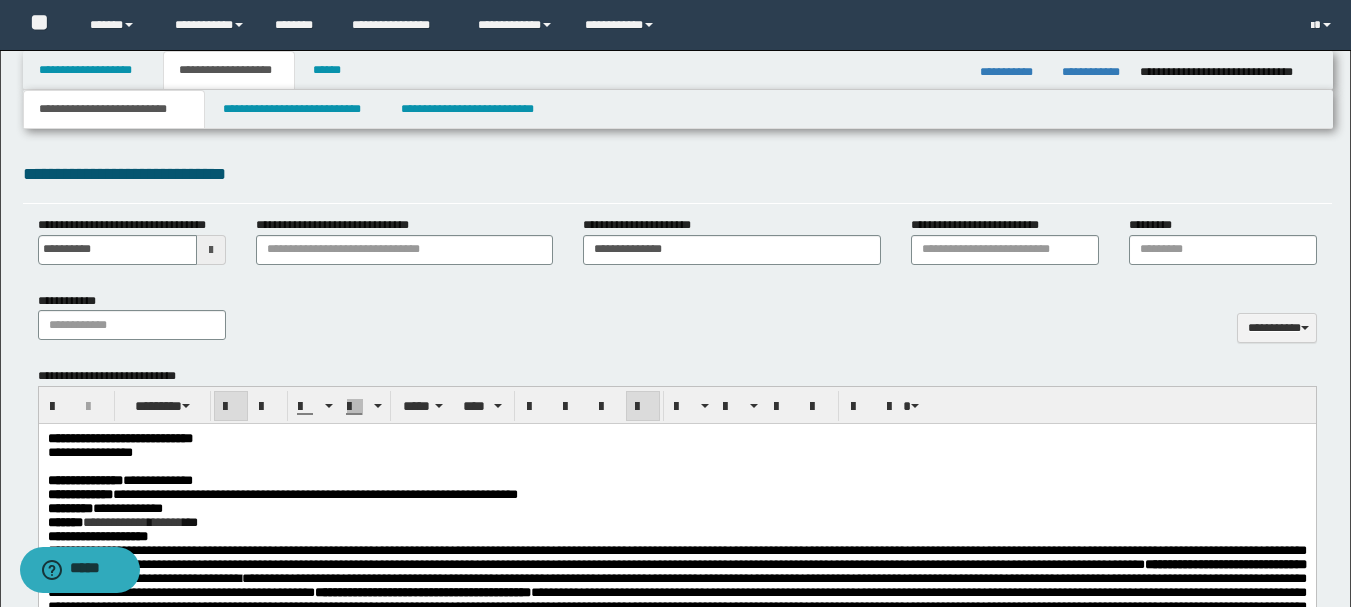 click on "********" at bounding box center (69, 508) 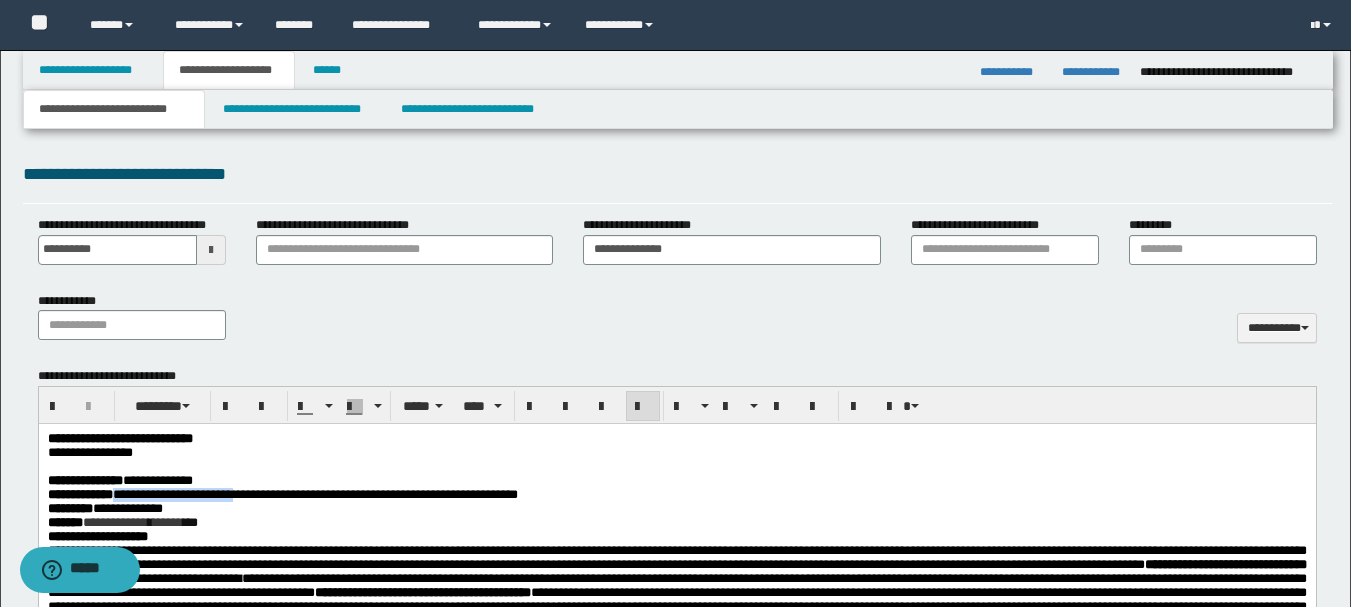 drag, startPoint x: 151, startPoint y: 500, endPoint x: 302, endPoint y: 503, distance: 151.0298 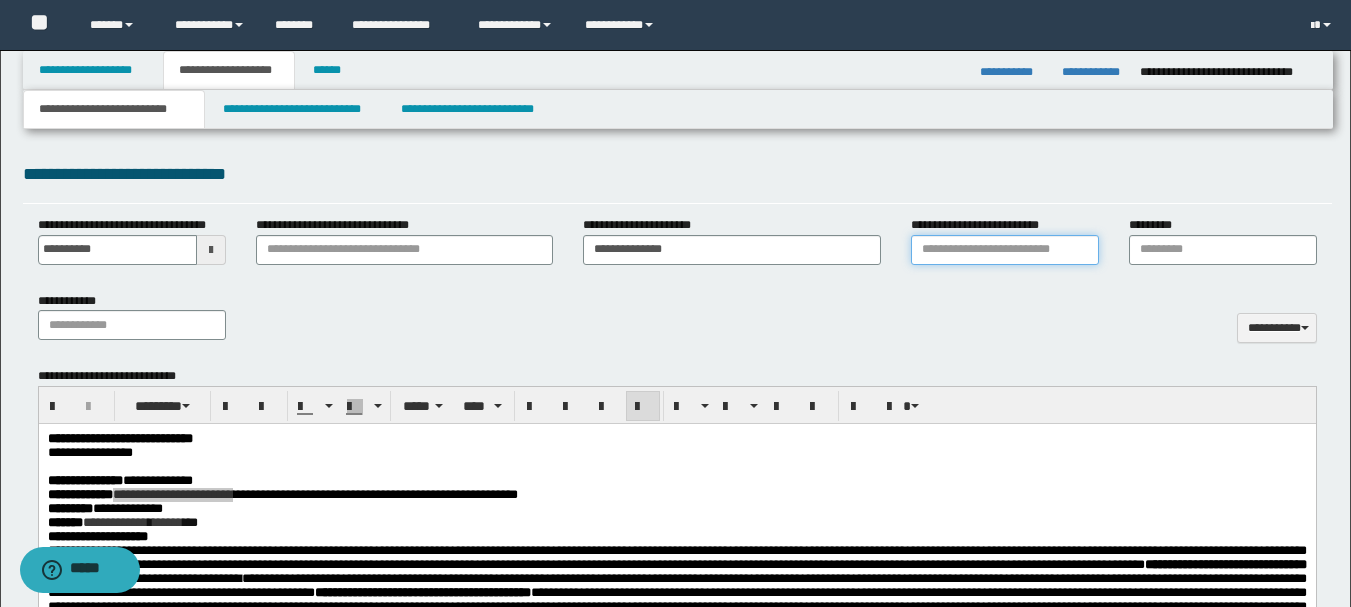 click on "**********" at bounding box center (1005, 250) 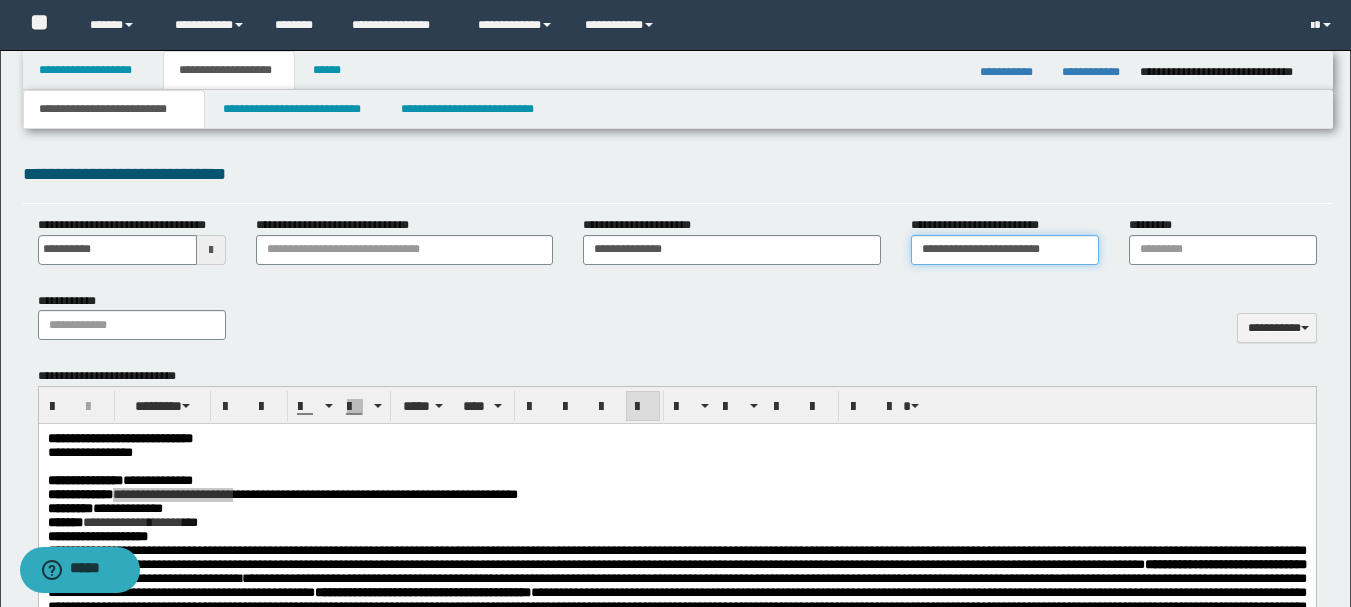 type on "**********" 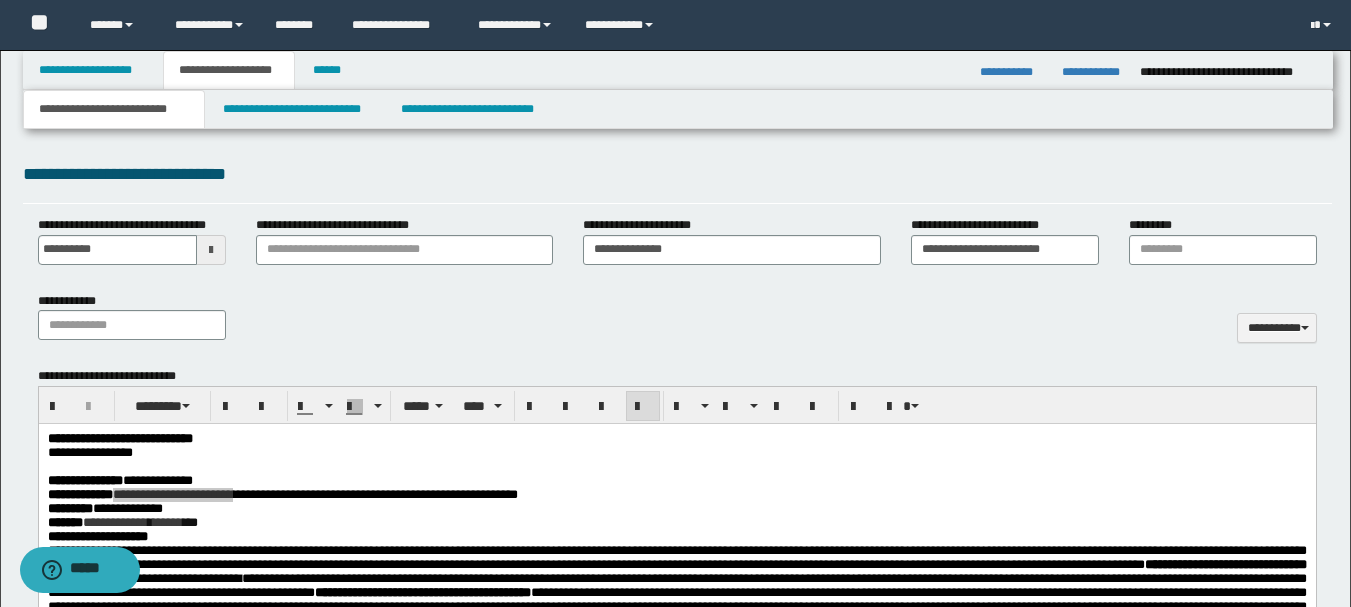 click on "**********" at bounding box center (677, 324) 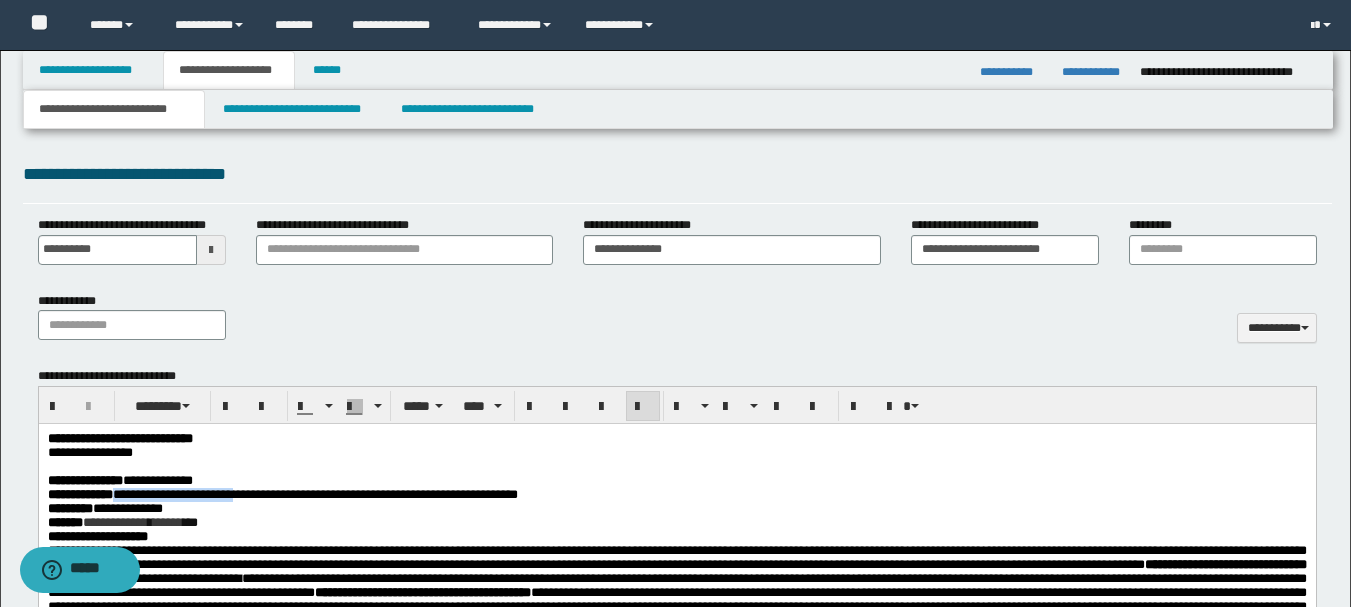 click on "**********" at bounding box center [676, 523] 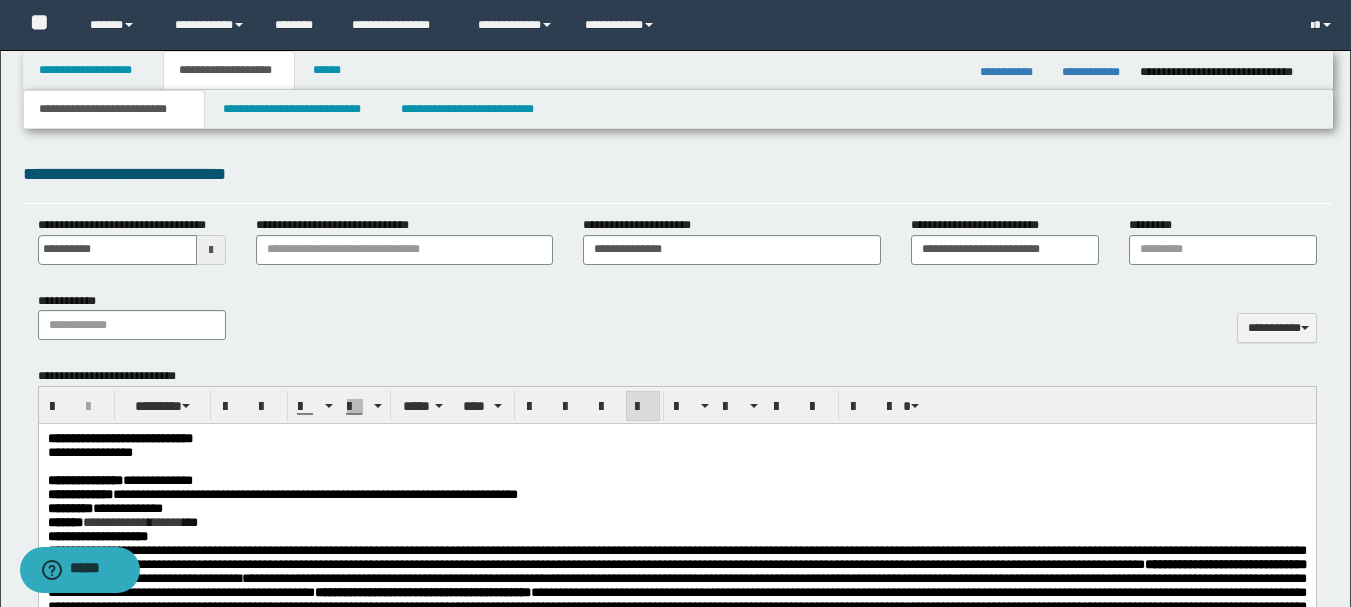 click on "**********" at bounding box center [676, 523] 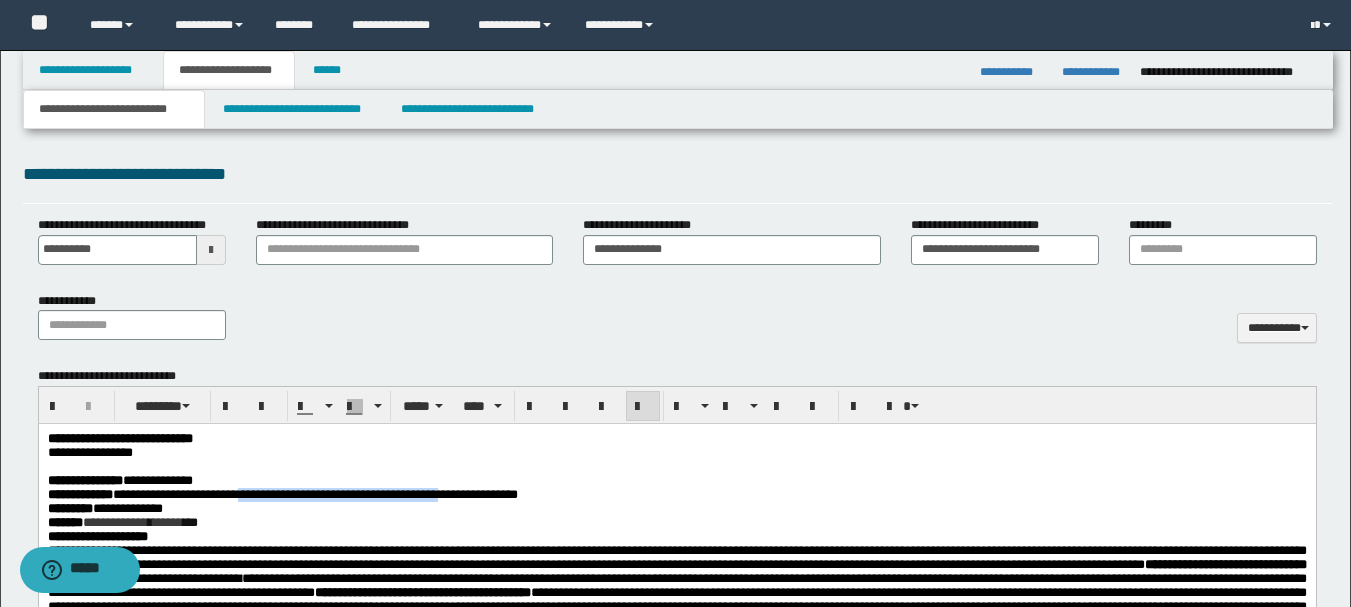 drag, startPoint x: 309, startPoint y: 505, endPoint x: 552, endPoint y: 504, distance: 243.00206 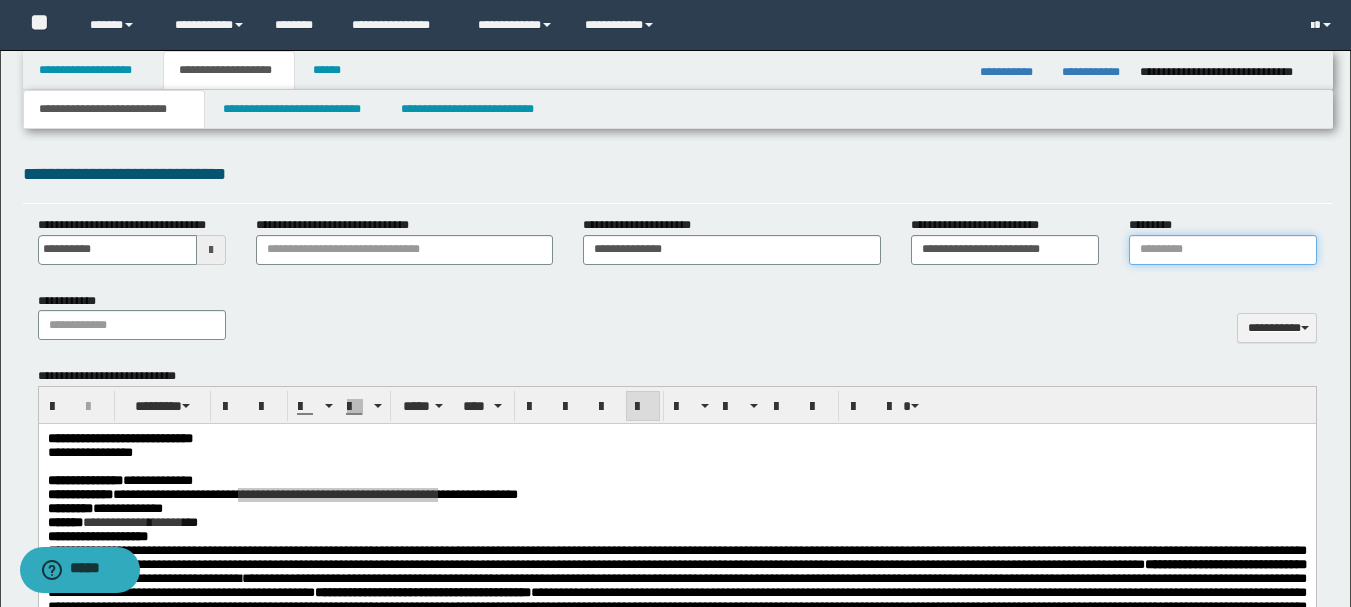 click on "*********" at bounding box center (1223, 250) 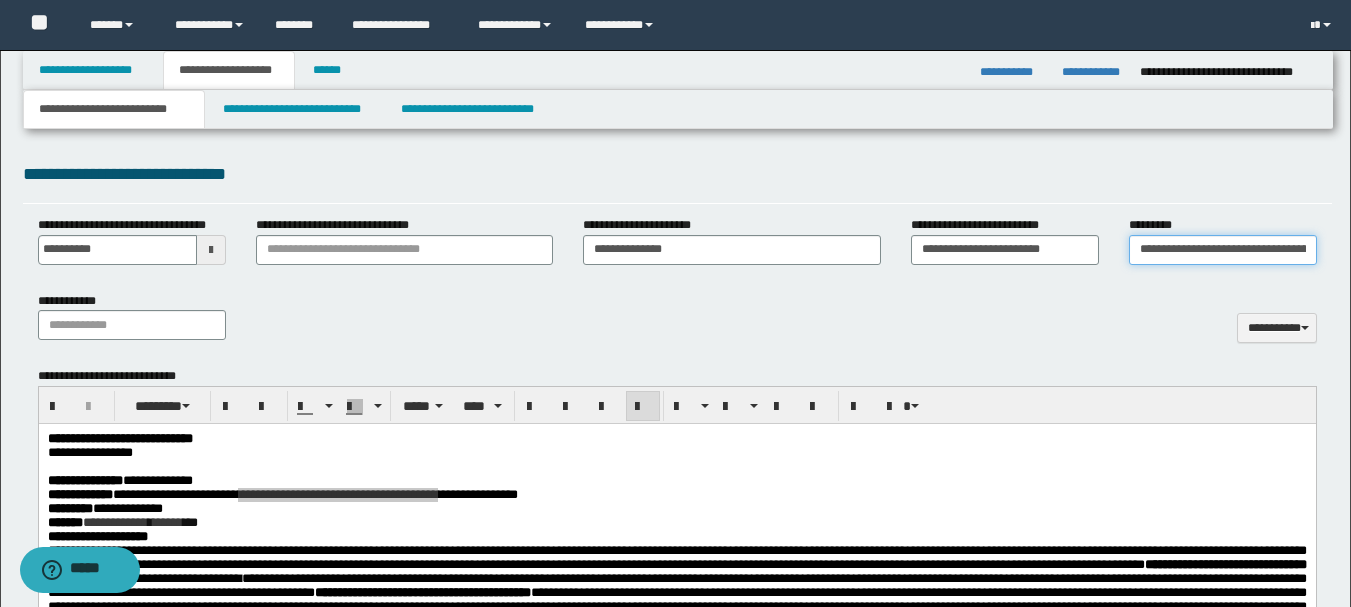 scroll, scrollTop: 0, scrollLeft: 51, axis: horizontal 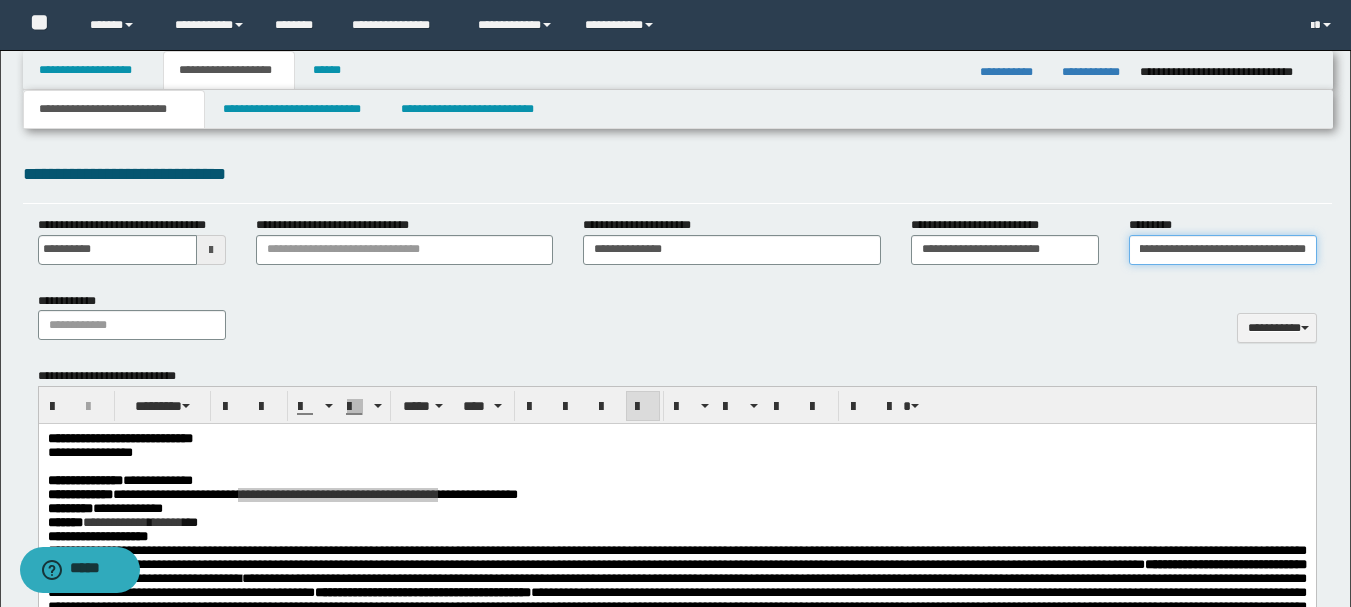 type on "**********" 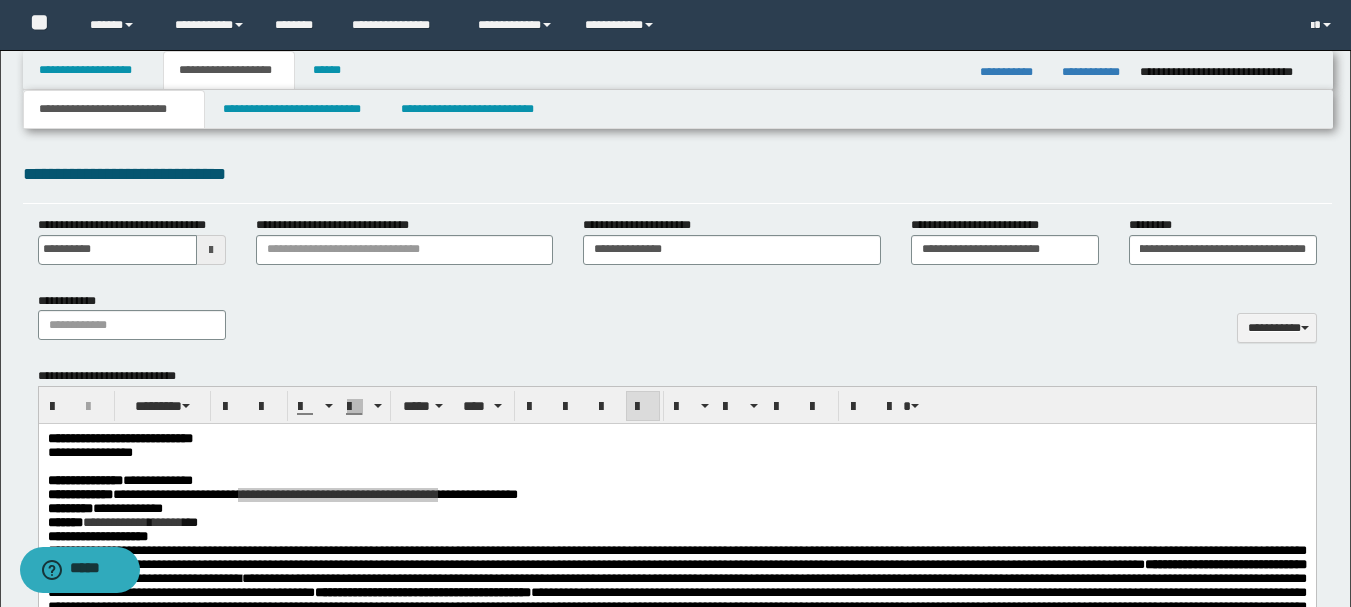 click on "**********" at bounding box center (677, 380) 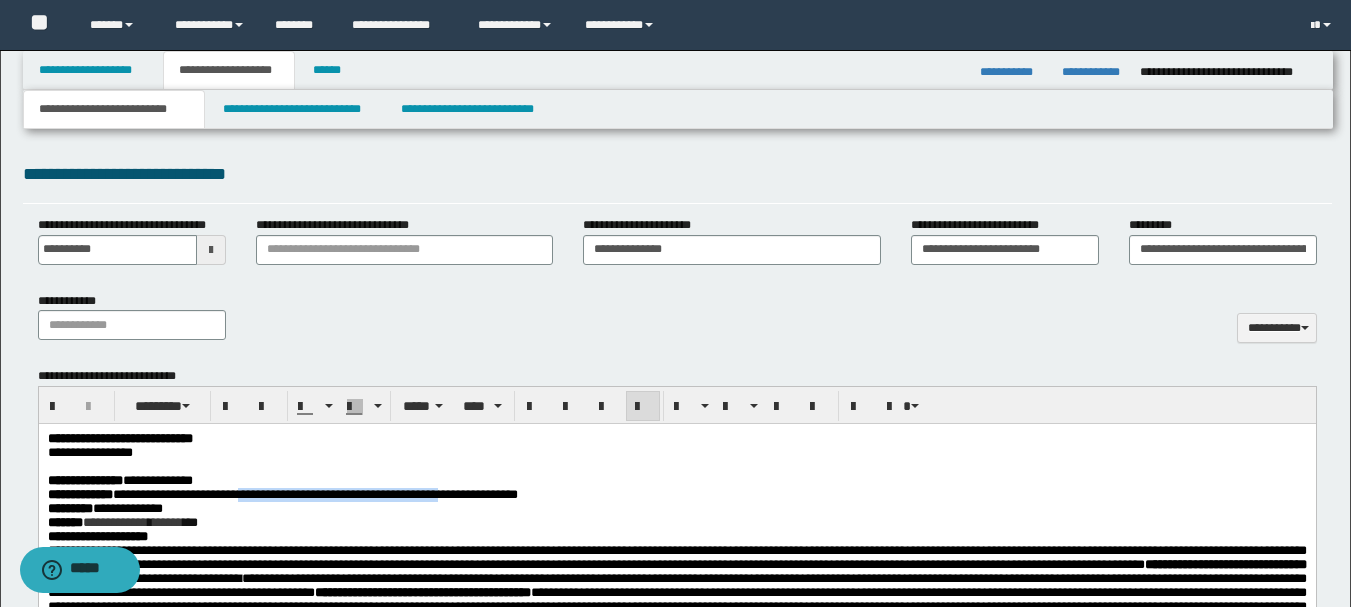 click on "**********" at bounding box center (676, 523) 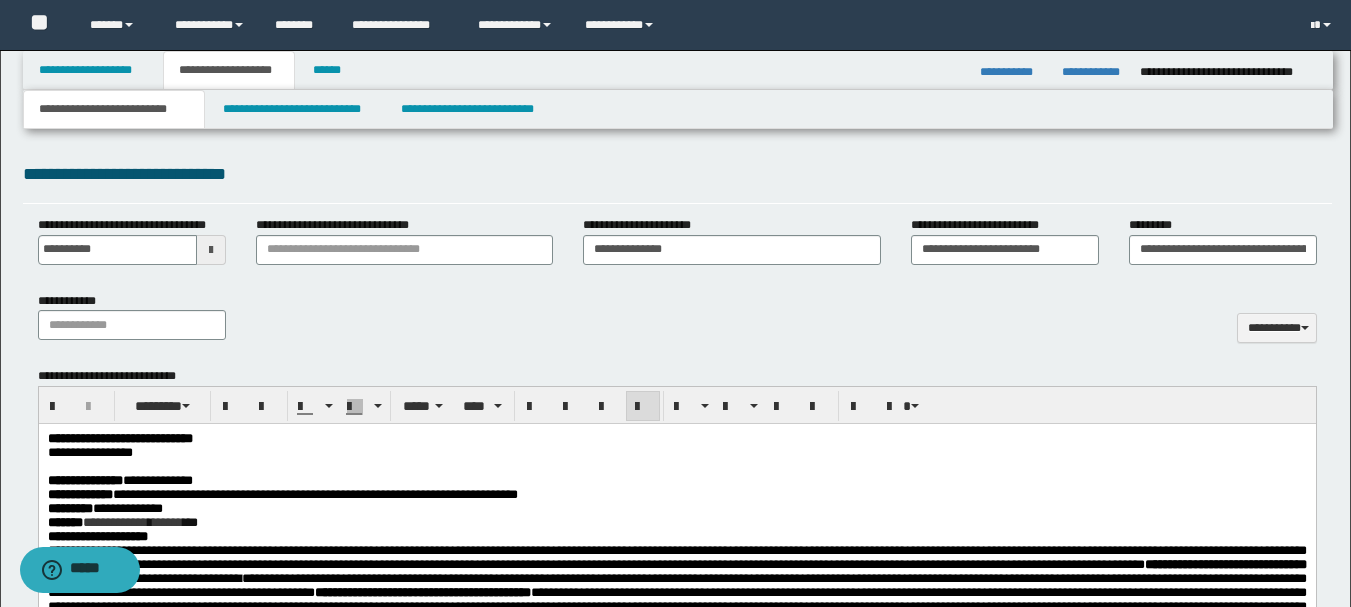 click on "**********" at bounding box center [676, 523] 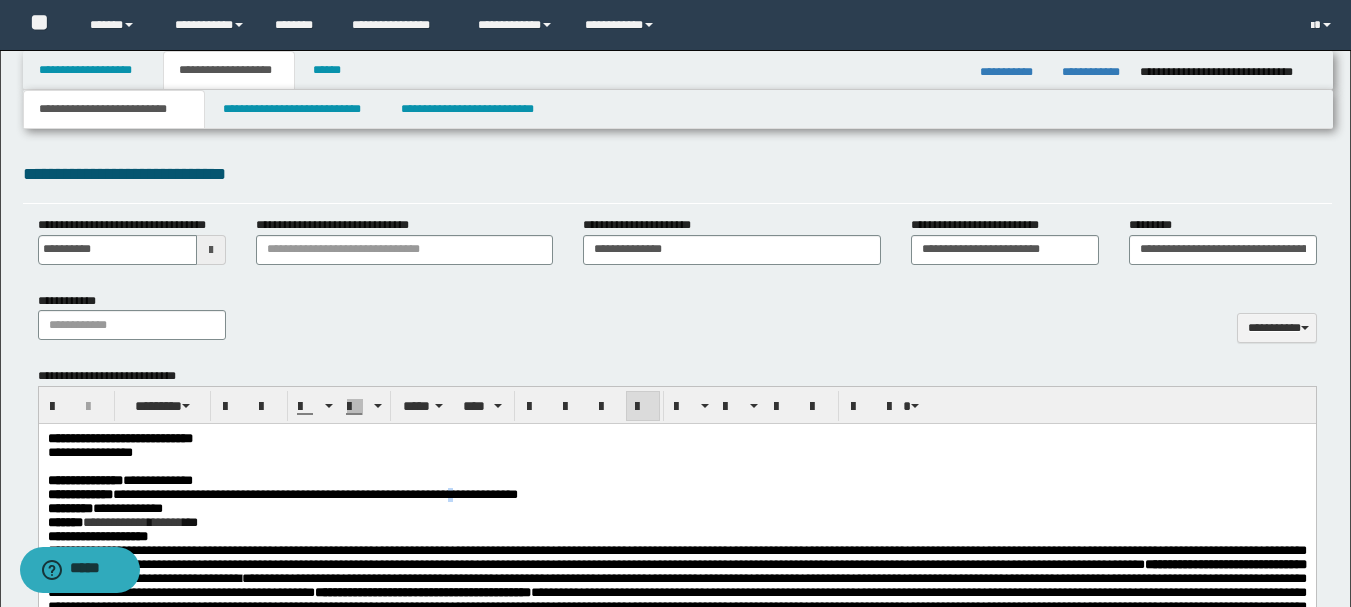 click on "**********" at bounding box center [282, 494] 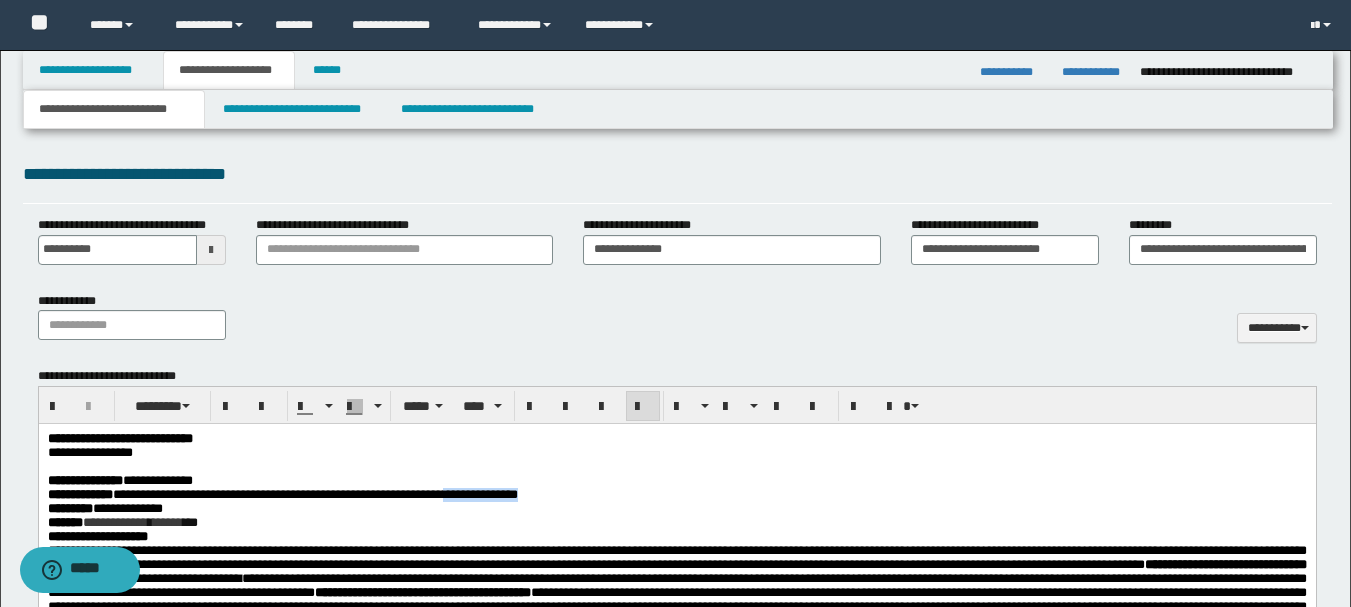 drag, startPoint x: 557, startPoint y: 501, endPoint x: 655, endPoint y: 501, distance: 98 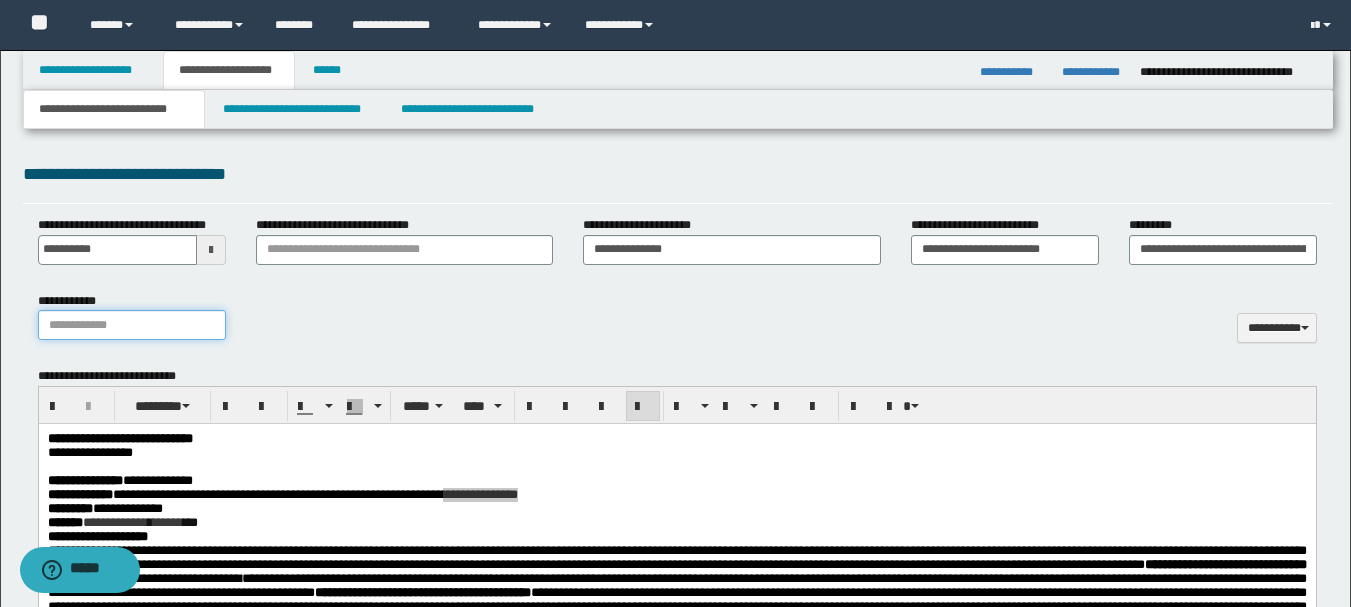 click on "**********" at bounding box center [132, 325] 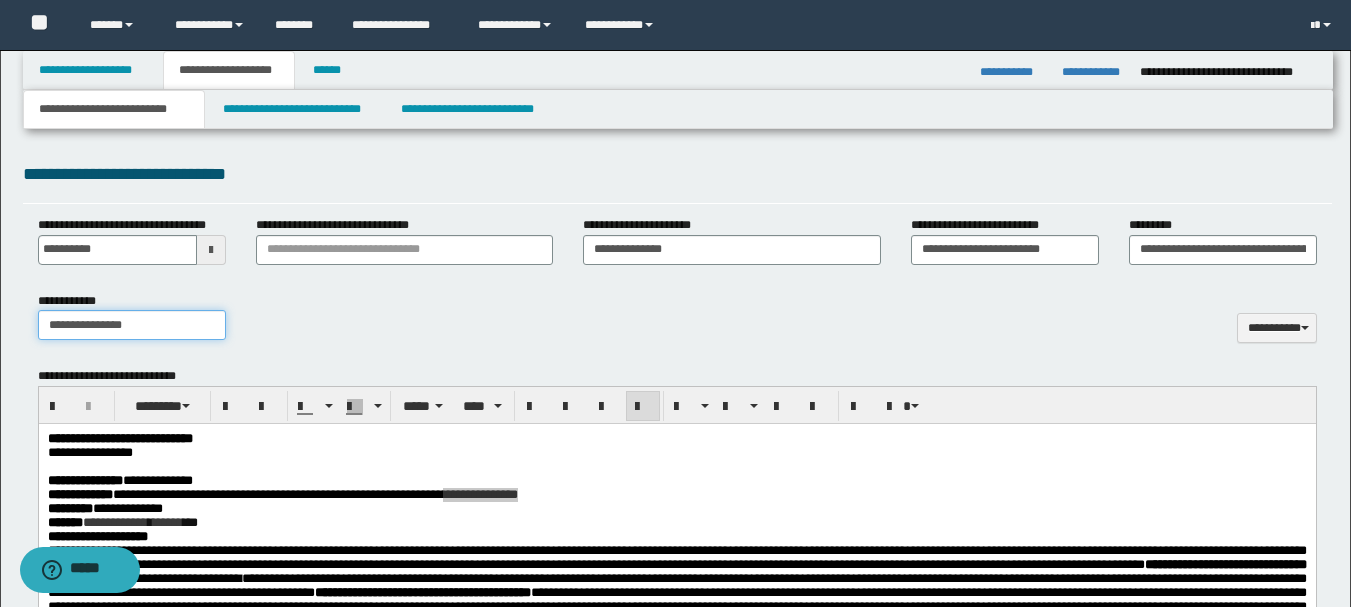 type on "**********" 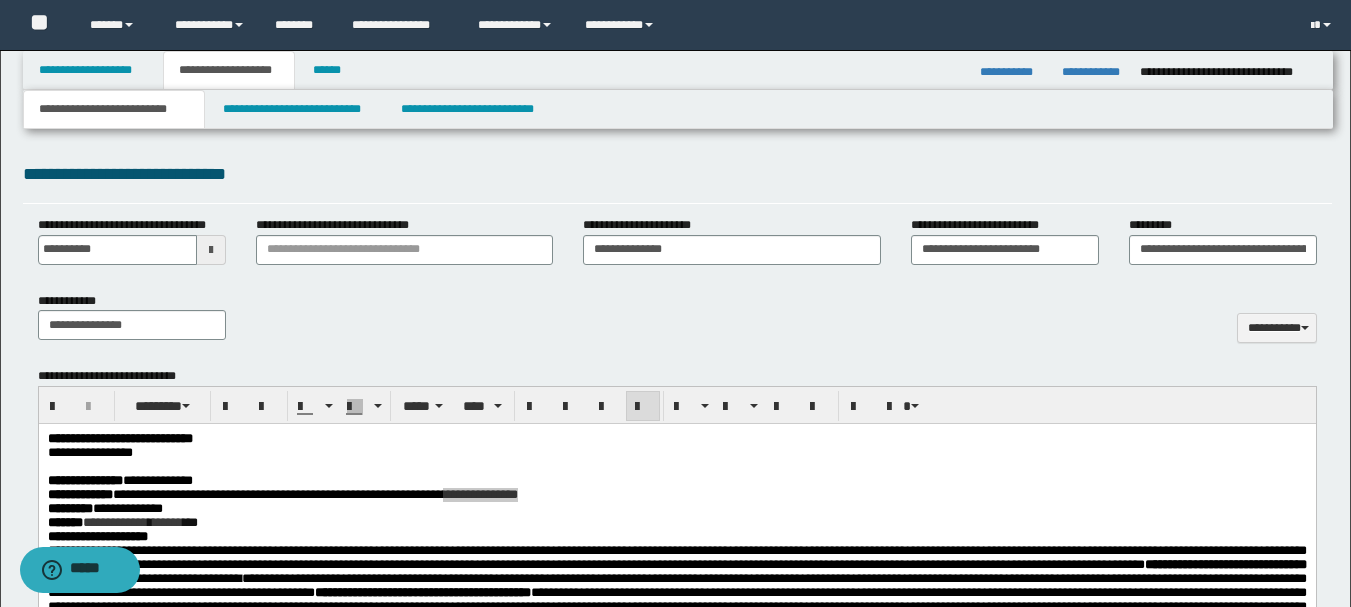 click on "**********" at bounding box center [677, 324] 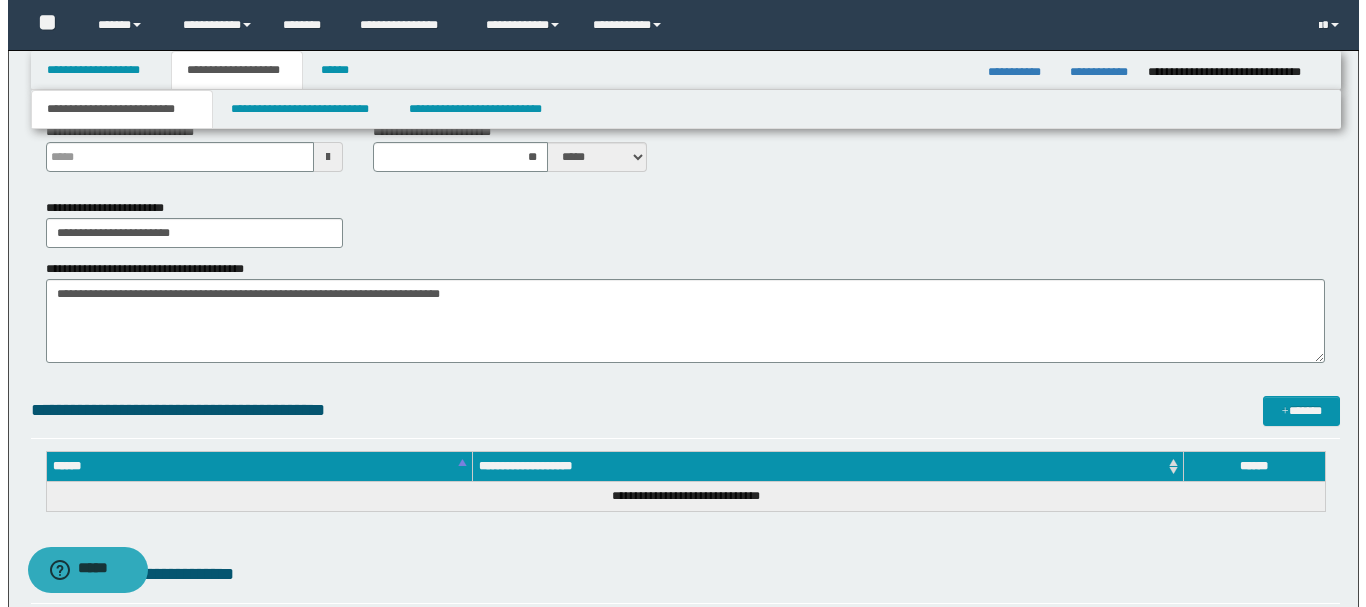 scroll, scrollTop: 0, scrollLeft: 0, axis: both 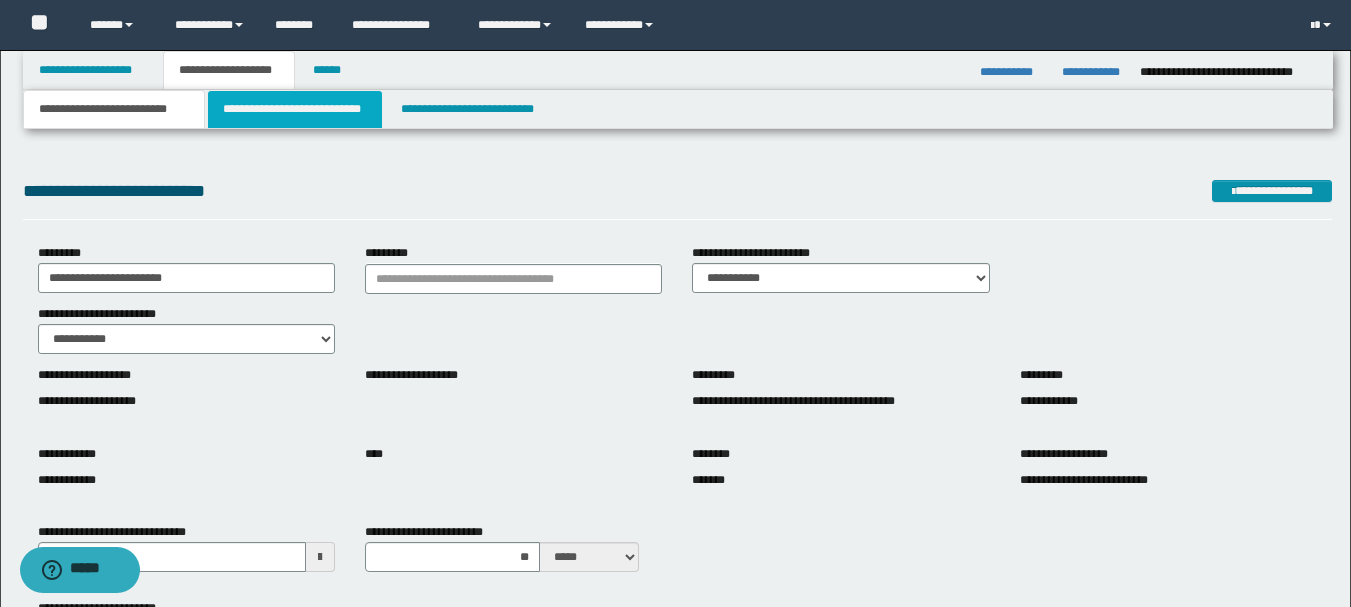 click on "**********" at bounding box center [295, 109] 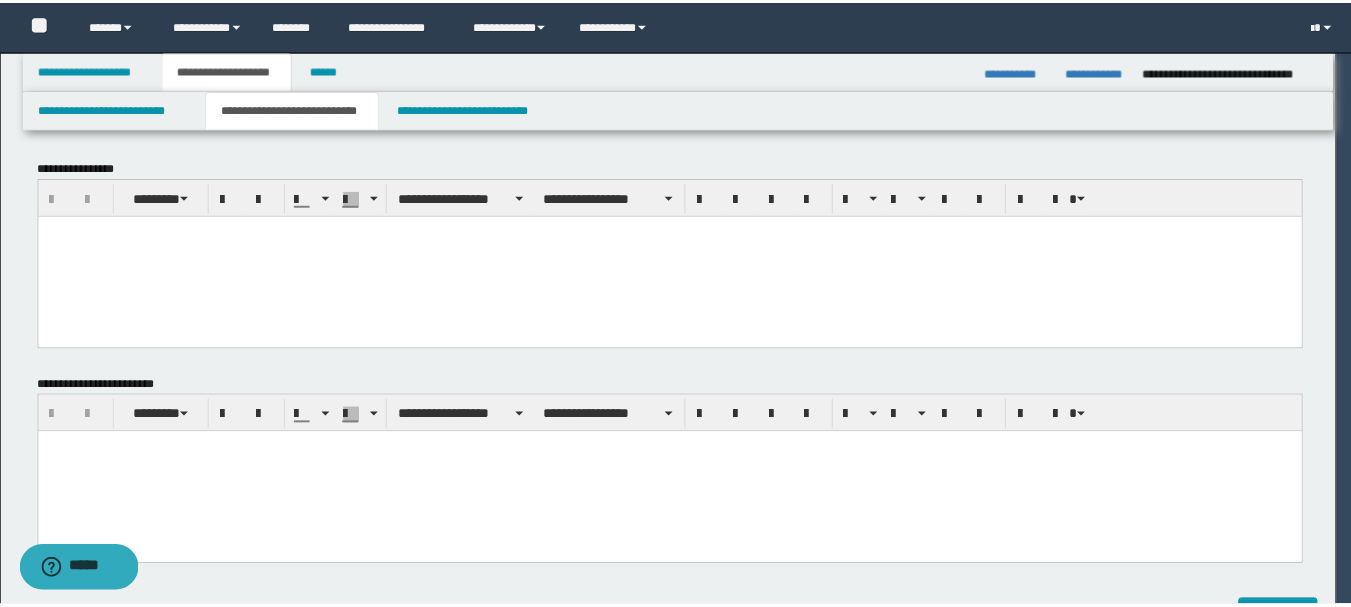 scroll, scrollTop: 0, scrollLeft: 0, axis: both 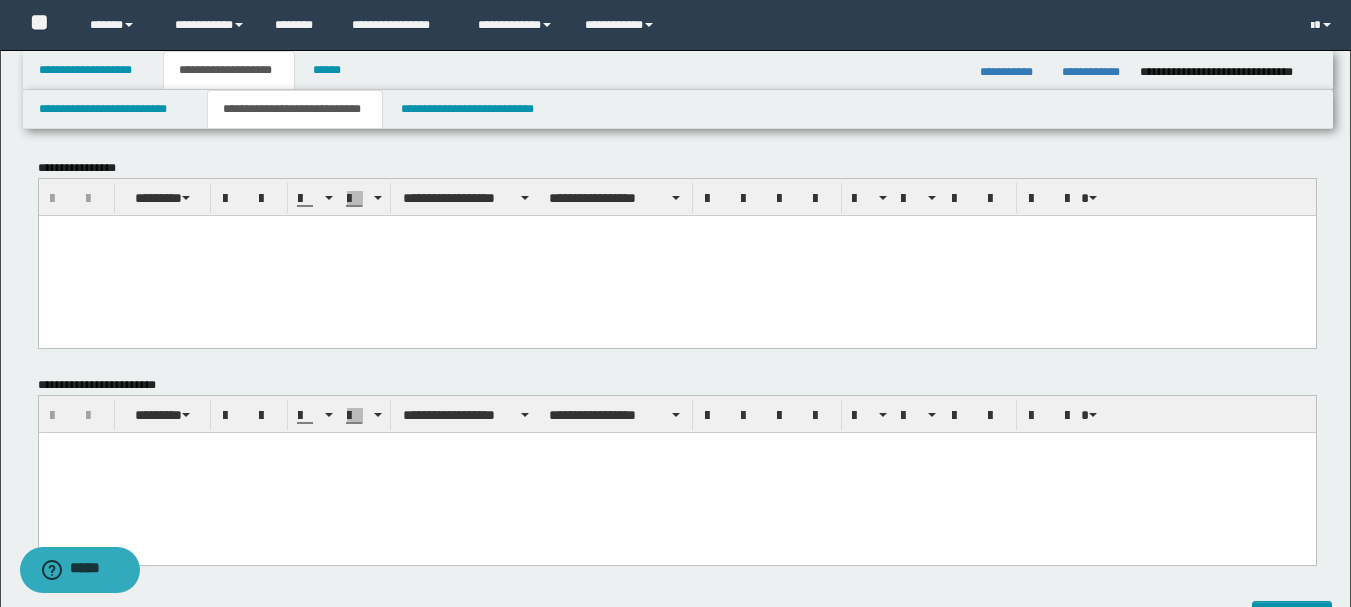 click at bounding box center [676, 255] 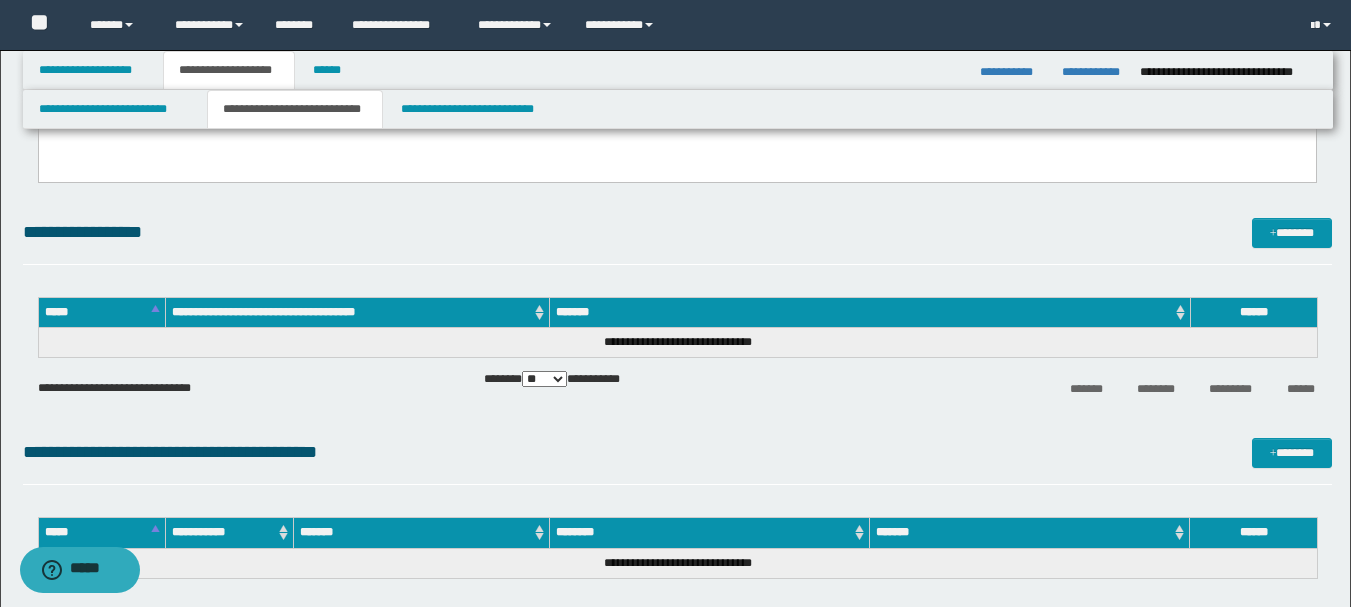 drag, startPoint x: 47, startPoint y: -1227, endPoint x: 767, endPoint y: 773, distance: 2125.6528 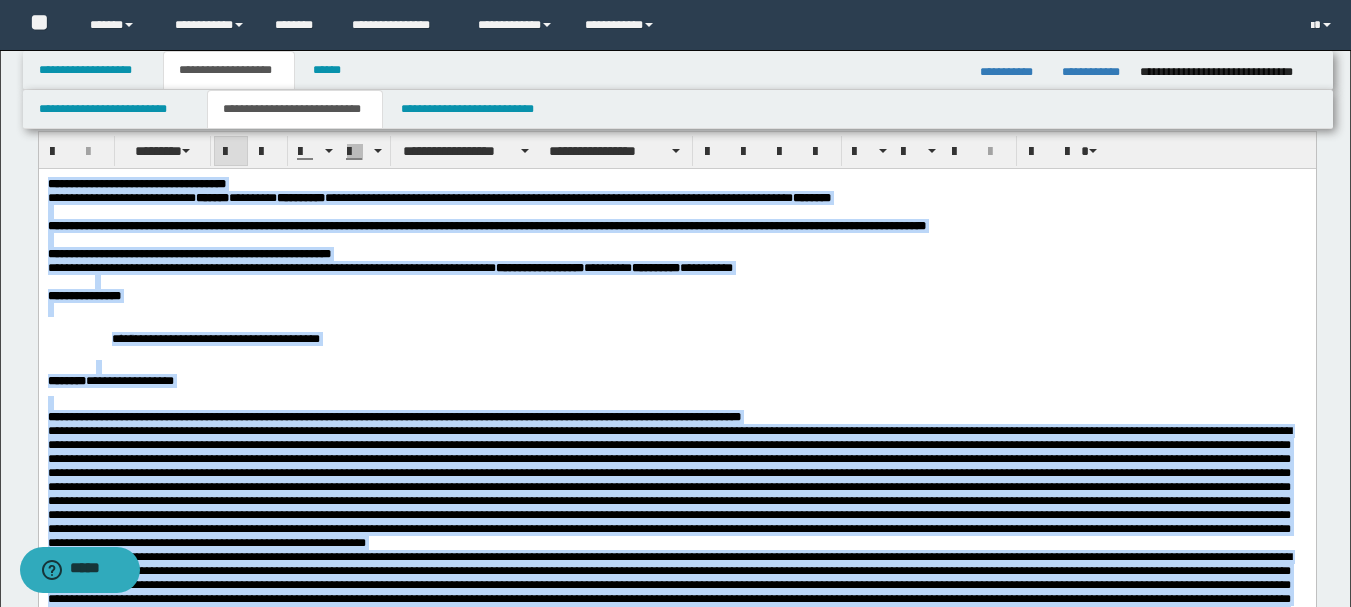 scroll, scrollTop: 0, scrollLeft: 0, axis: both 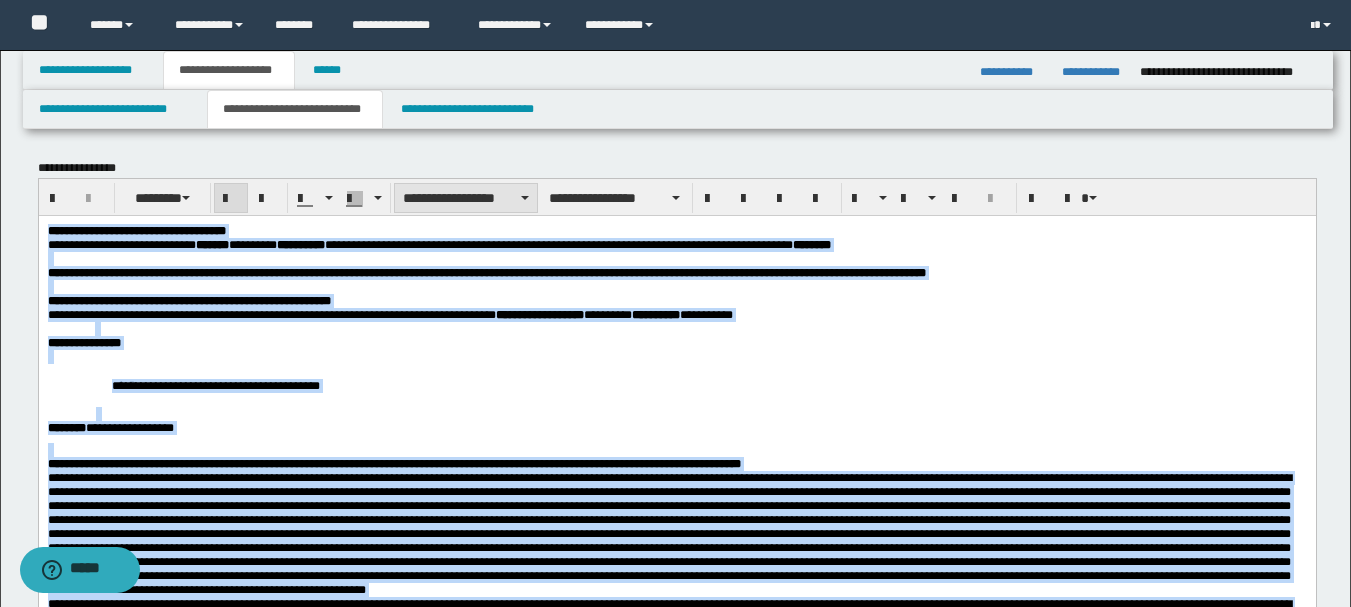 click on "**********" at bounding box center [466, 198] 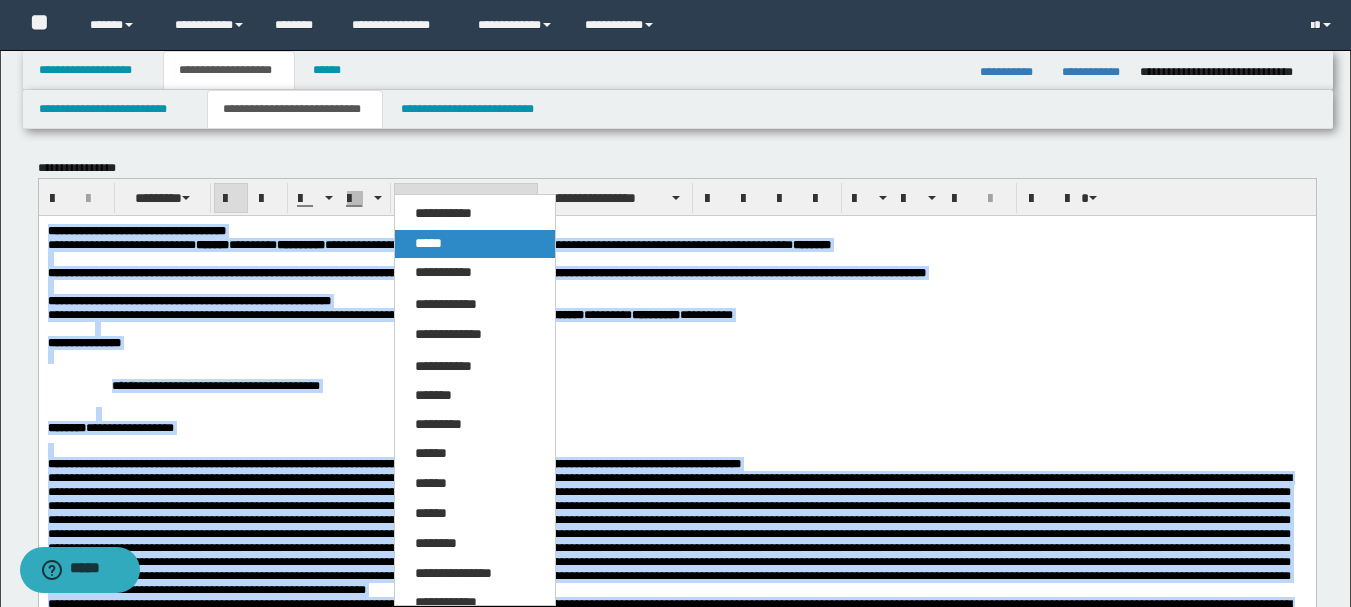 click on "*****" at bounding box center [475, 244] 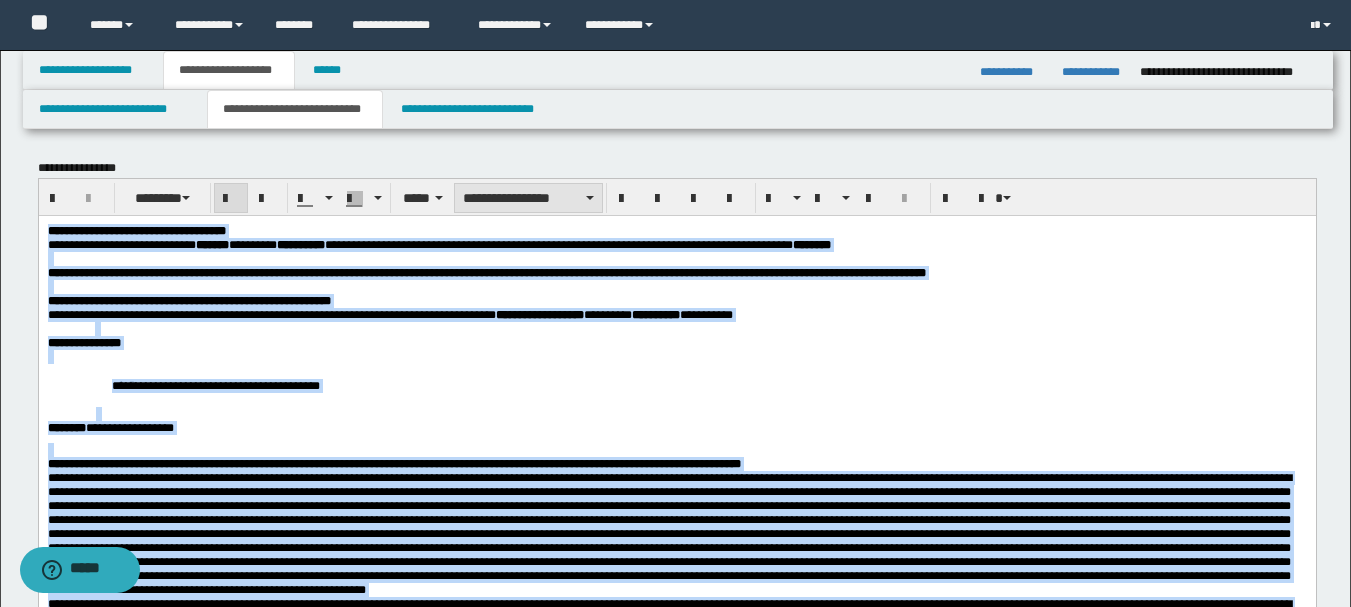 click on "**********" at bounding box center [528, 198] 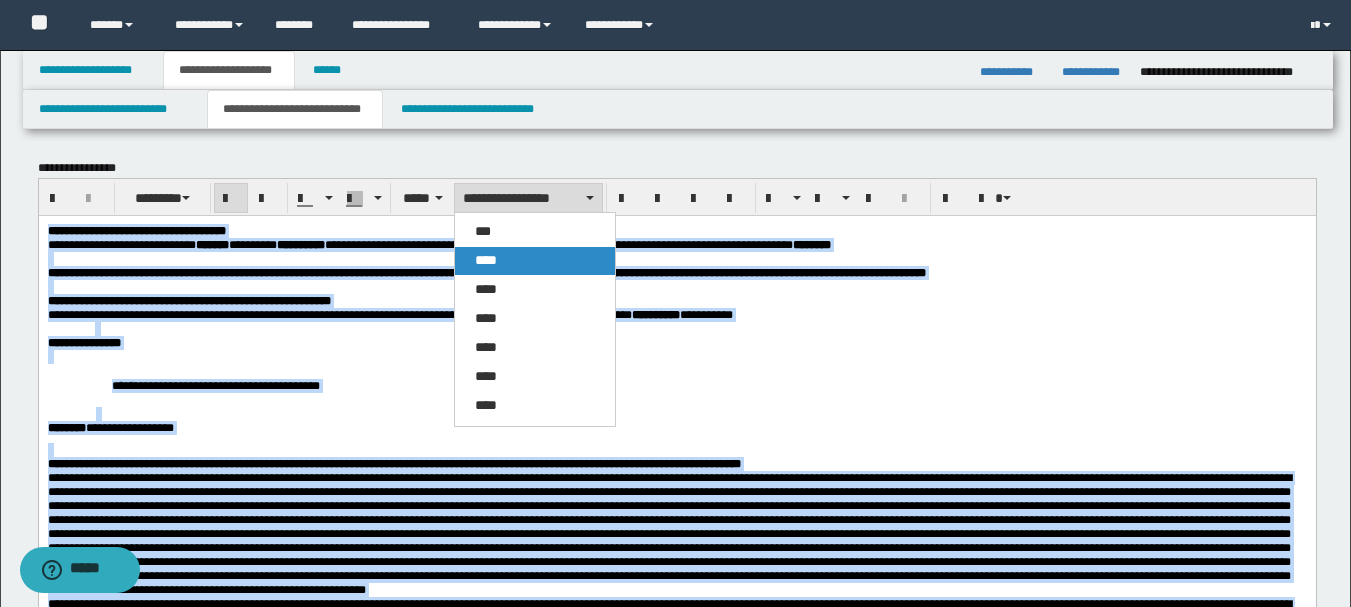 click on "****" at bounding box center [535, 261] 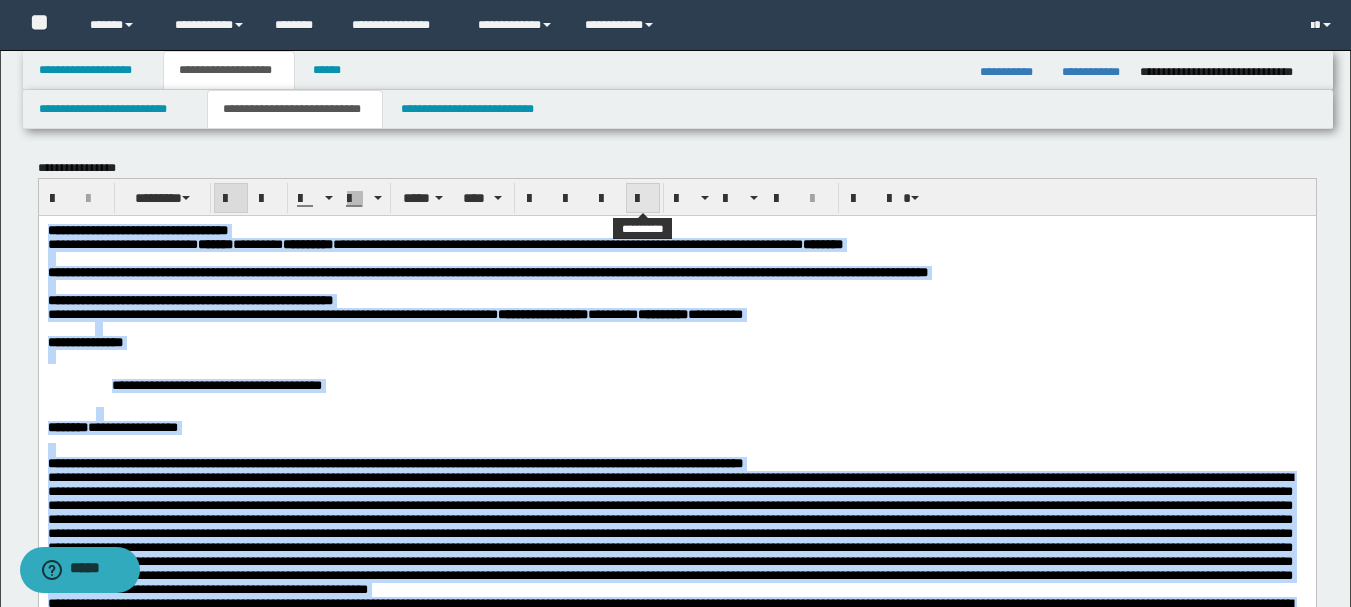 click at bounding box center [643, 199] 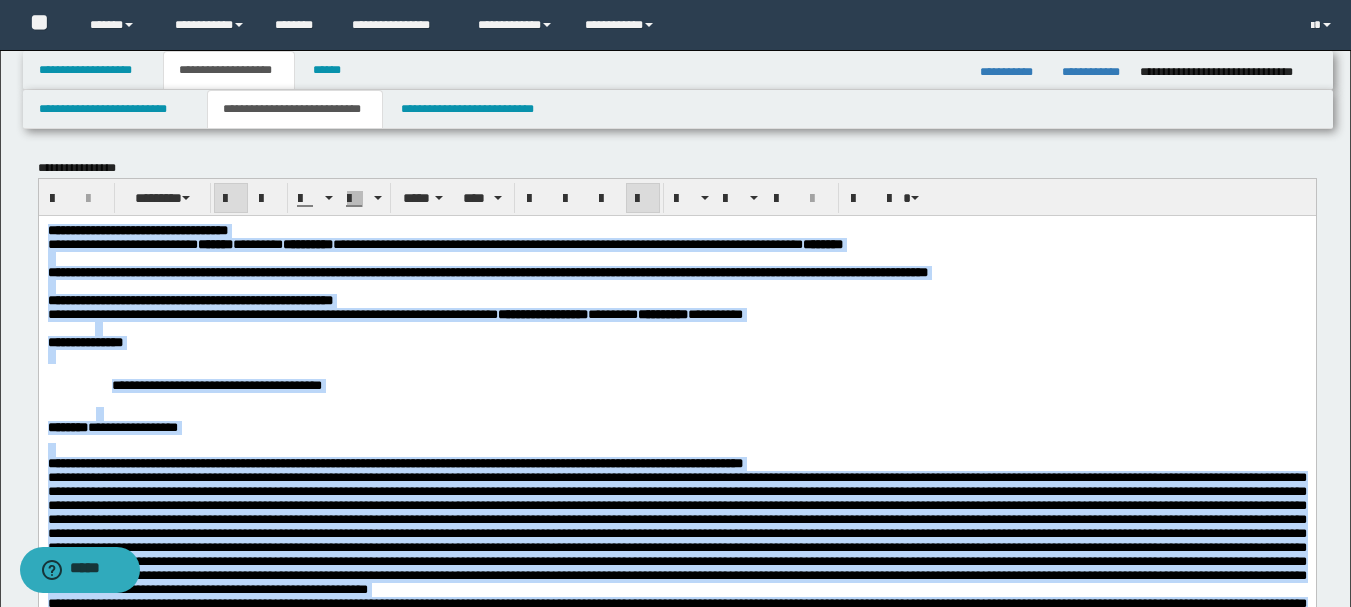 click at bounding box center (676, 356) 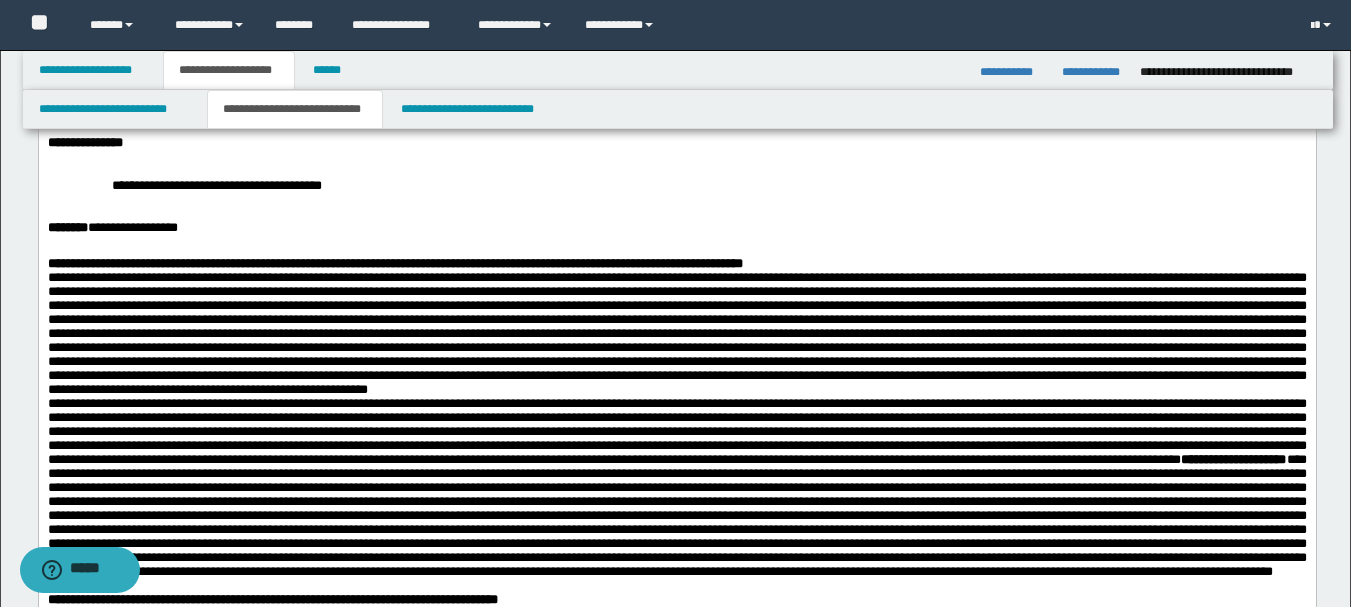 scroll, scrollTop: 400, scrollLeft: 0, axis: vertical 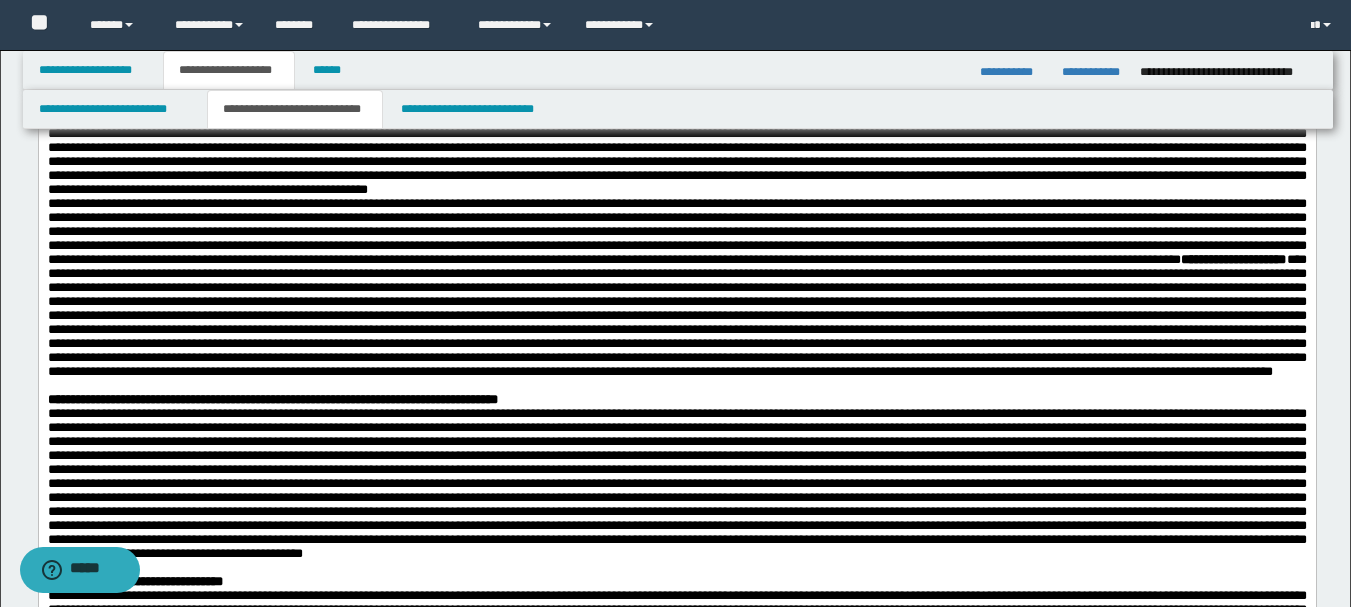 click at bounding box center [676, 134] 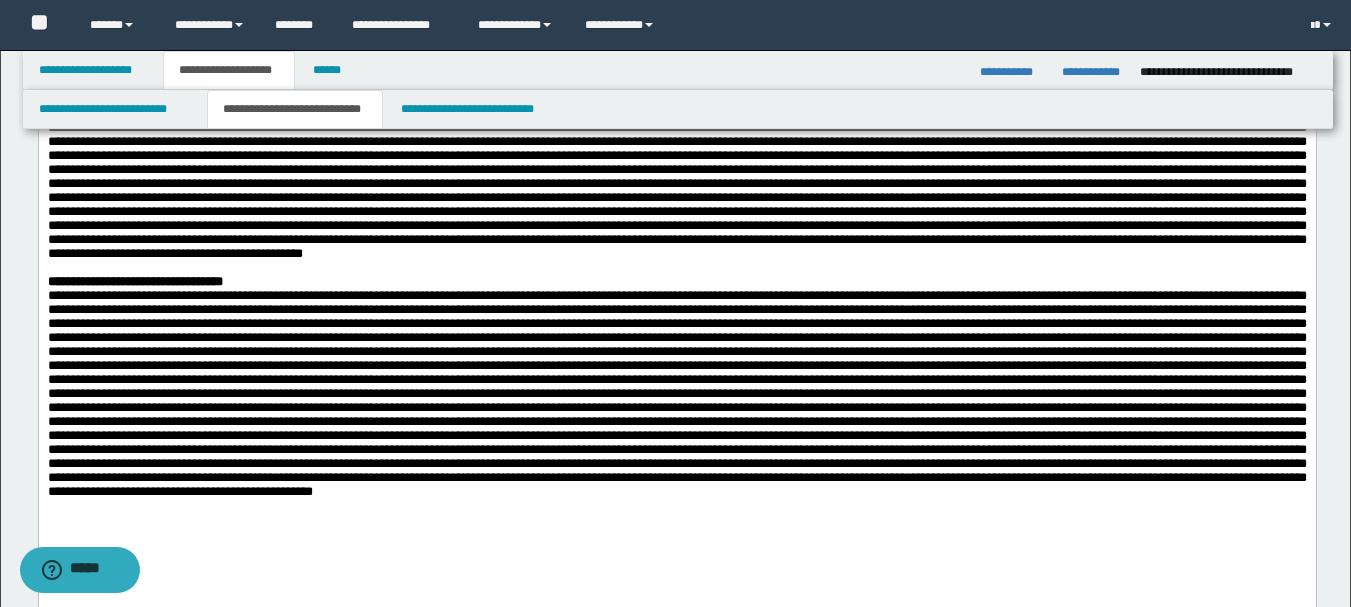 scroll, scrollTop: 300, scrollLeft: 0, axis: vertical 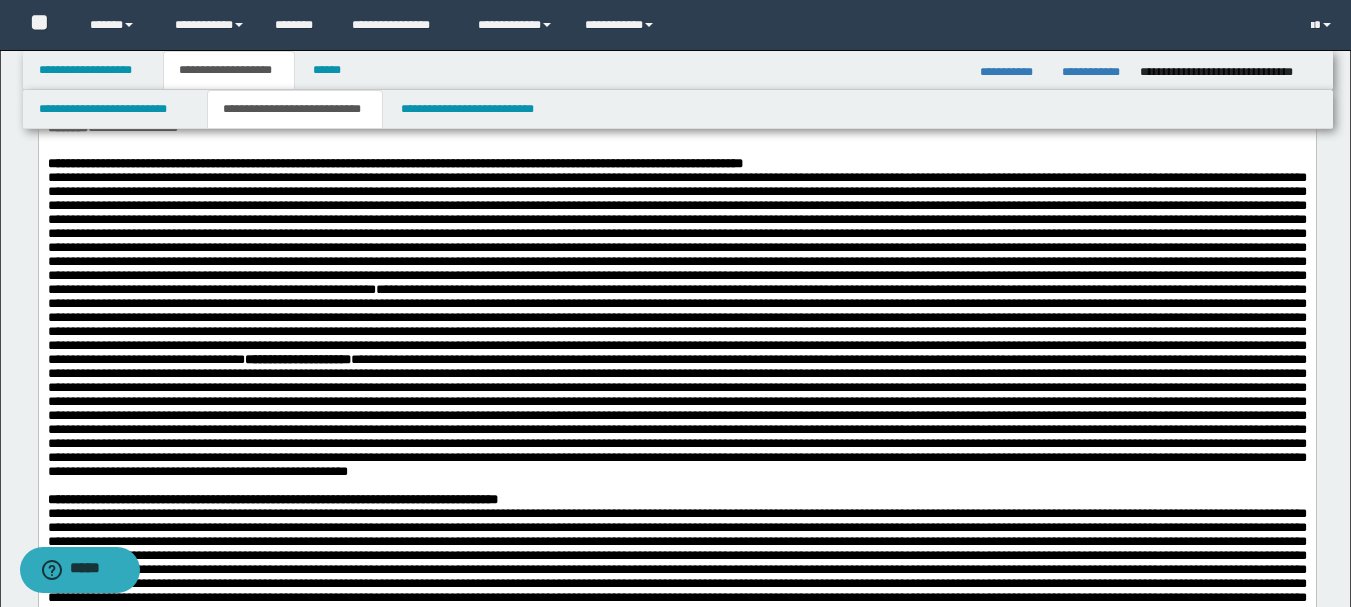 click on "**********" at bounding box center [676, 164] 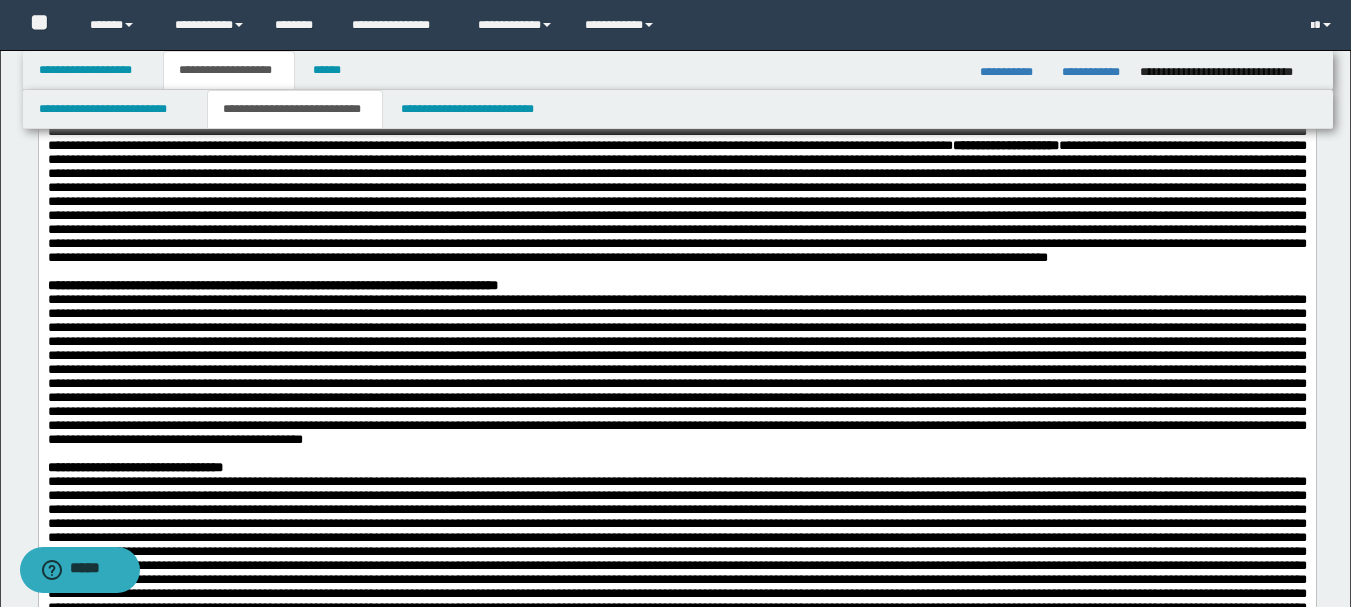scroll, scrollTop: 600, scrollLeft: 0, axis: vertical 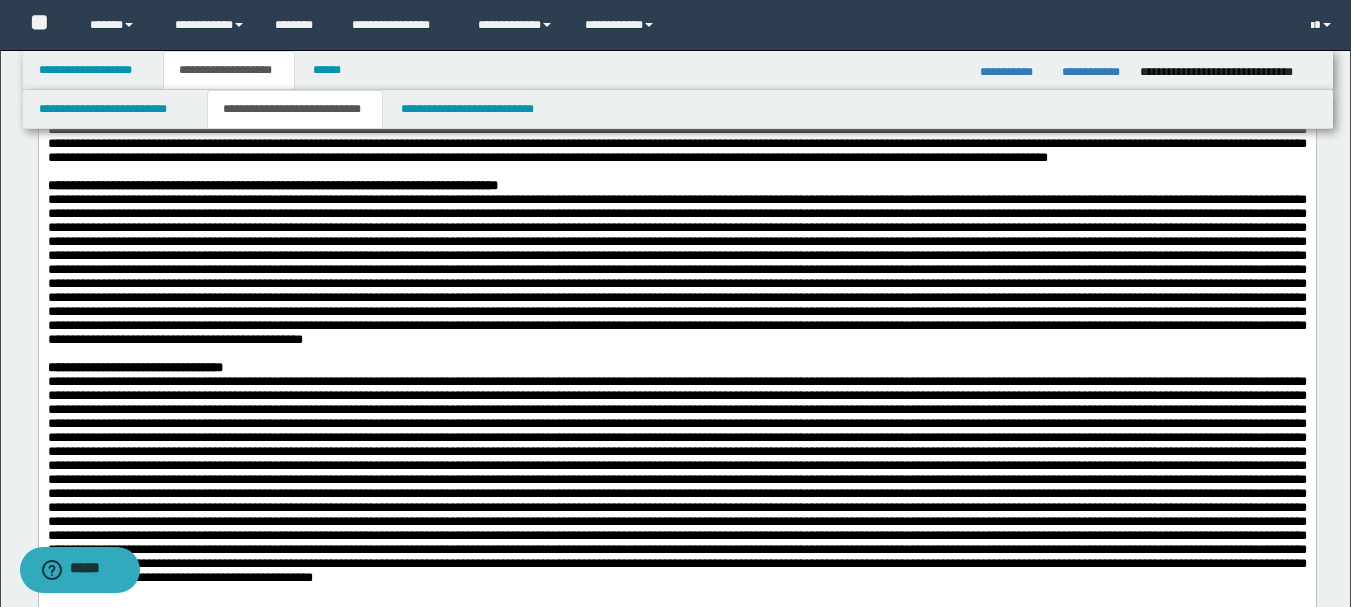 click on "**********" at bounding box center [676, 186] 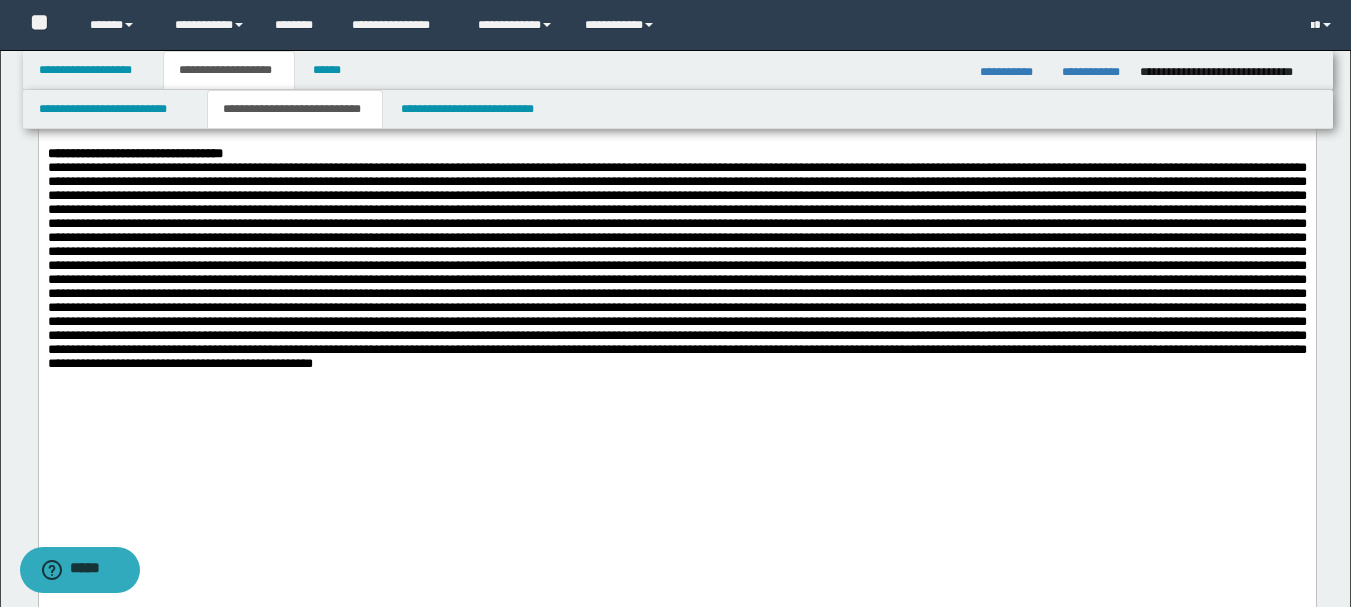 scroll, scrollTop: 900, scrollLeft: 0, axis: vertical 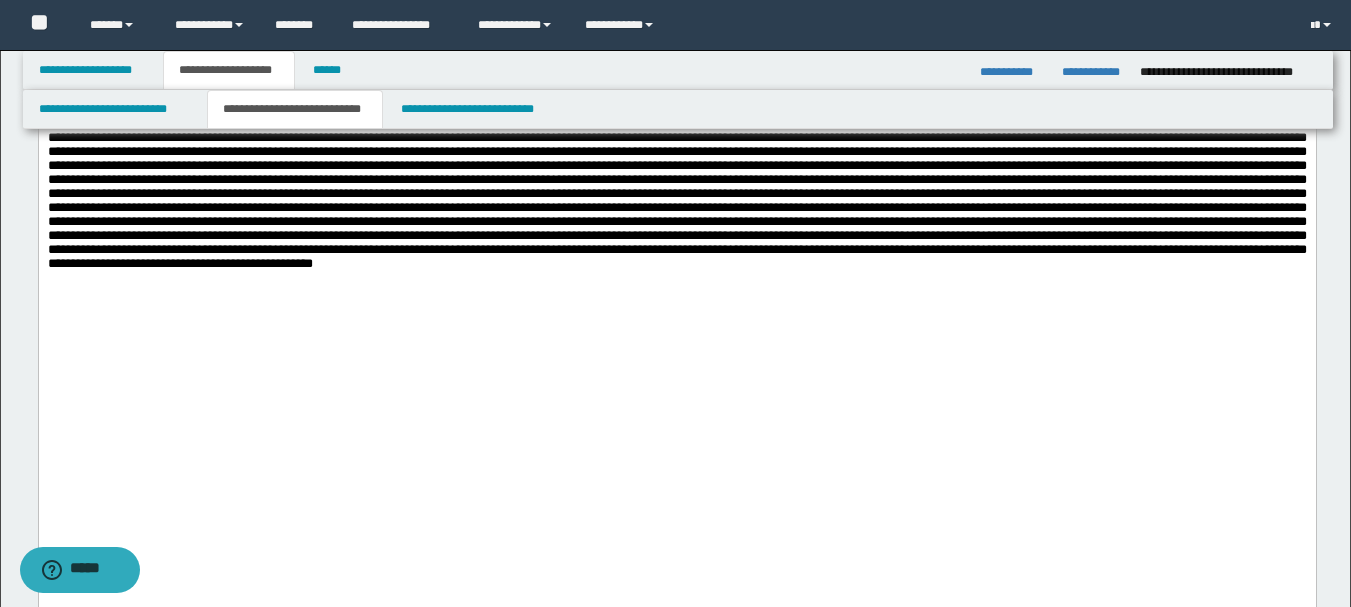 click on "**********" at bounding box center [676, -178] 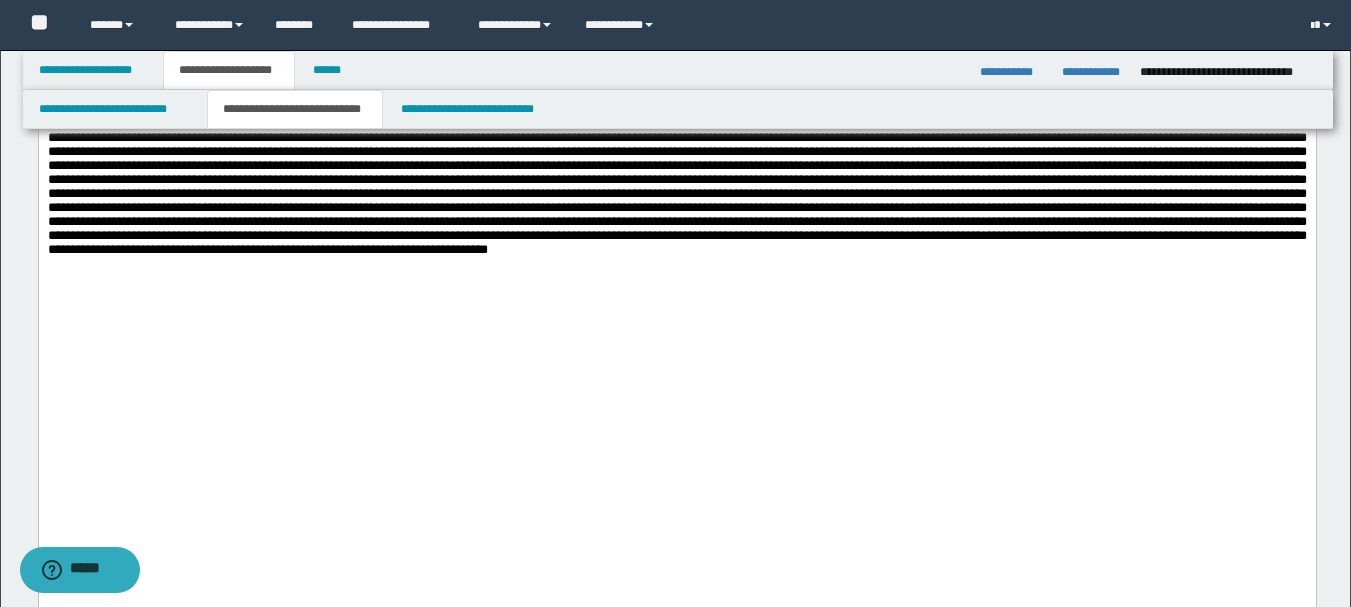 scroll, scrollTop: 1500, scrollLeft: 0, axis: vertical 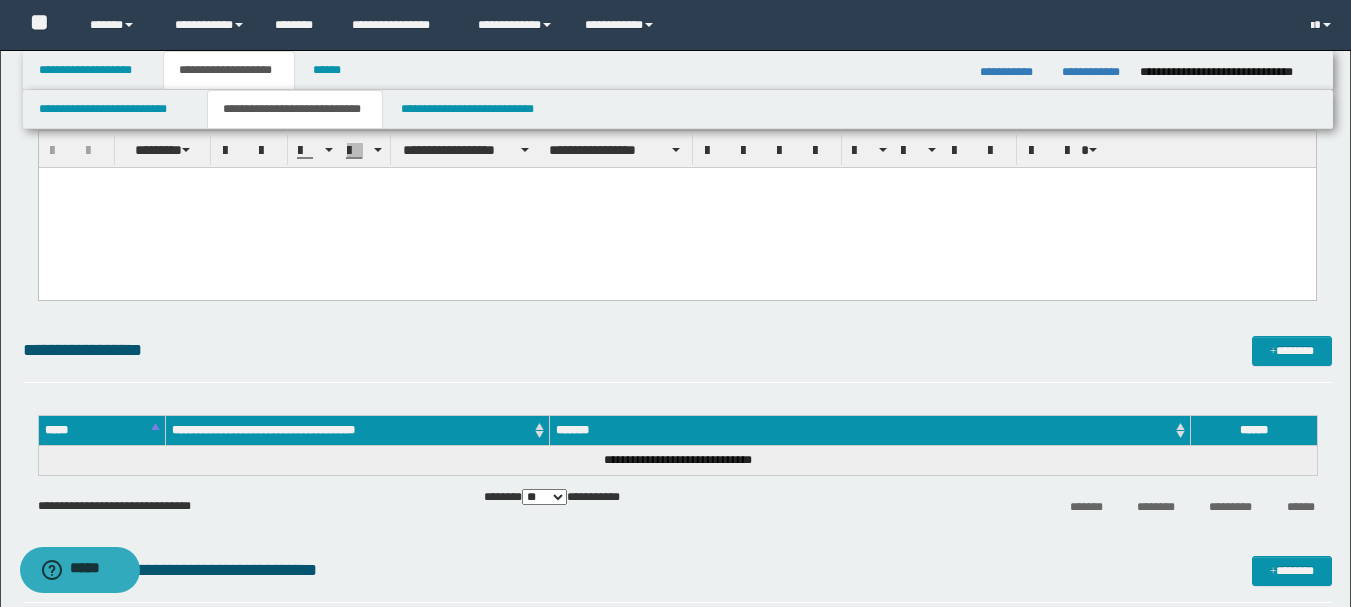 click at bounding box center (676, 207) 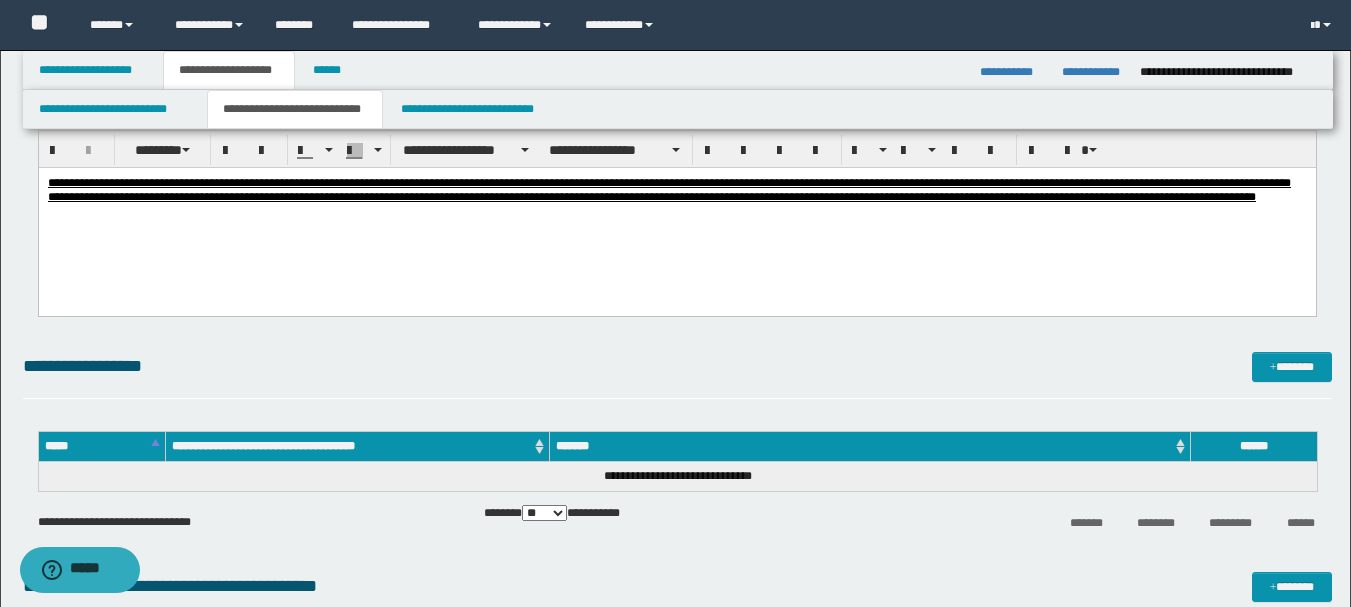 scroll, scrollTop: 1300, scrollLeft: 0, axis: vertical 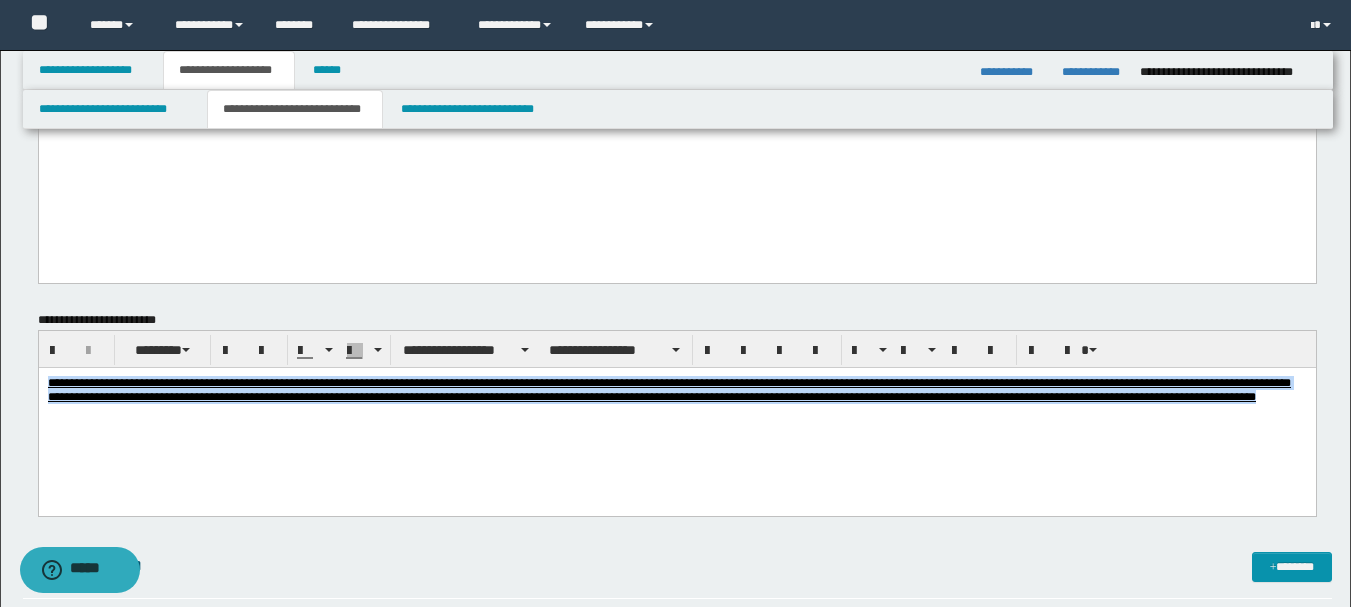 drag, startPoint x: 1140, startPoint y: 411, endPoint x: 203, endPoint y: 696, distance: 979.3845 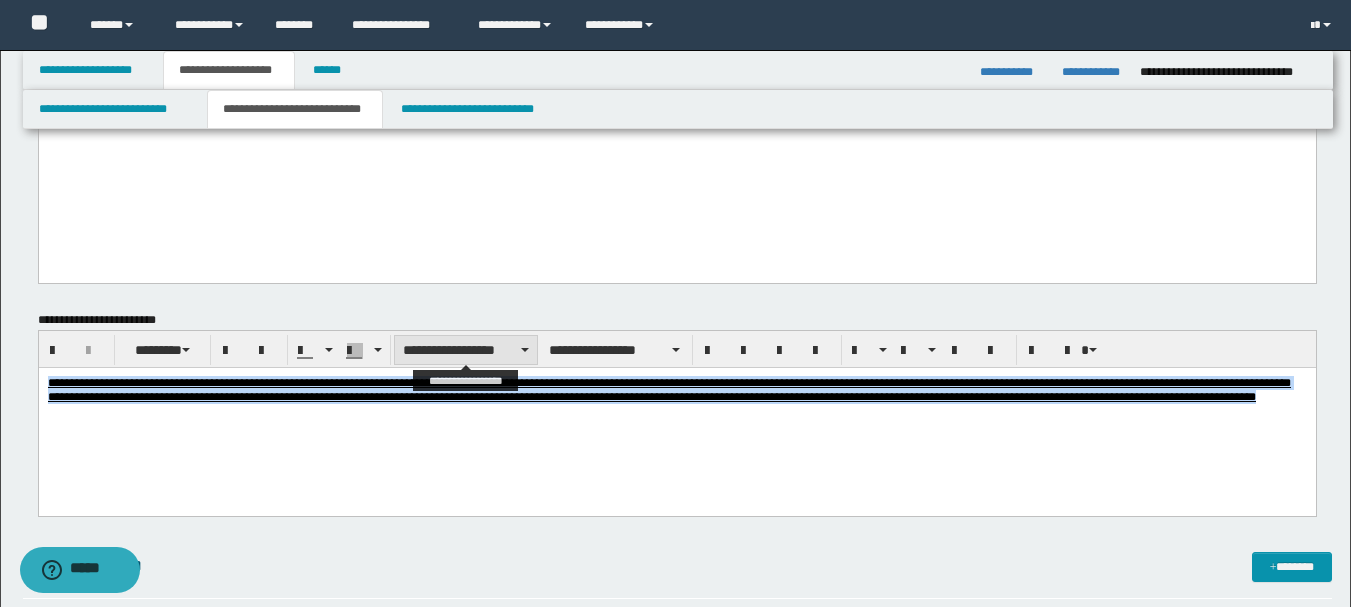 click on "**********" at bounding box center (466, 350) 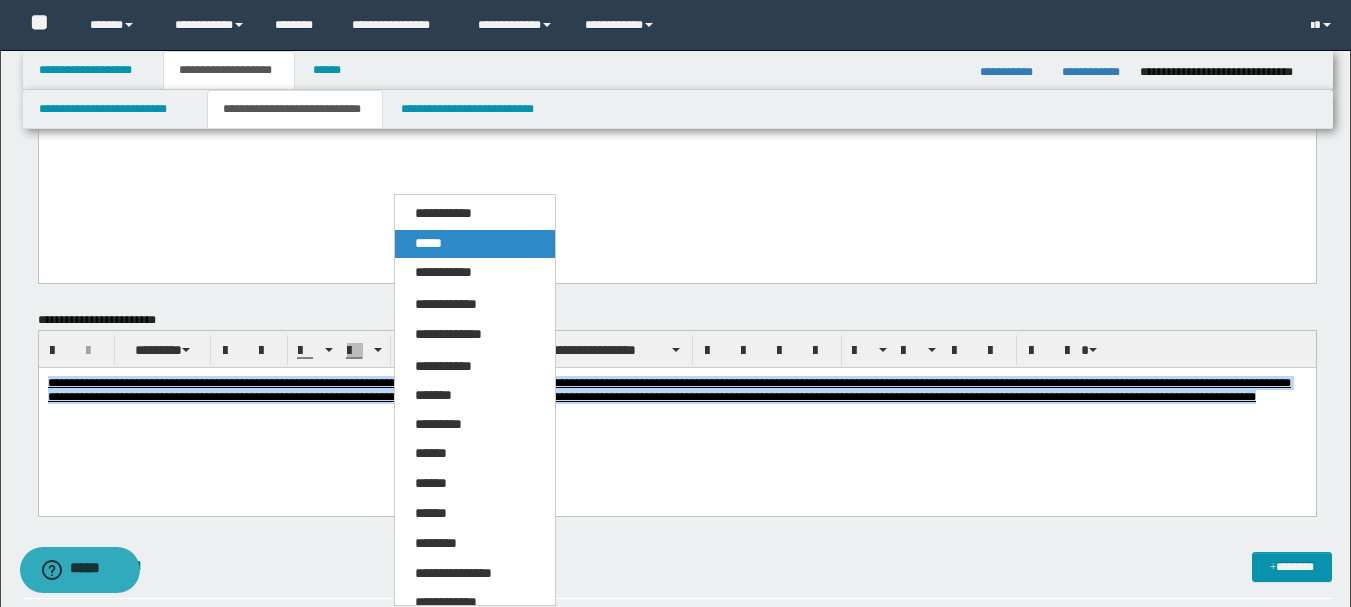 drag, startPoint x: 458, startPoint y: 246, endPoint x: 419, endPoint y: 1329, distance: 1083.702 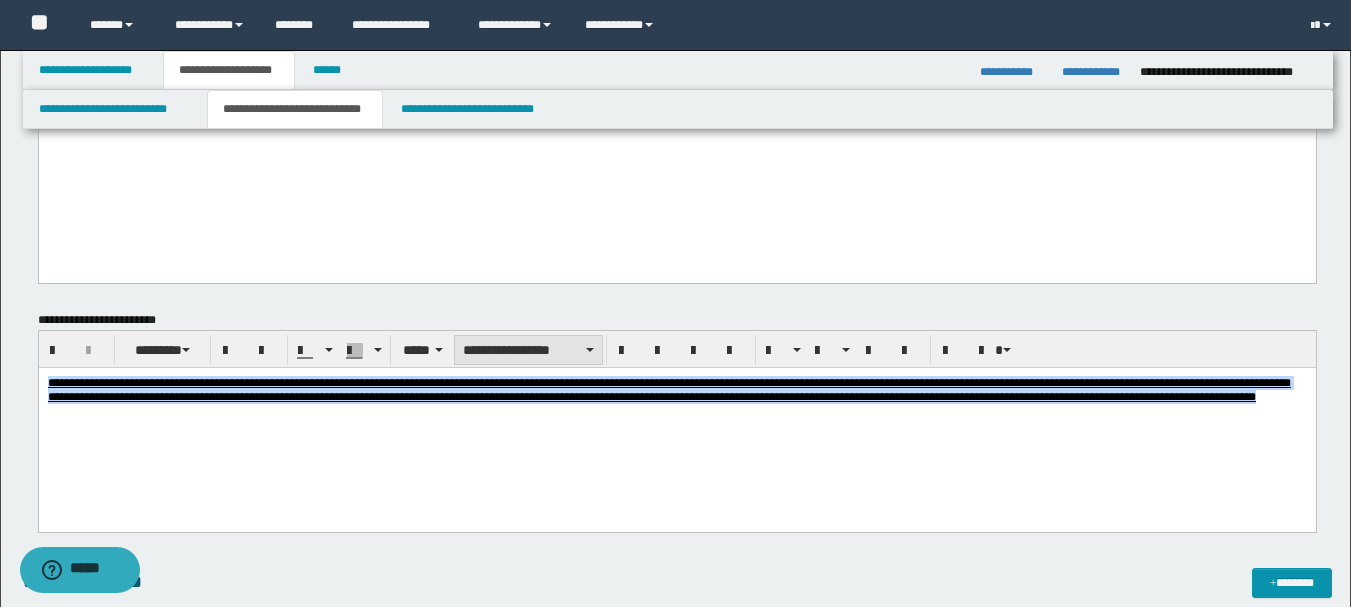 click on "**********" at bounding box center [528, 350] 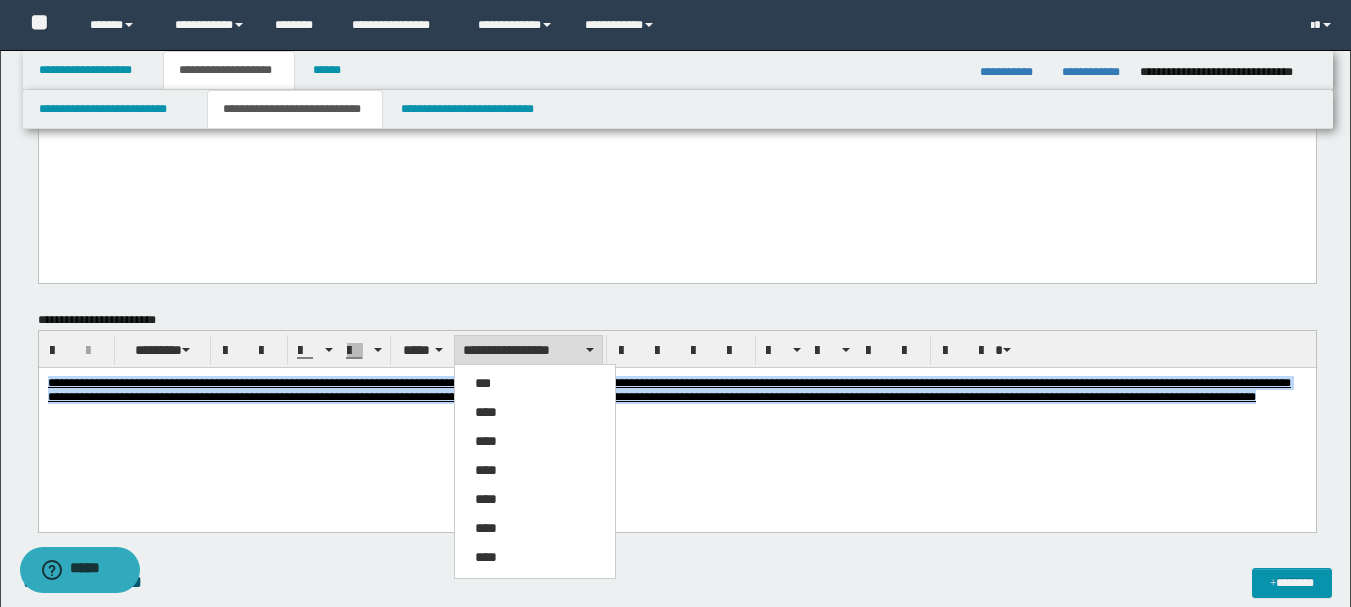 click on "**********" at bounding box center (528, 350) 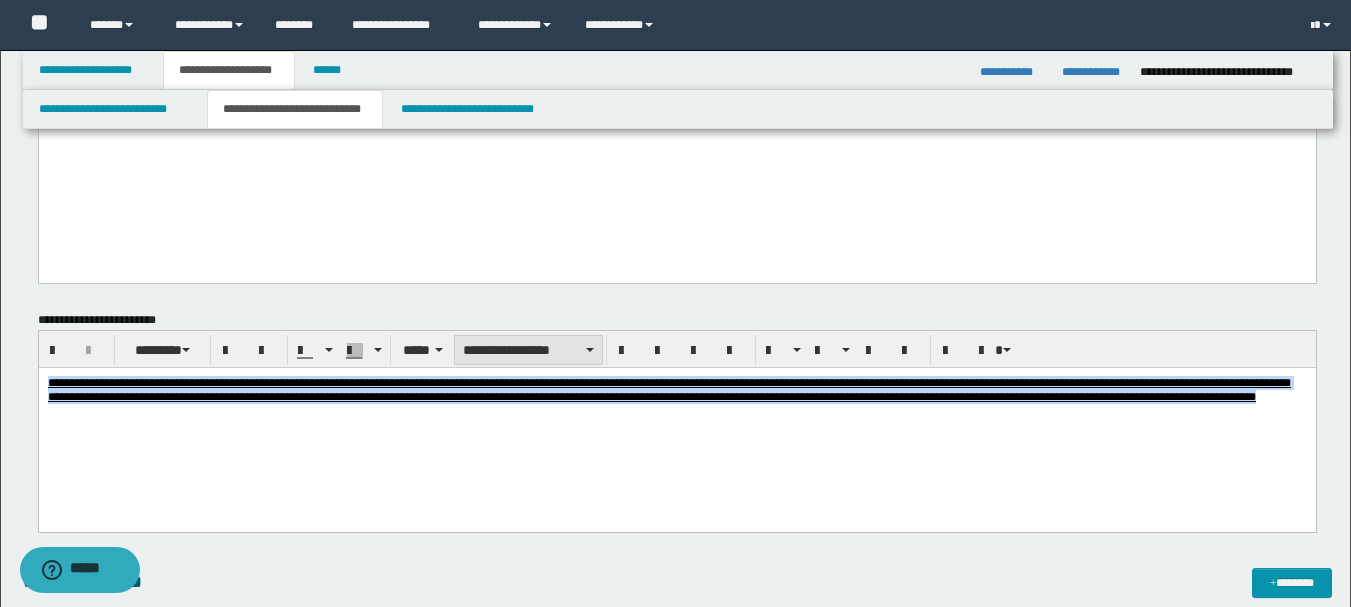 click on "**********" at bounding box center (528, 350) 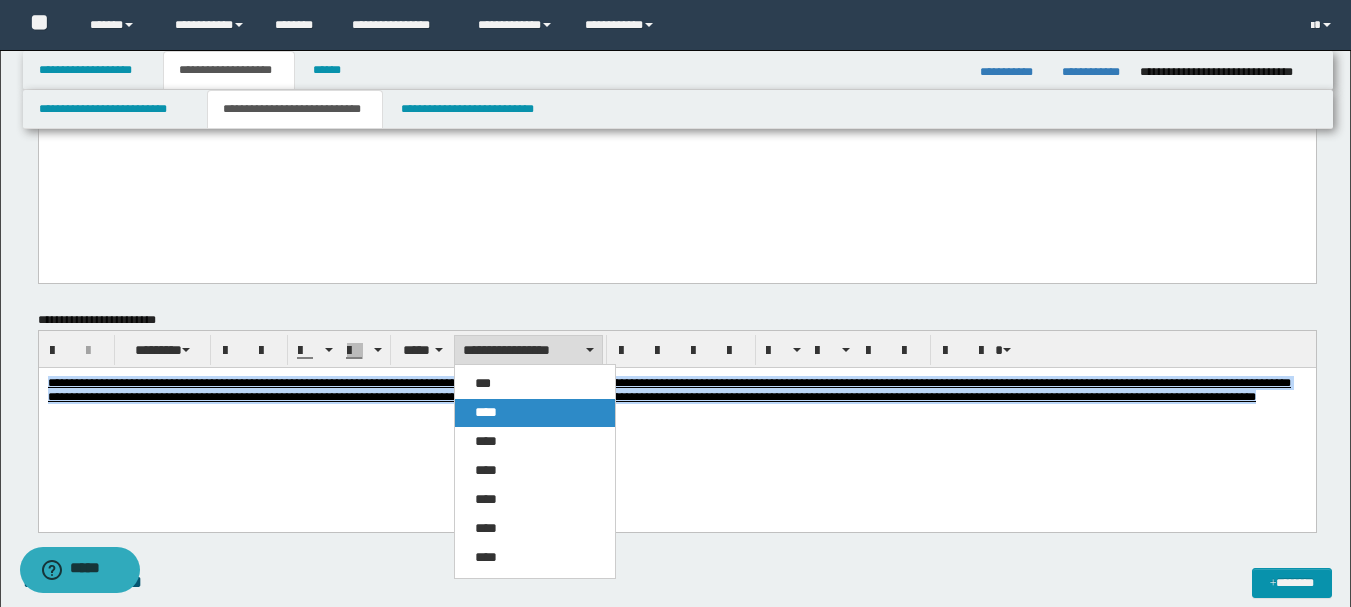 drag, startPoint x: 486, startPoint y: 413, endPoint x: 474, endPoint y: 32, distance: 381.18893 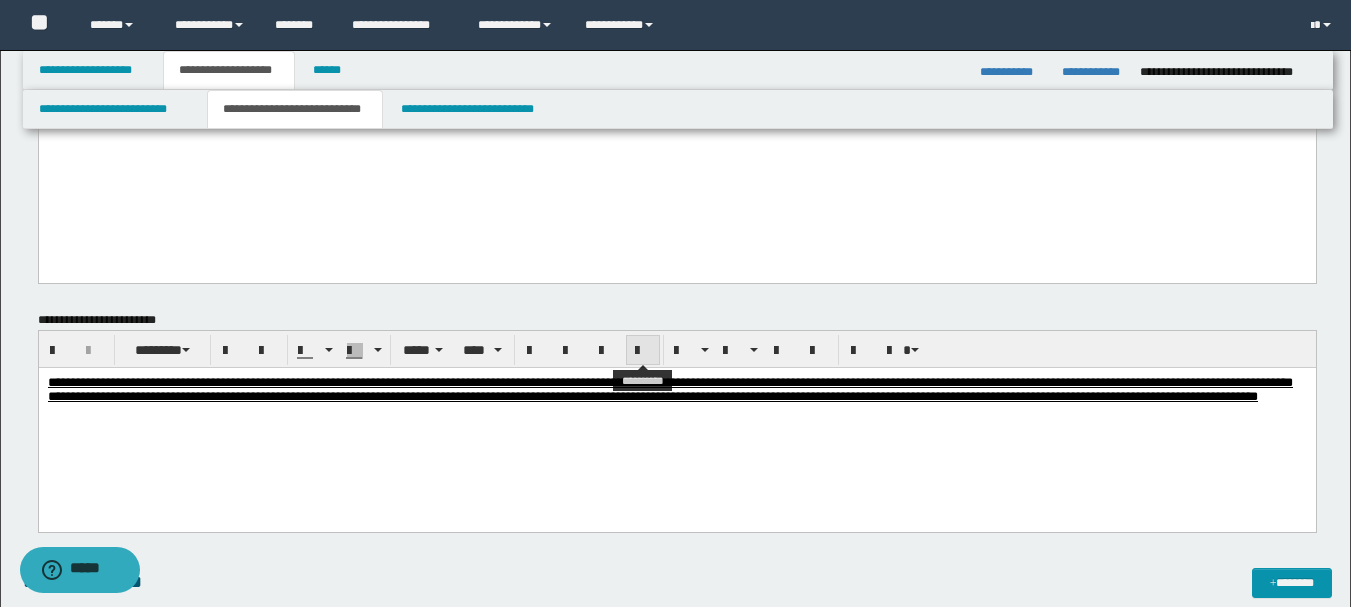 click at bounding box center [643, 351] 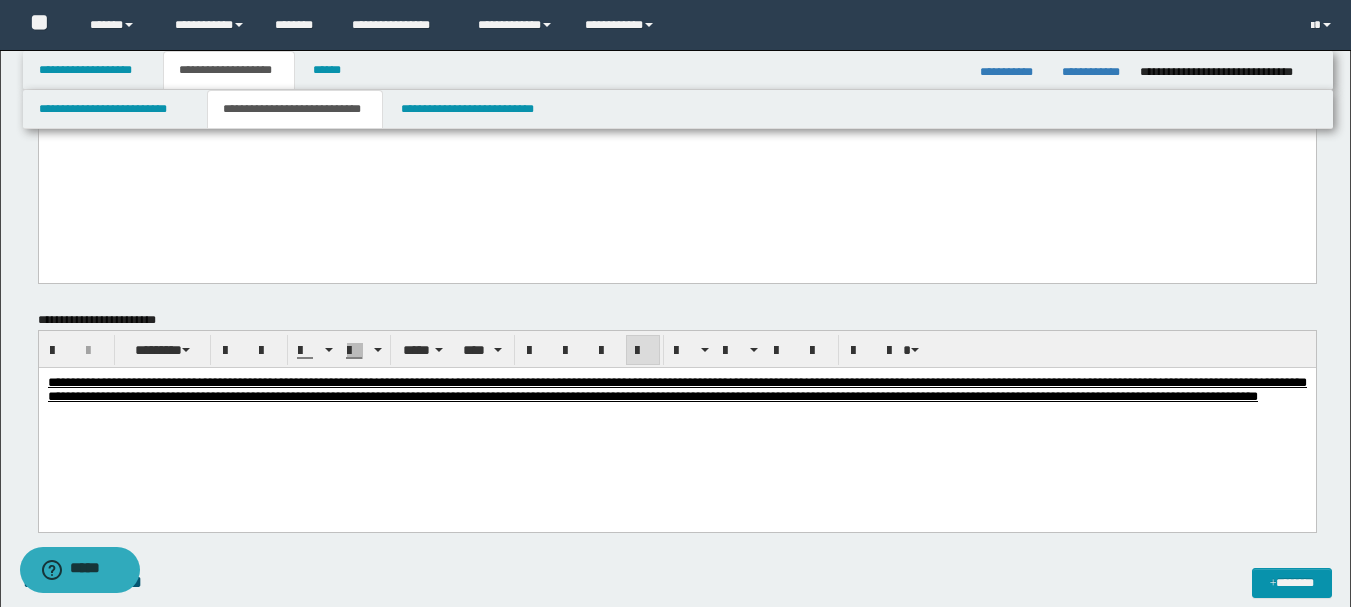 click on "**********" at bounding box center (676, 414) 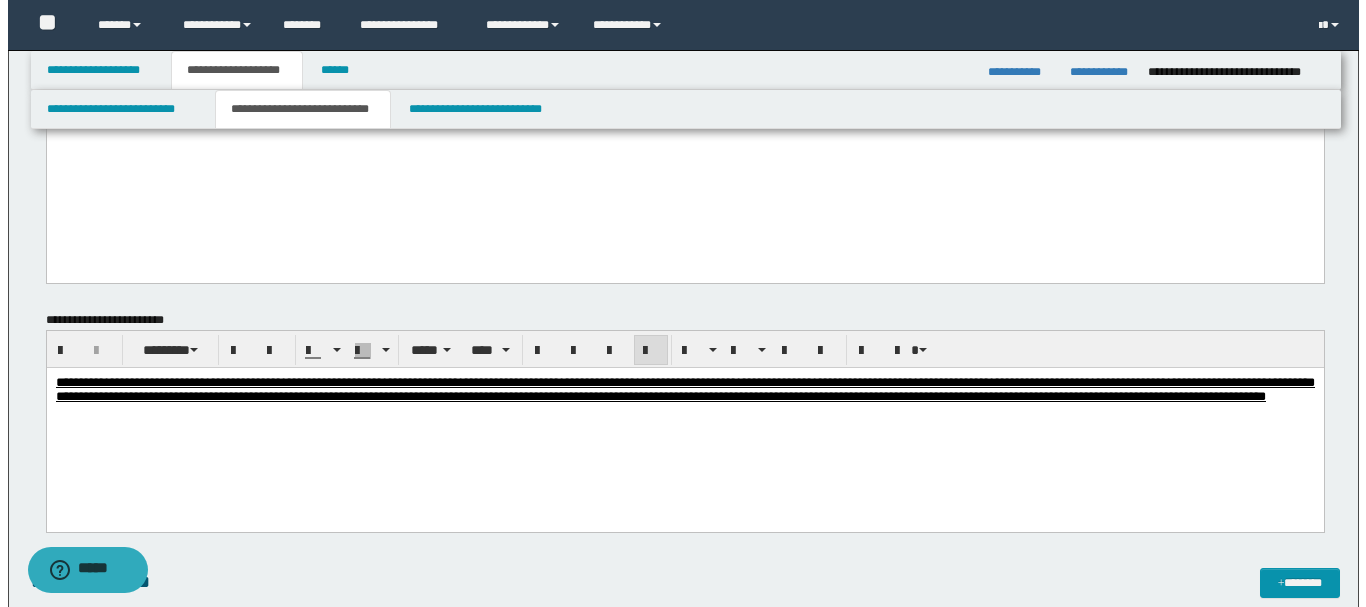 scroll, scrollTop: 1500, scrollLeft: 0, axis: vertical 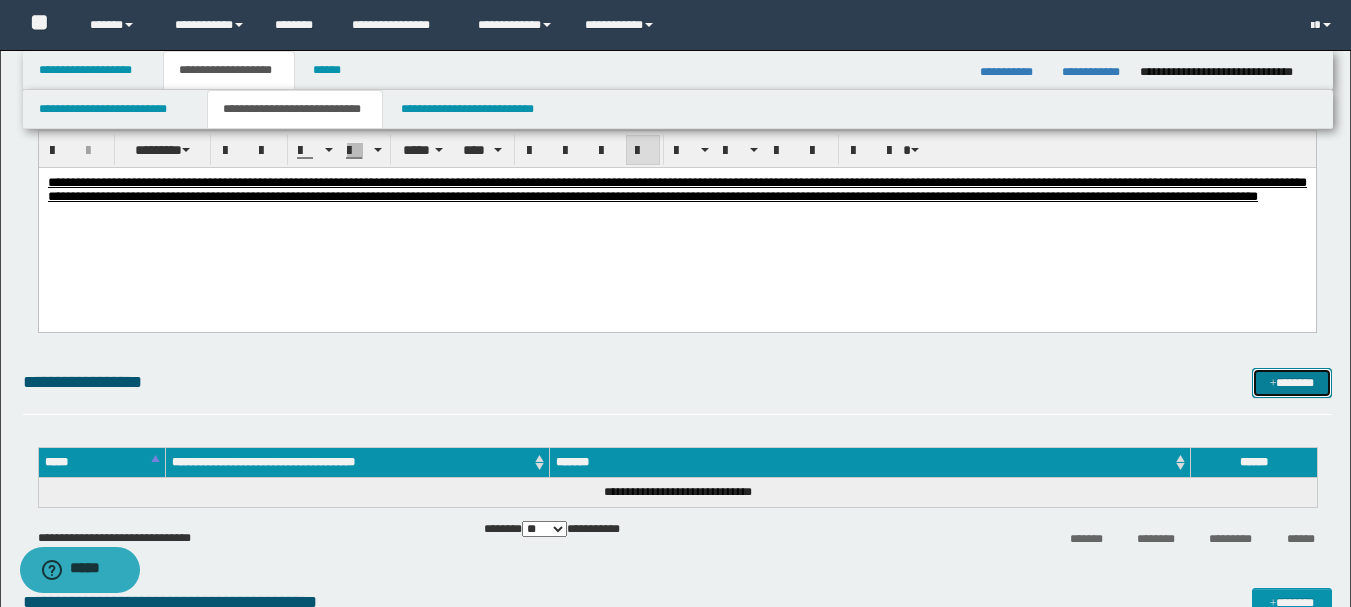 click on "*******" at bounding box center (1292, 383) 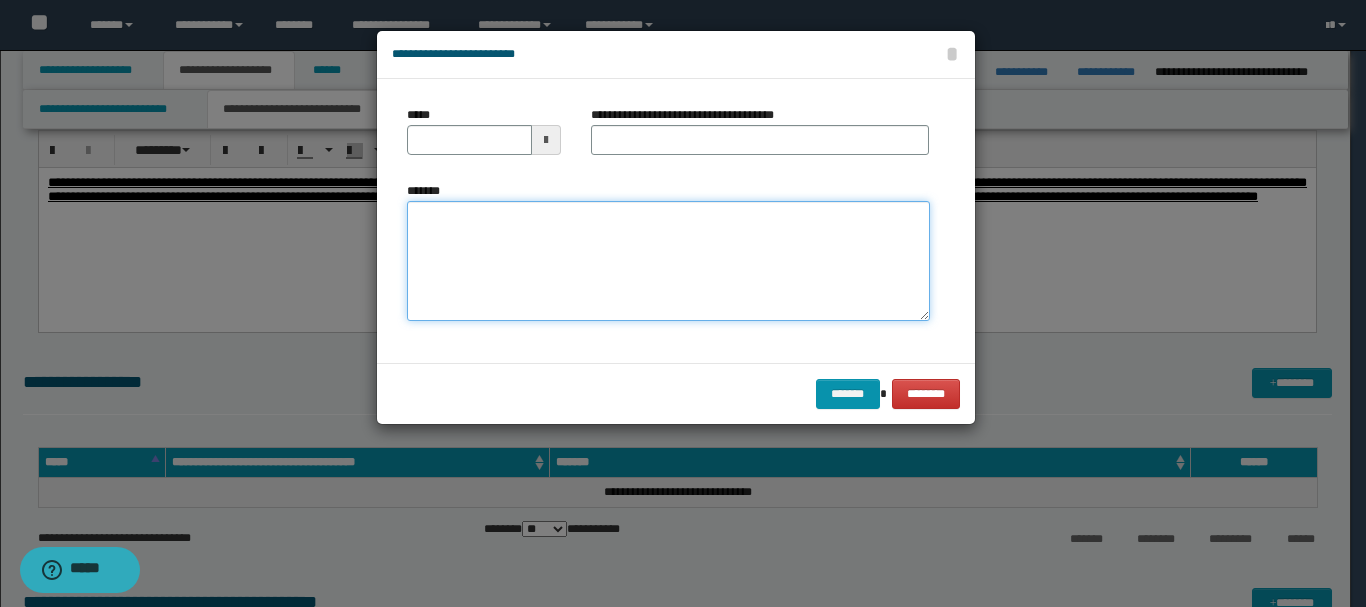 click on "*******" at bounding box center [668, 261] 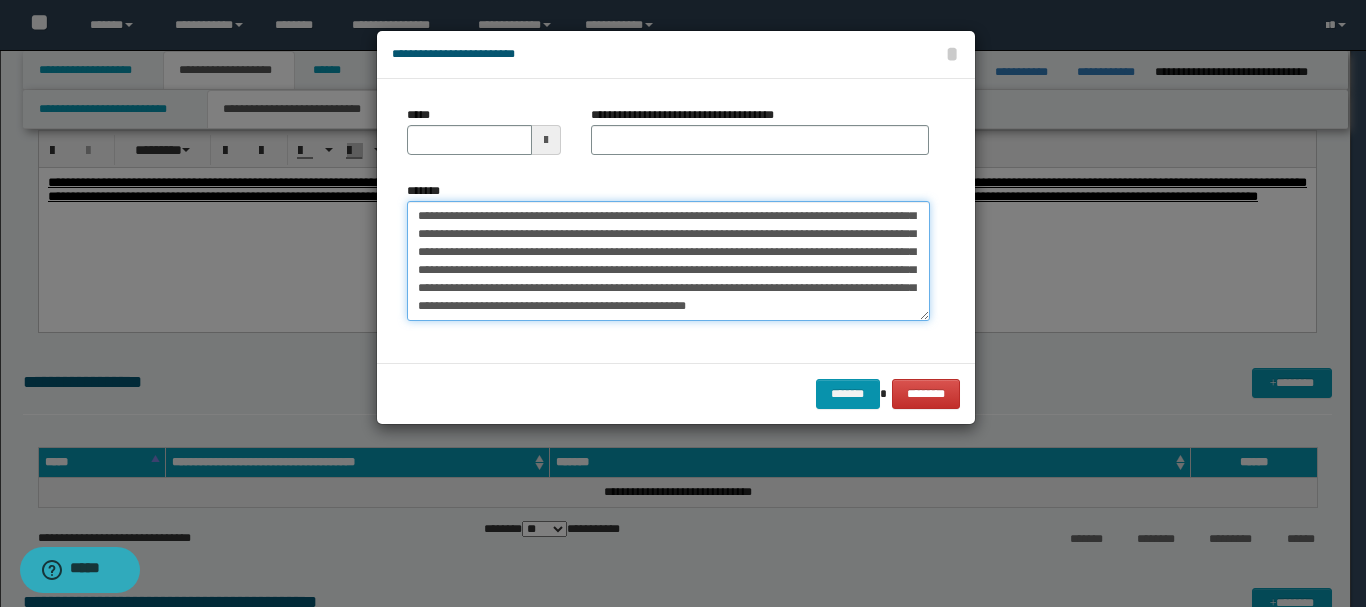 scroll, scrollTop: 0, scrollLeft: 0, axis: both 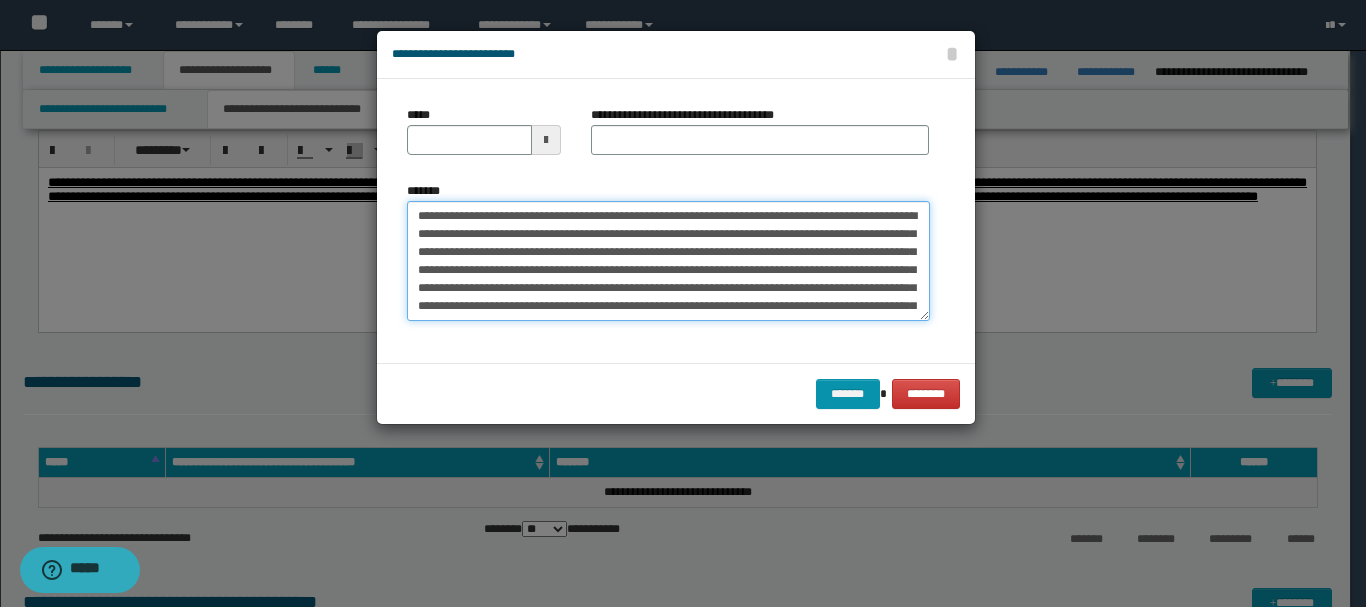 drag, startPoint x: 455, startPoint y: 217, endPoint x: 512, endPoint y: 212, distance: 57.21888 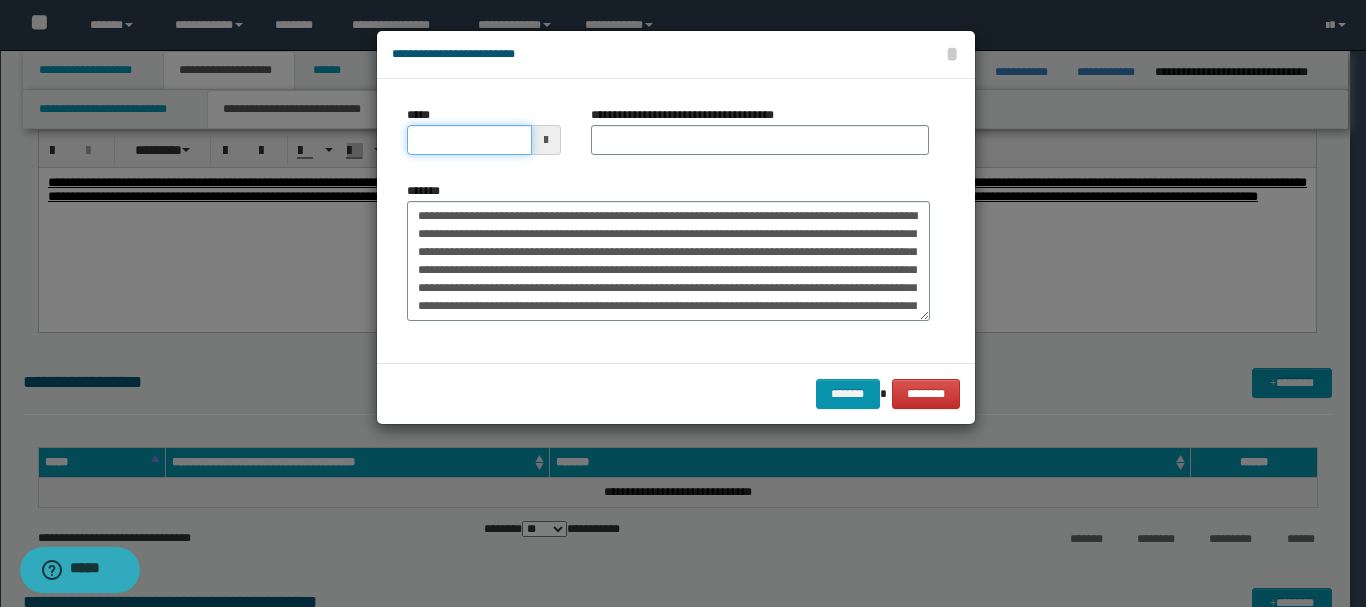 click on "*****" at bounding box center (469, 140) 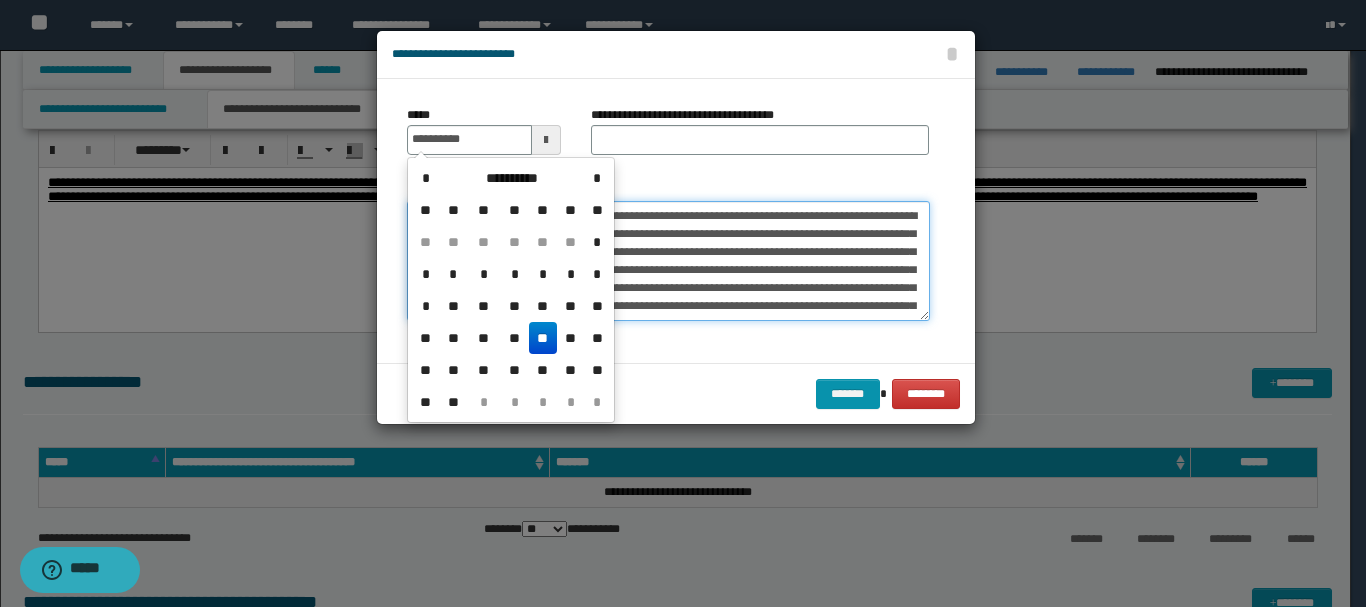 type on "**********" 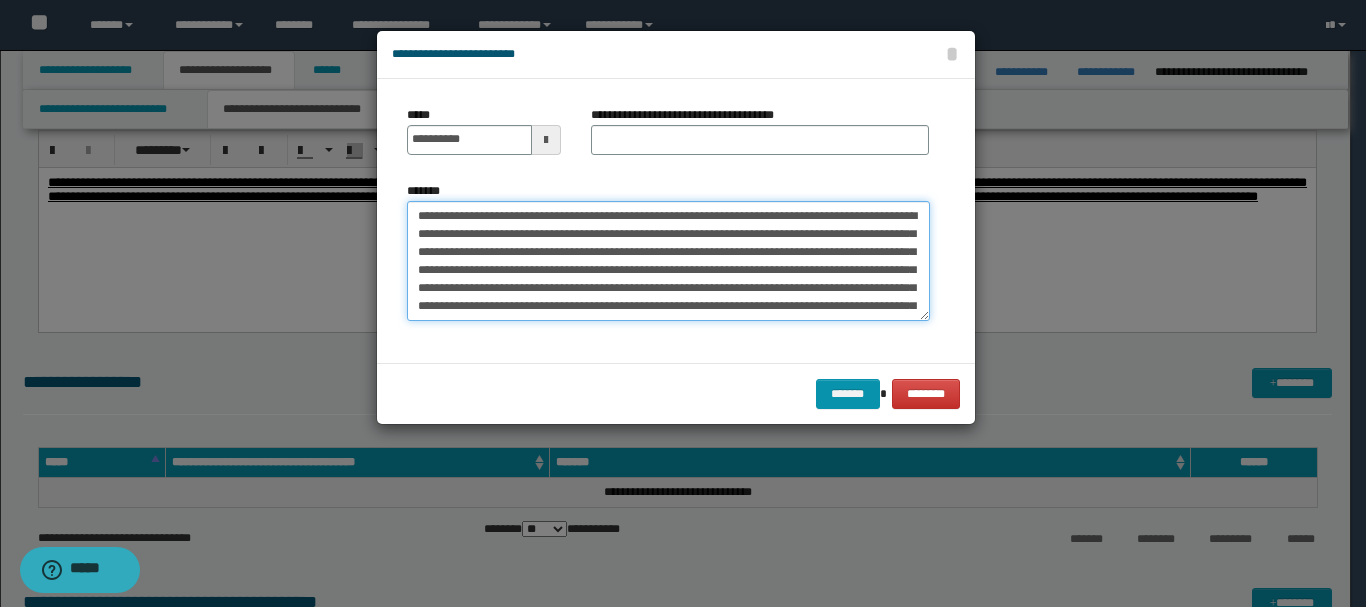 click on "*******" at bounding box center (668, 261) 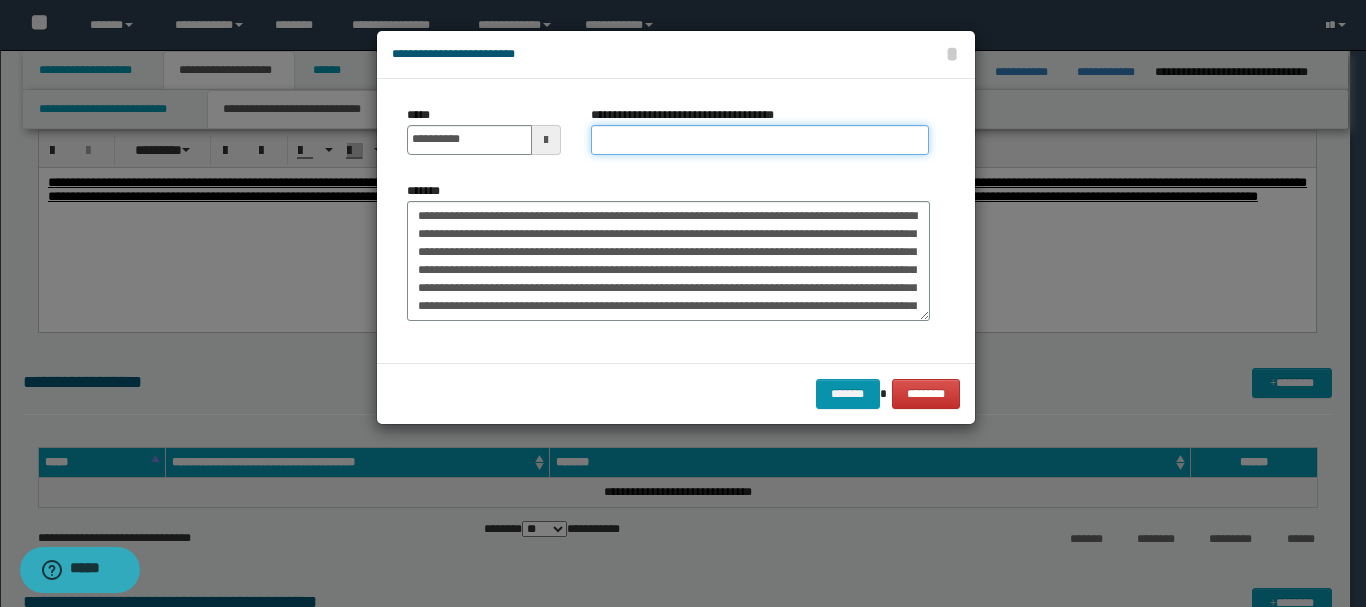 click on "**********" at bounding box center (760, 140) 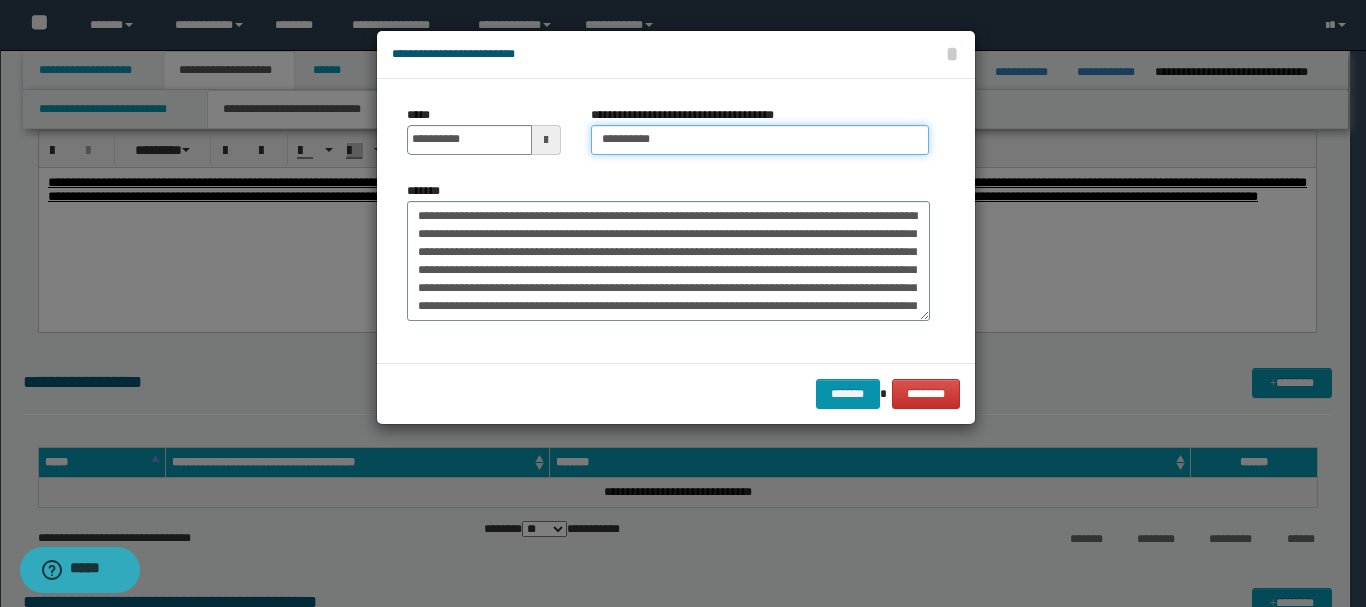 type on "**********" 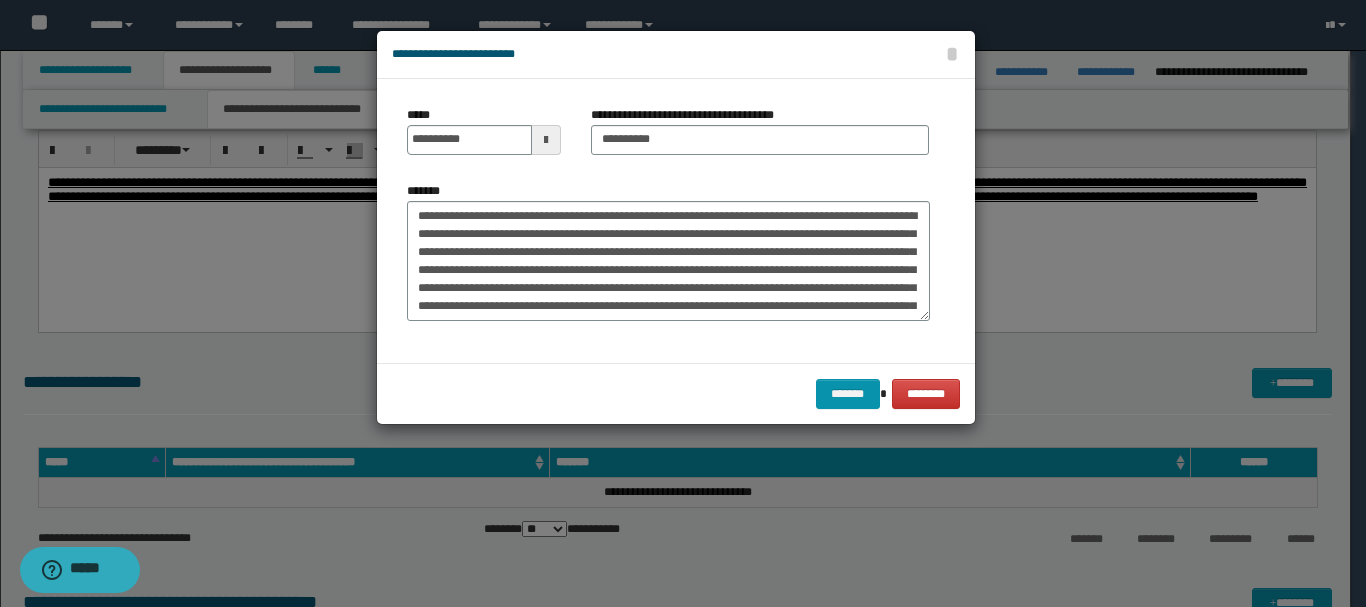 click on "*******
********" at bounding box center [676, 393] 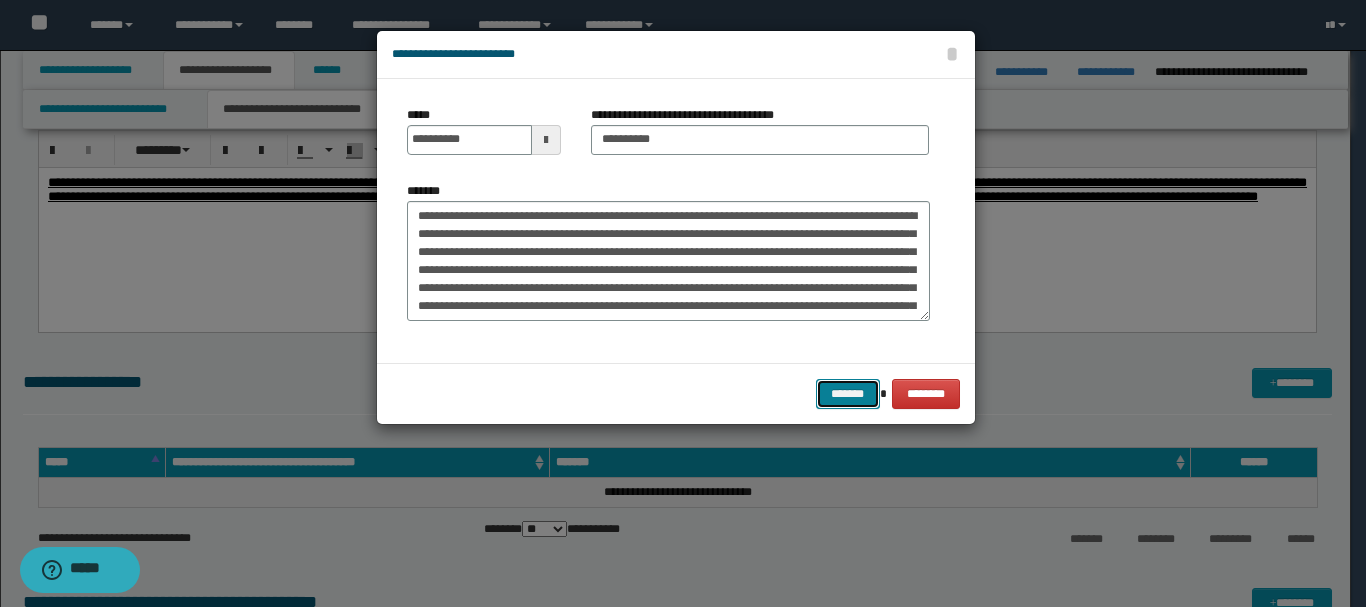 click on "*******" at bounding box center [848, 394] 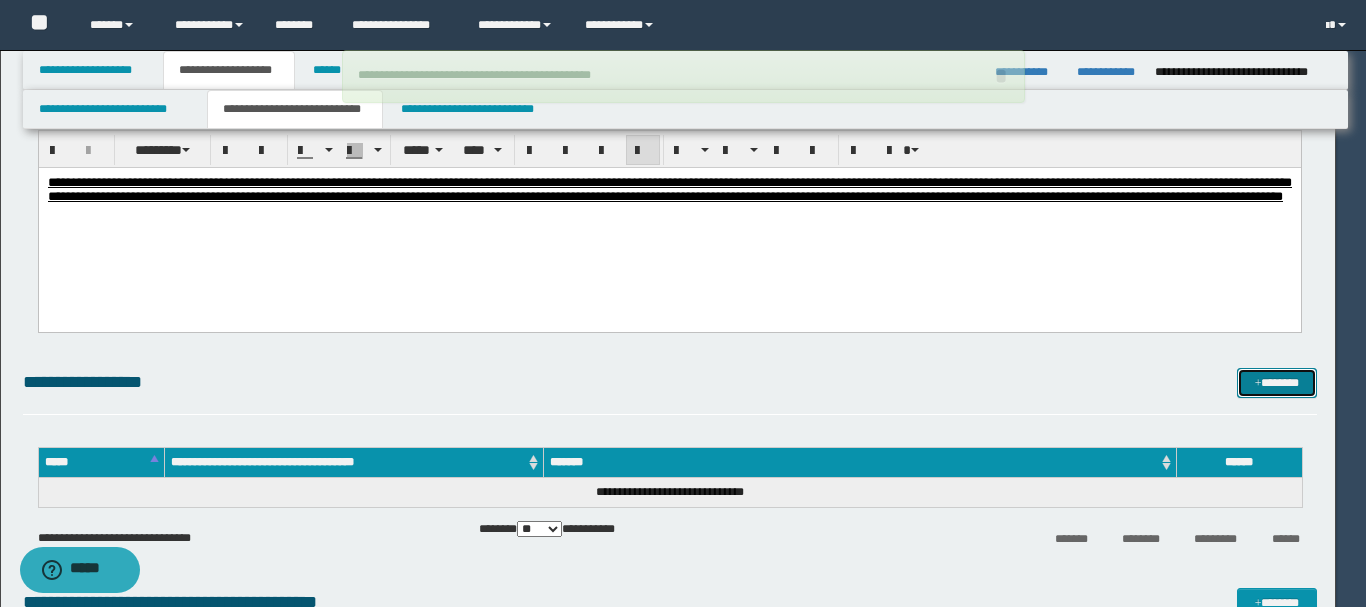 type 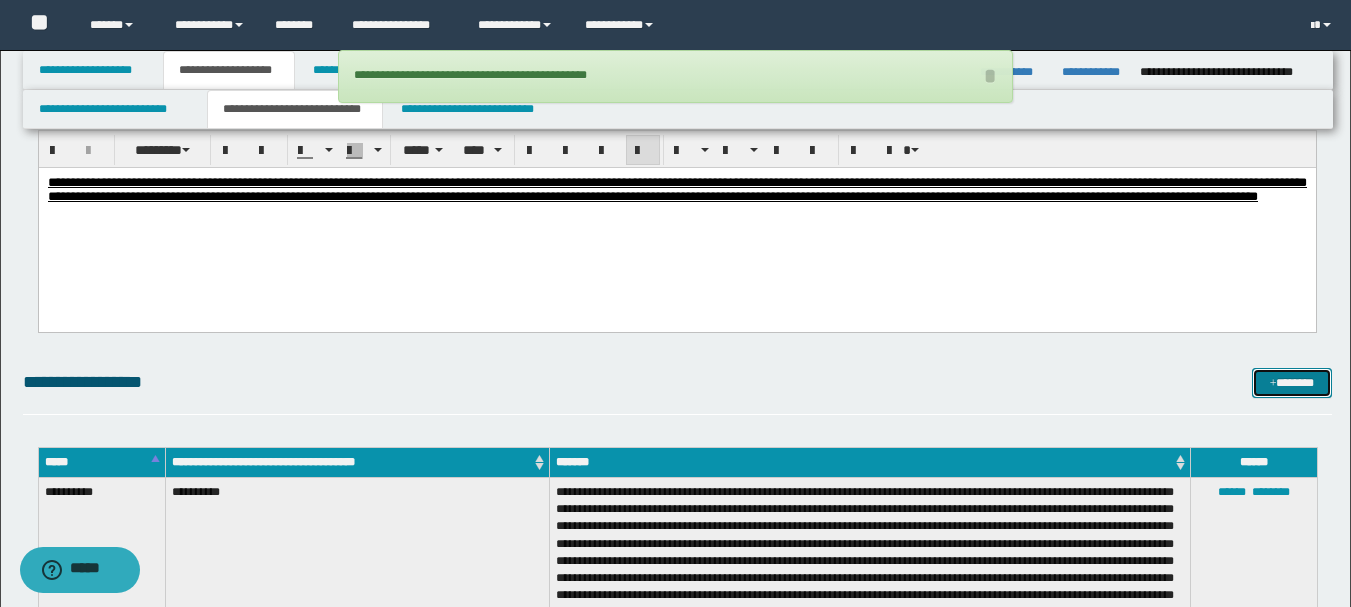 click on "*******" at bounding box center [1292, 383] 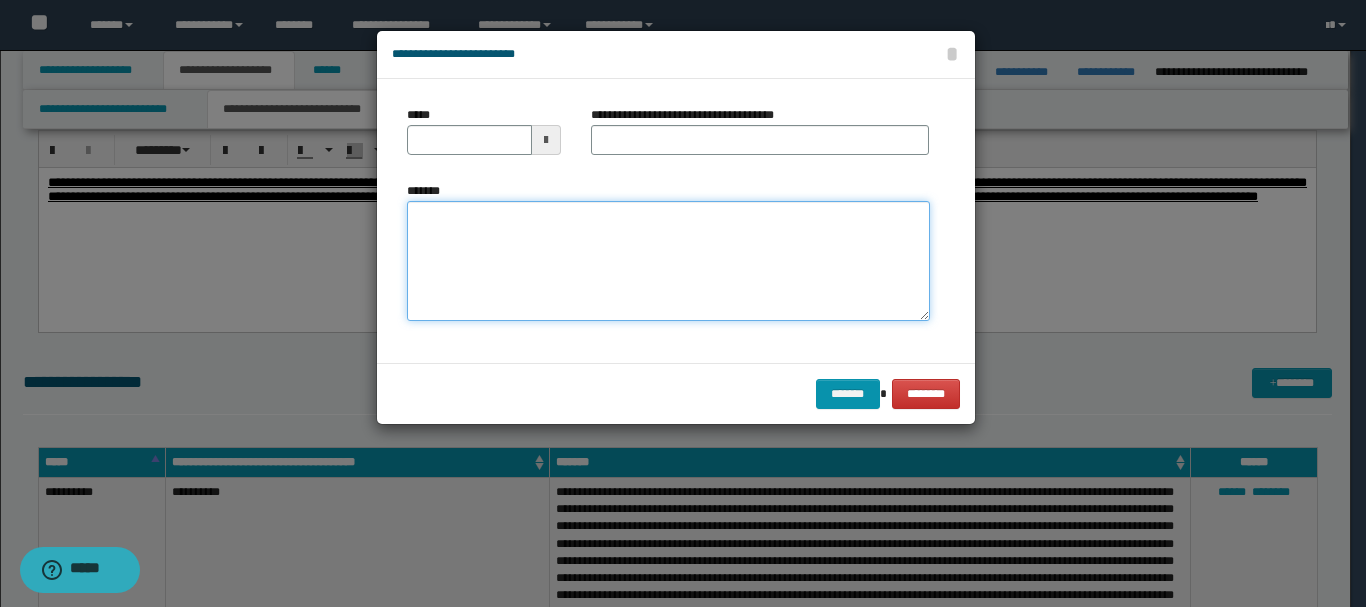 click on "*******" at bounding box center (668, 261) 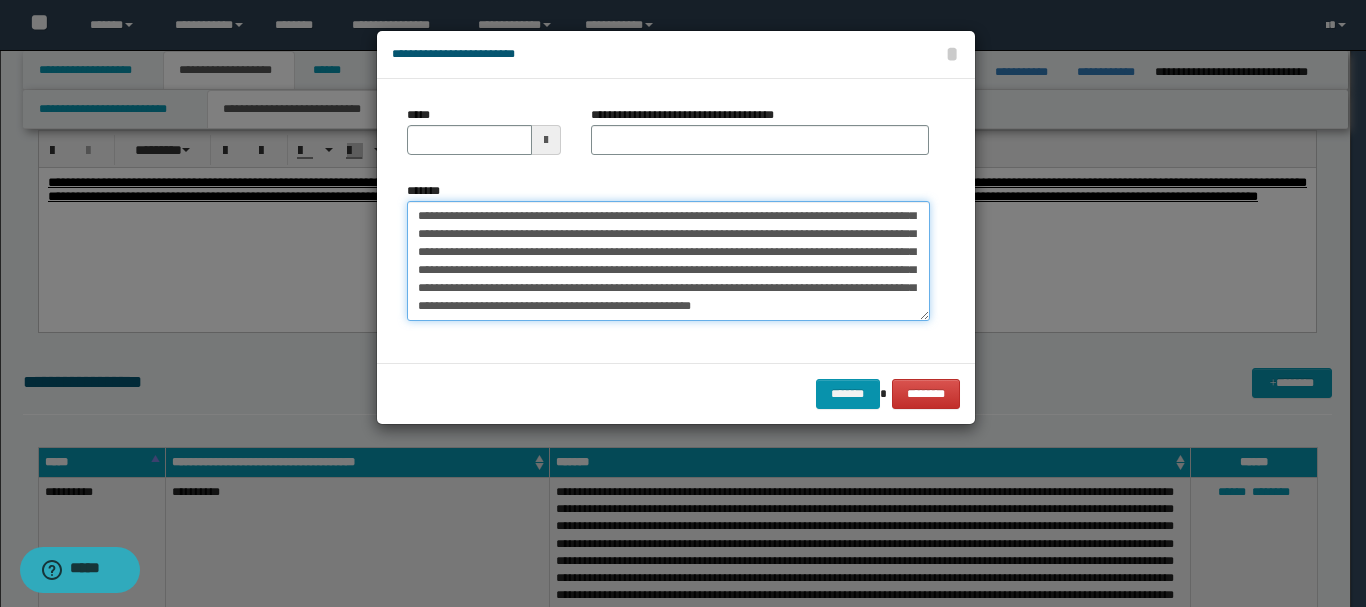 scroll, scrollTop: 0, scrollLeft: 0, axis: both 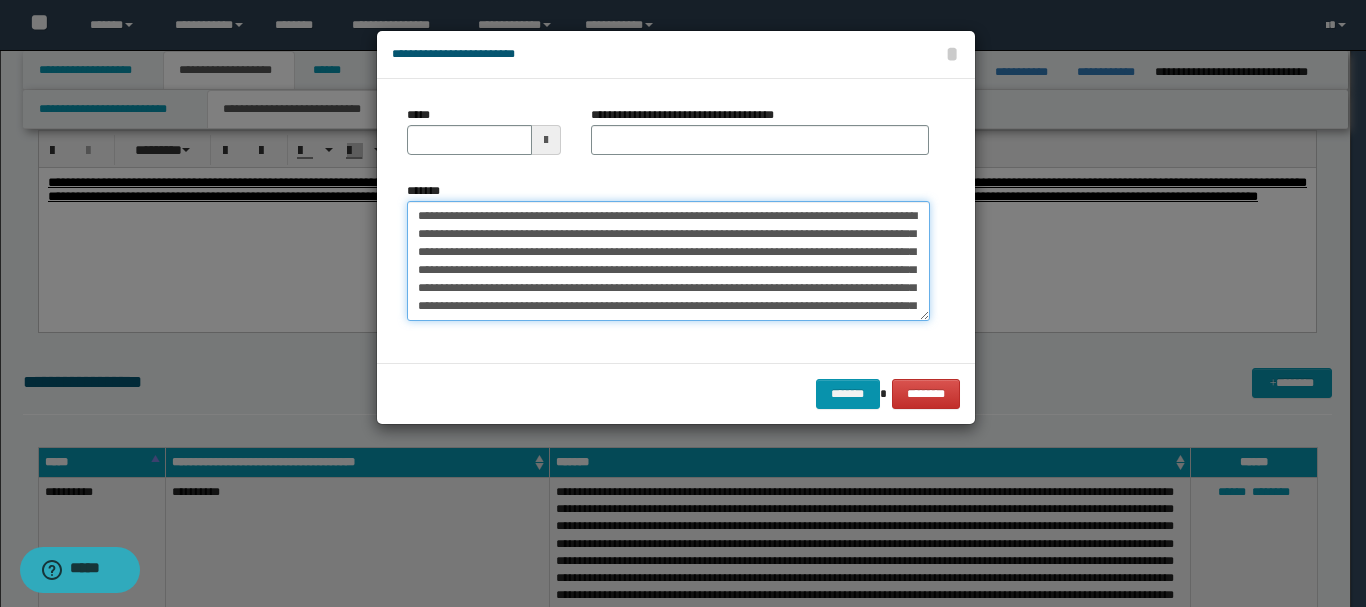 drag, startPoint x: 455, startPoint y: 213, endPoint x: 513, endPoint y: 209, distance: 58.137768 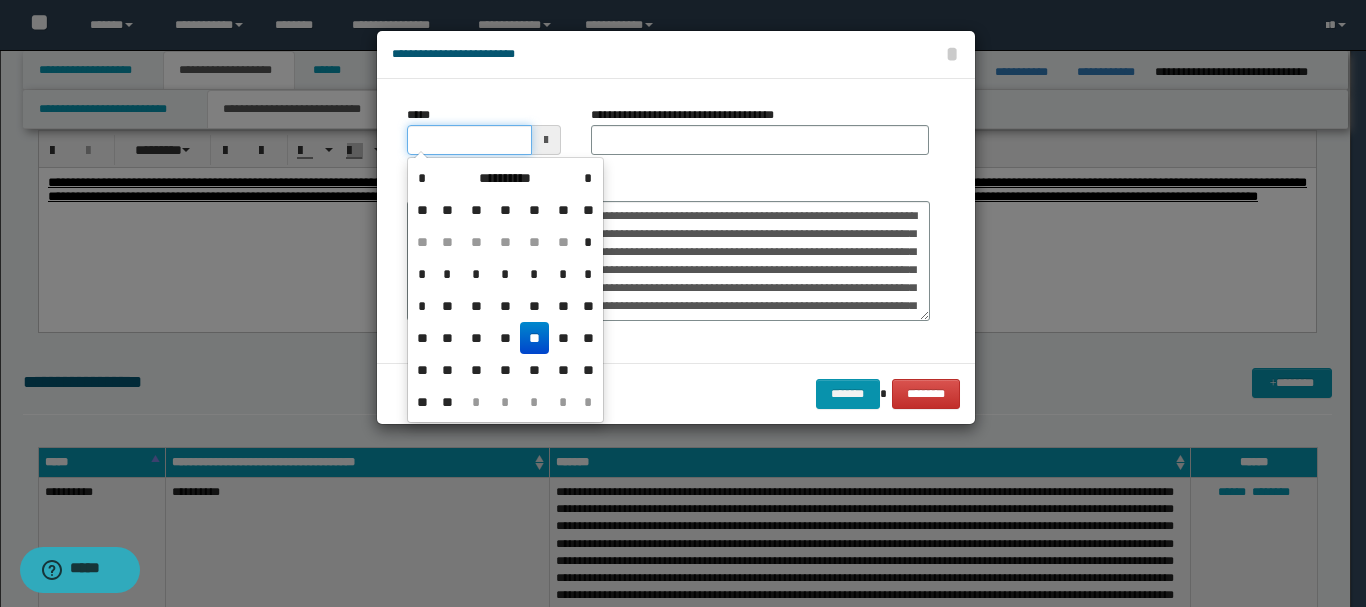 click on "*****" at bounding box center (469, 140) 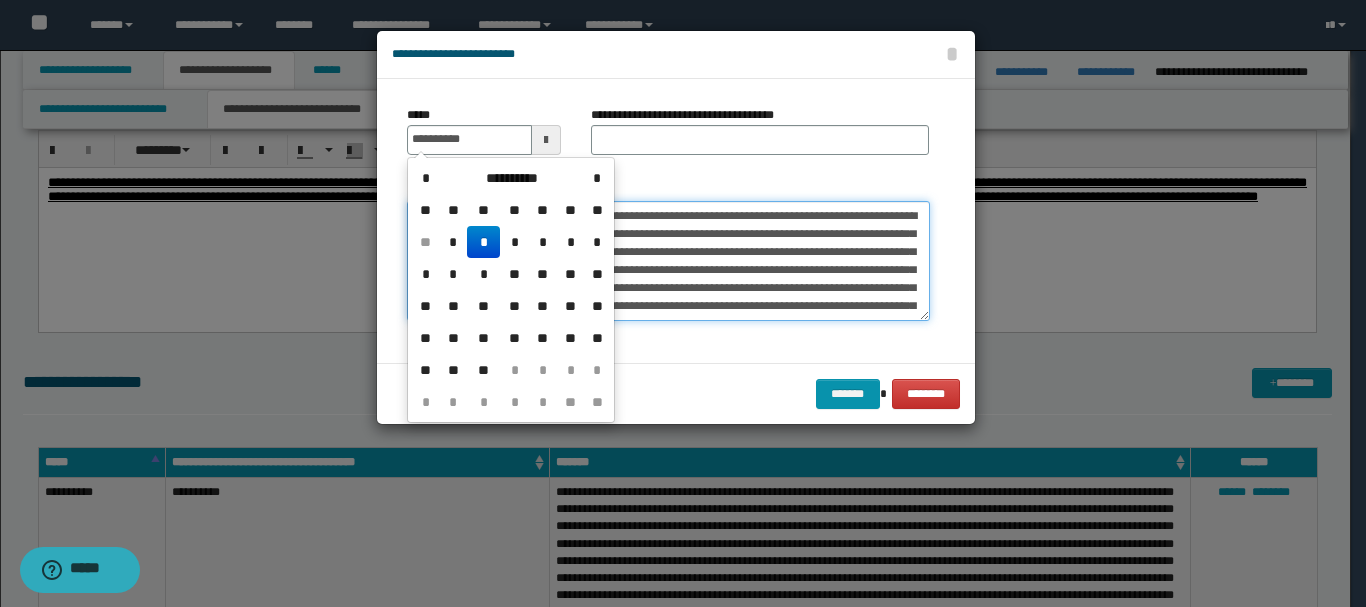 type on "**********" 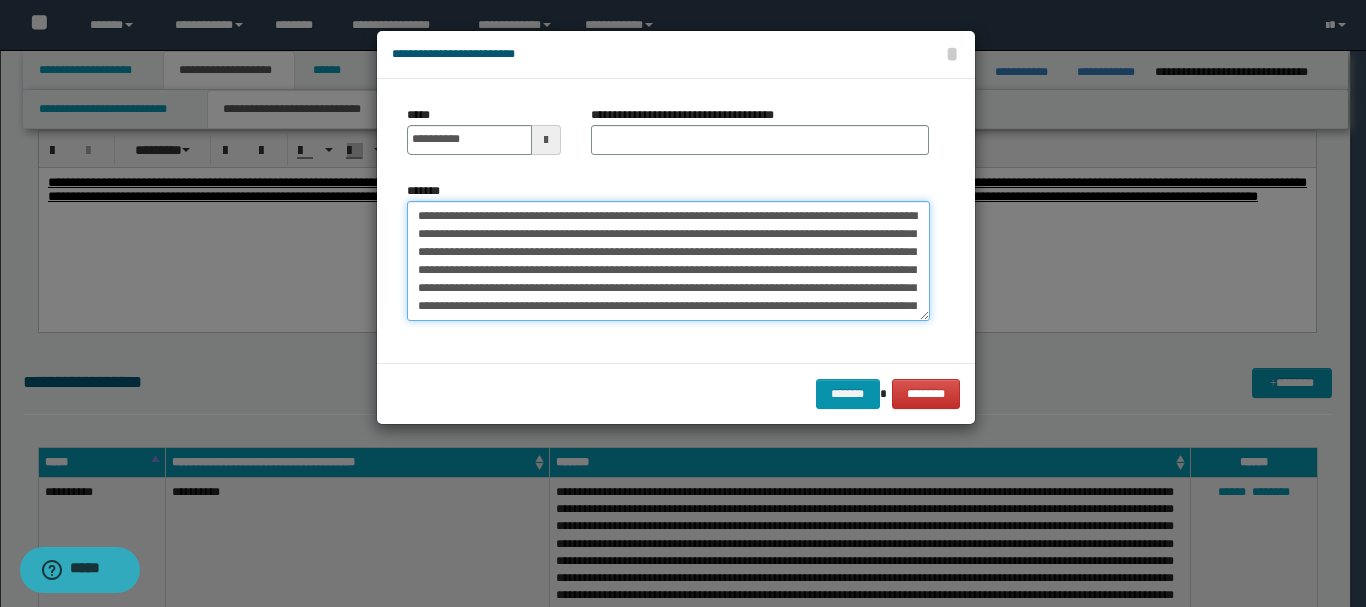 drag, startPoint x: 613, startPoint y: 214, endPoint x: 702, endPoint y: 213, distance: 89.005615 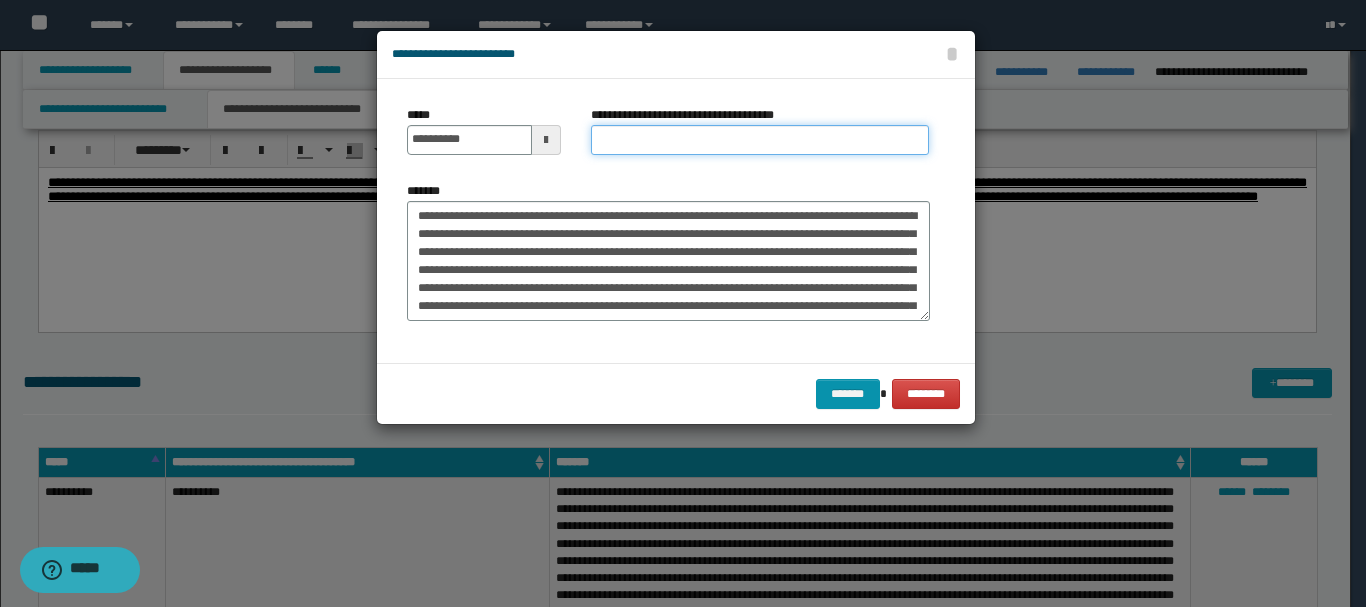 click on "**********" at bounding box center (760, 140) 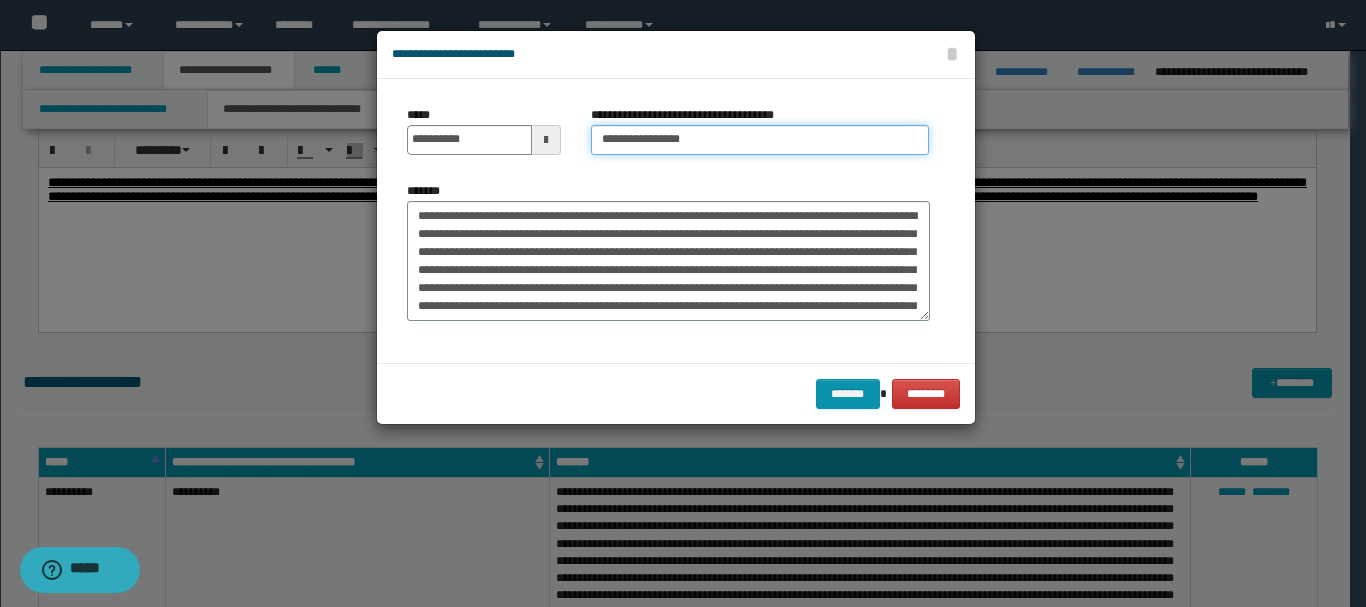 type on "**********" 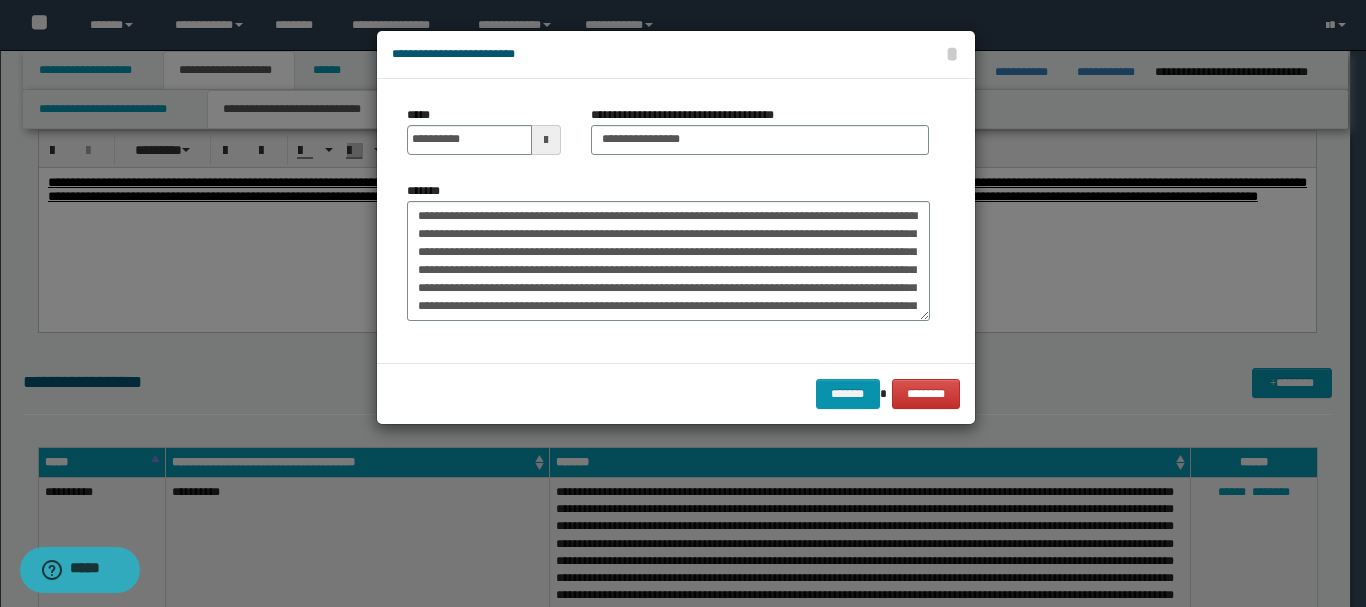 click on "*******
********" at bounding box center [676, 393] 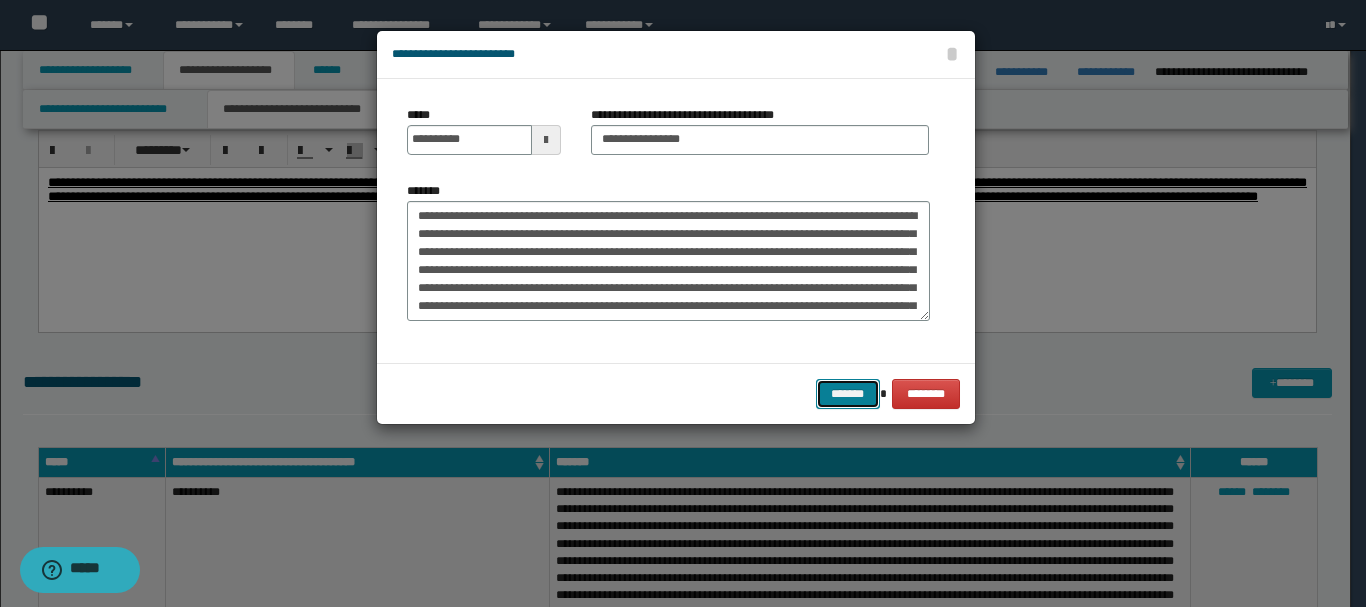 click on "*******" at bounding box center (848, 394) 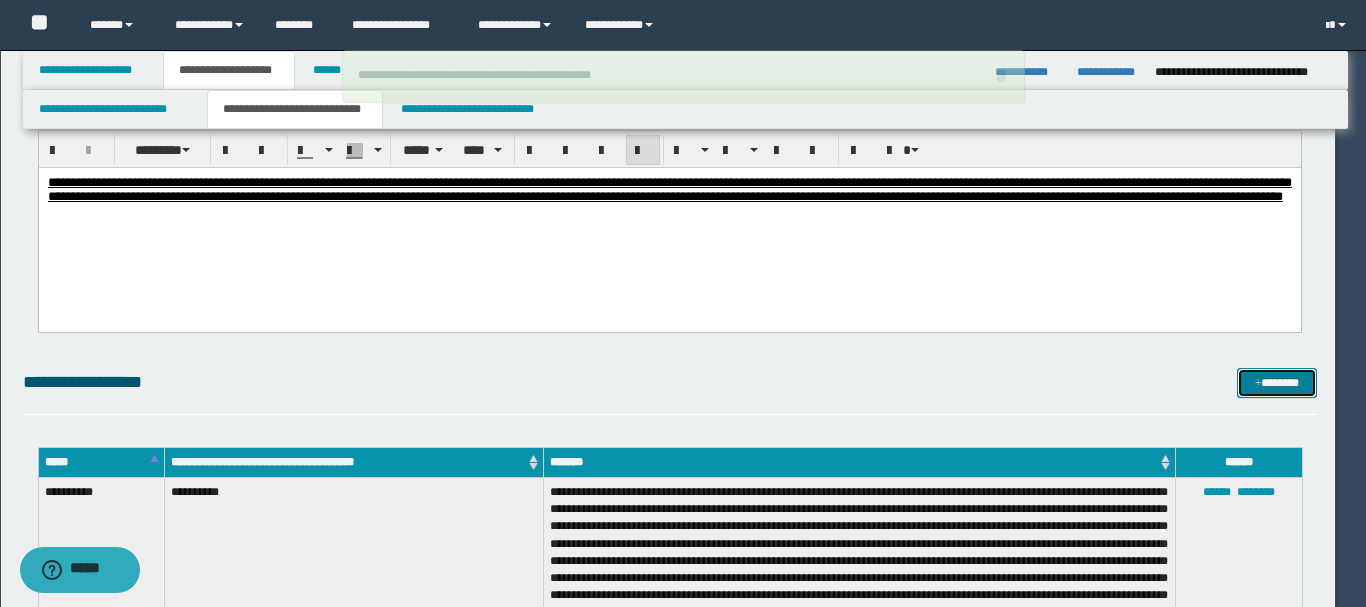 type 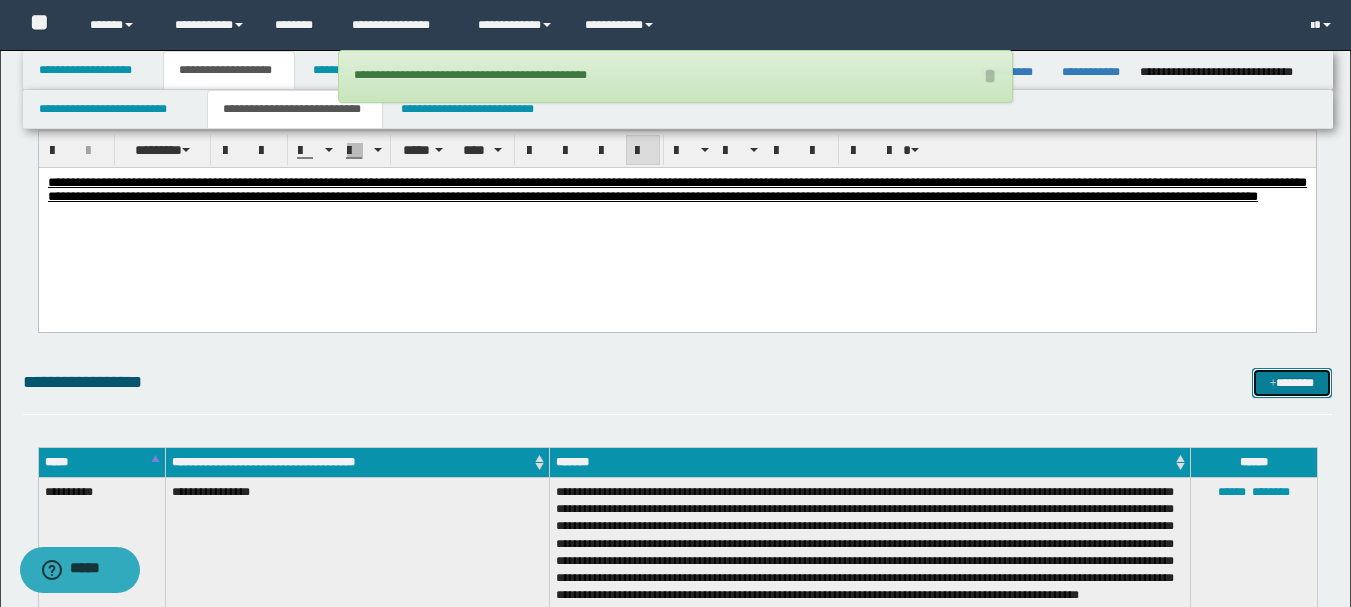 click on "*******" at bounding box center [1292, 383] 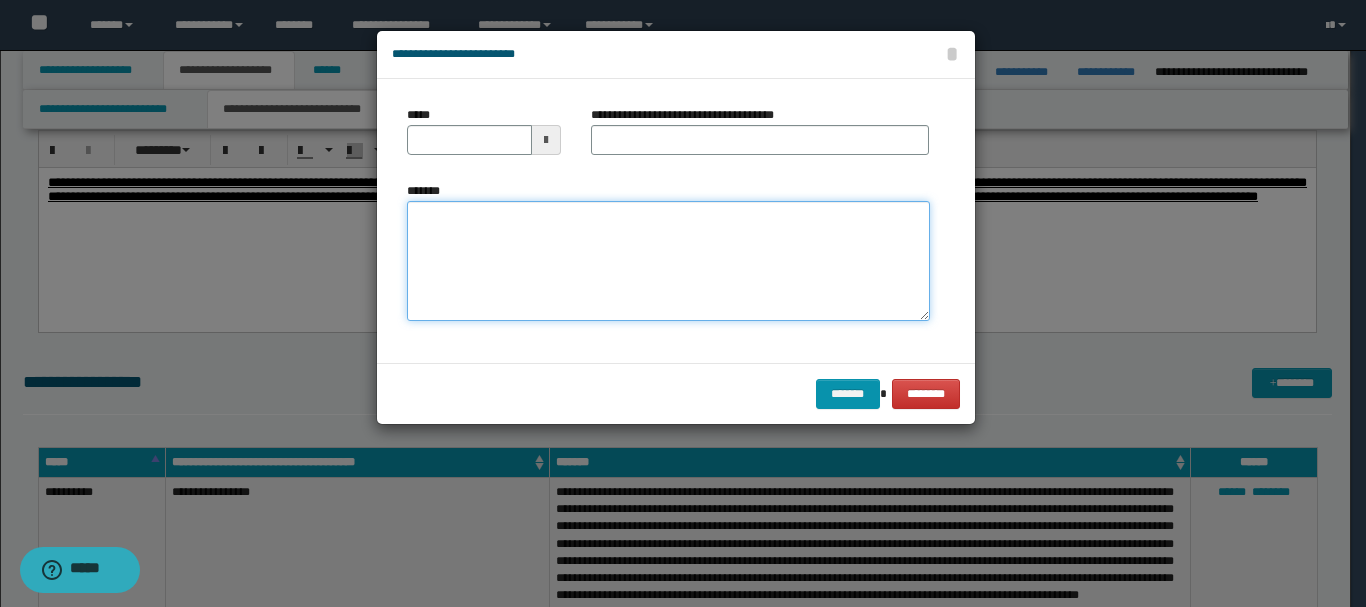 click on "*******" at bounding box center [668, 261] 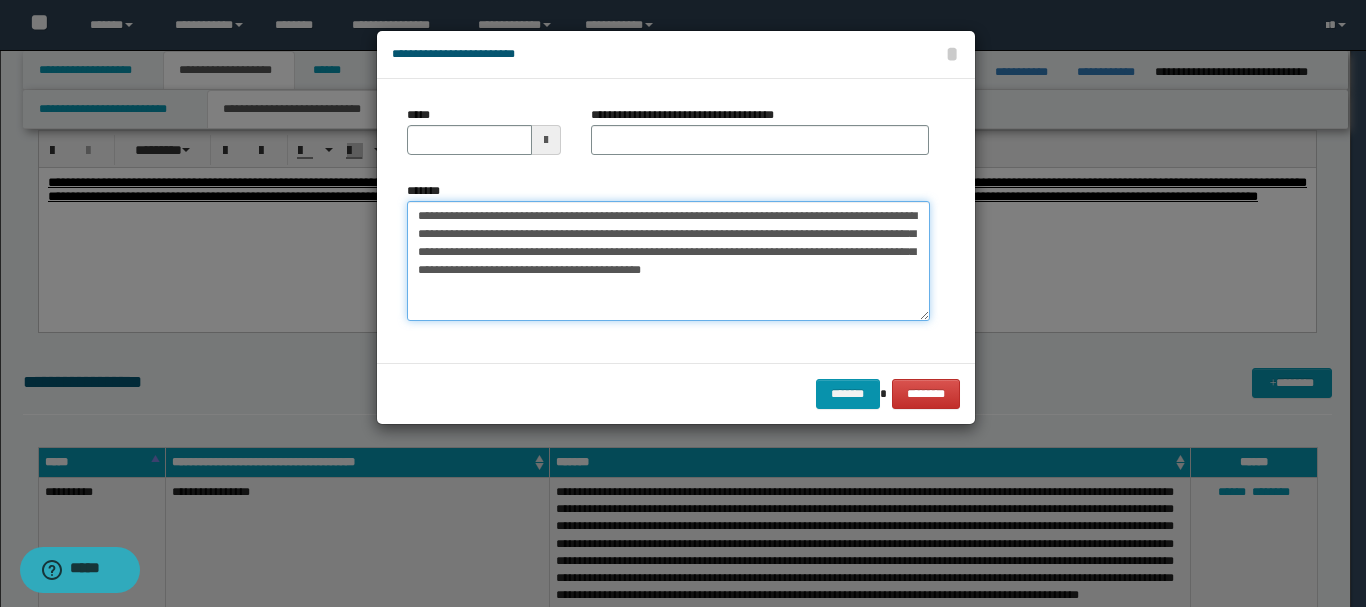 drag, startPoint x: 454, startPoint y: 217, endPoint x: 515, endPoint y: 214, distance: 61.073727 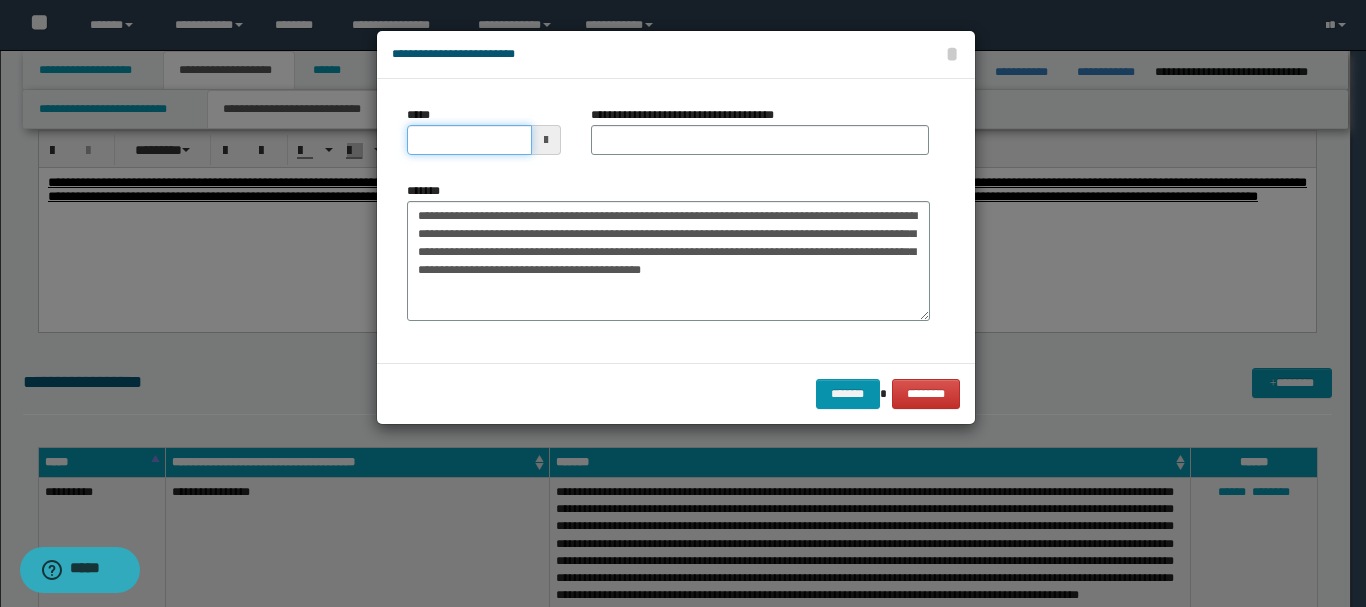 click on "*****" at bounding box center (469, 140) 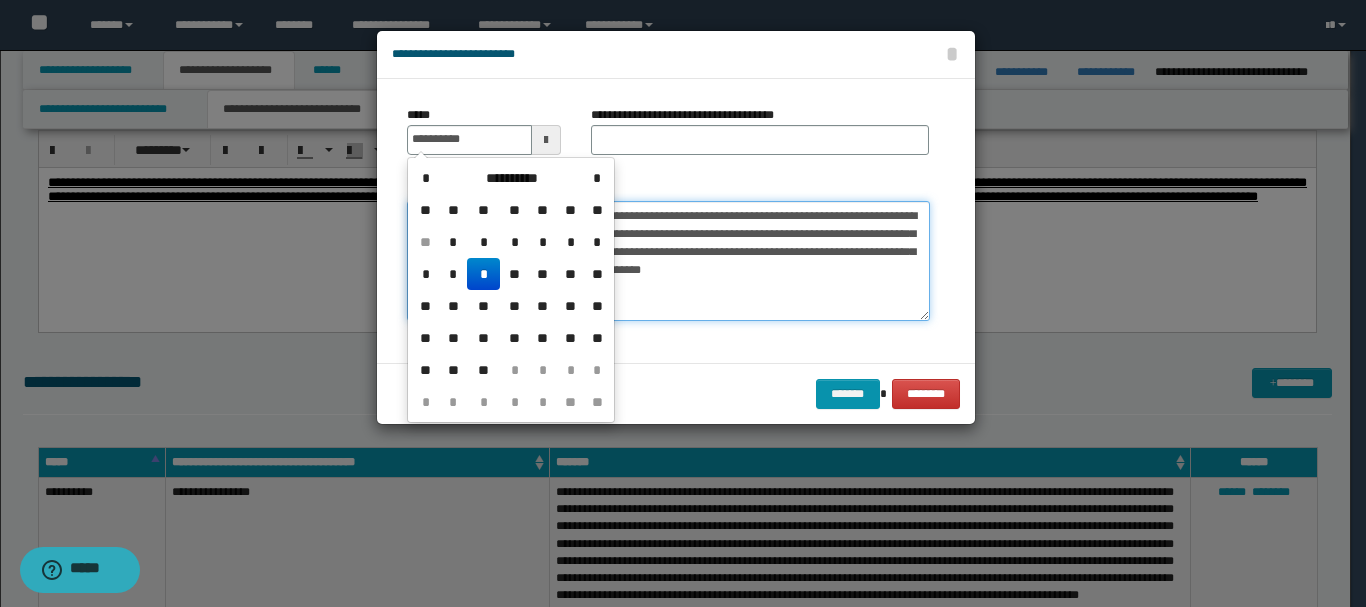 type on "**********" 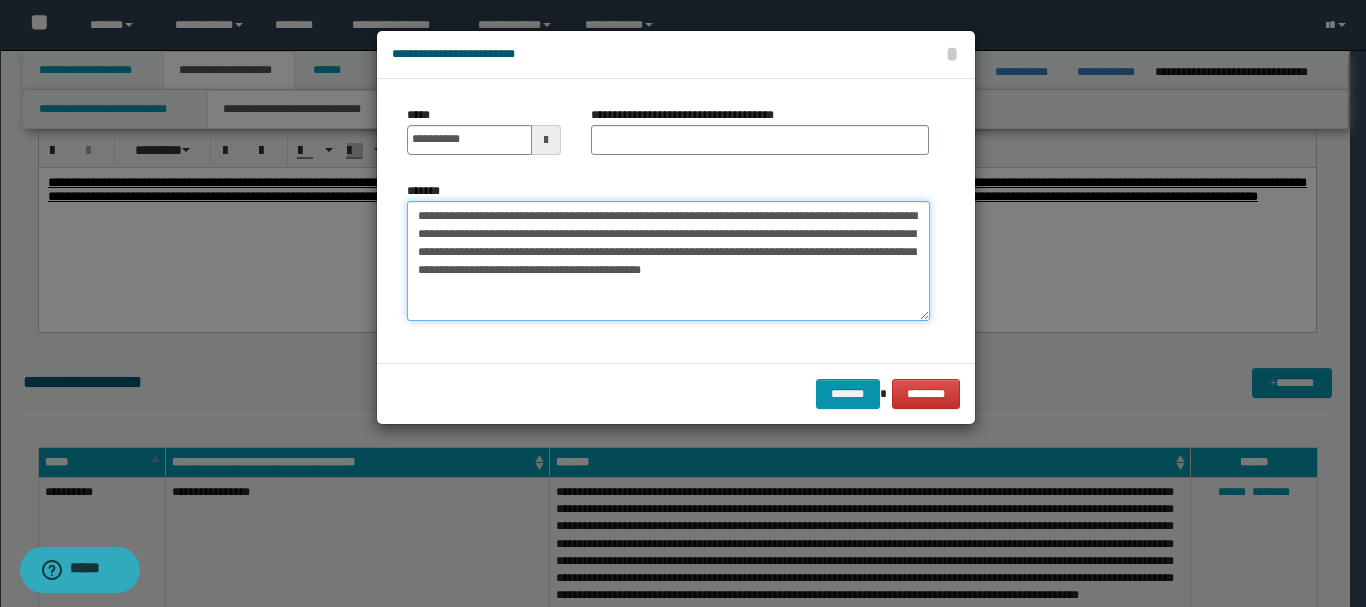 drag, startPoint x: 613, startPoint y: 213, endPoint x: 664, endPoint y: 213, distance: 51 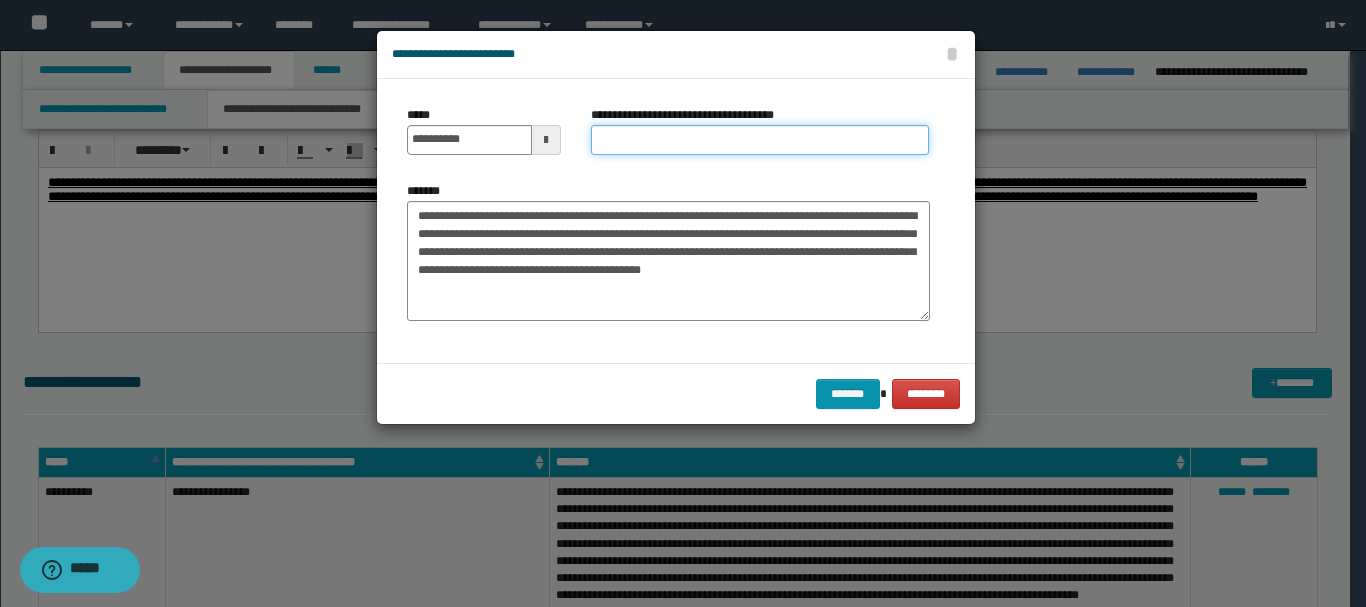 click on "**********" at bounding box center [760, 140] 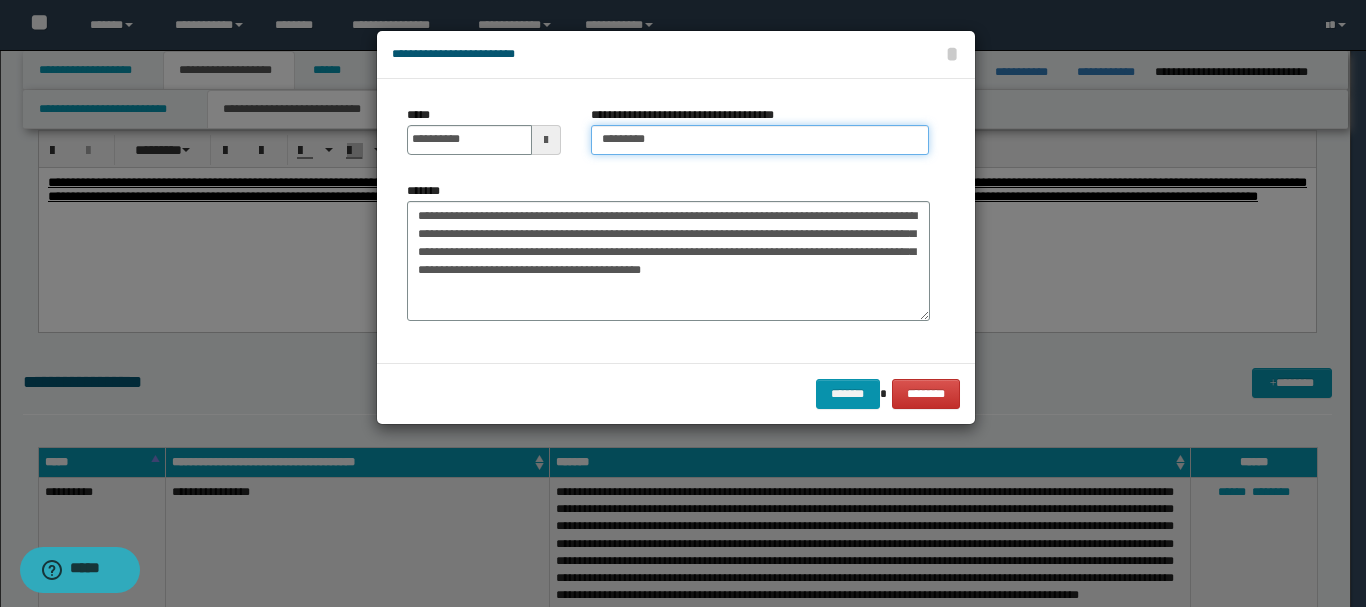 type on "*********" 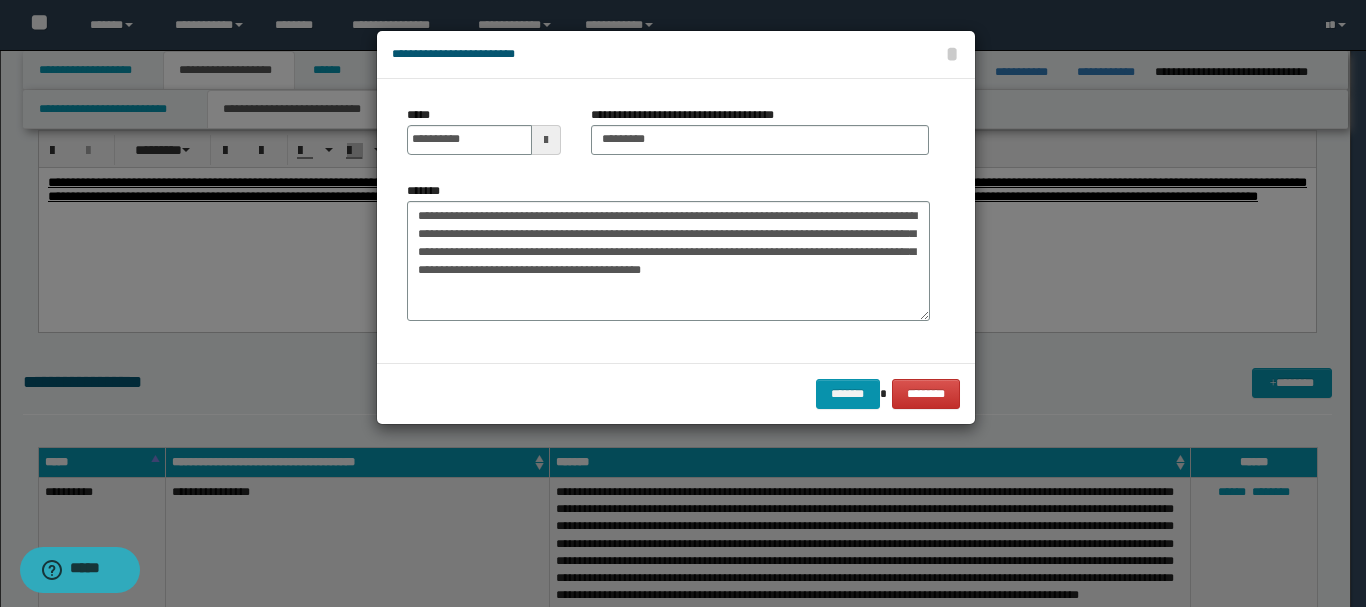 click on "*******
********" at bounding box center [676, 393] 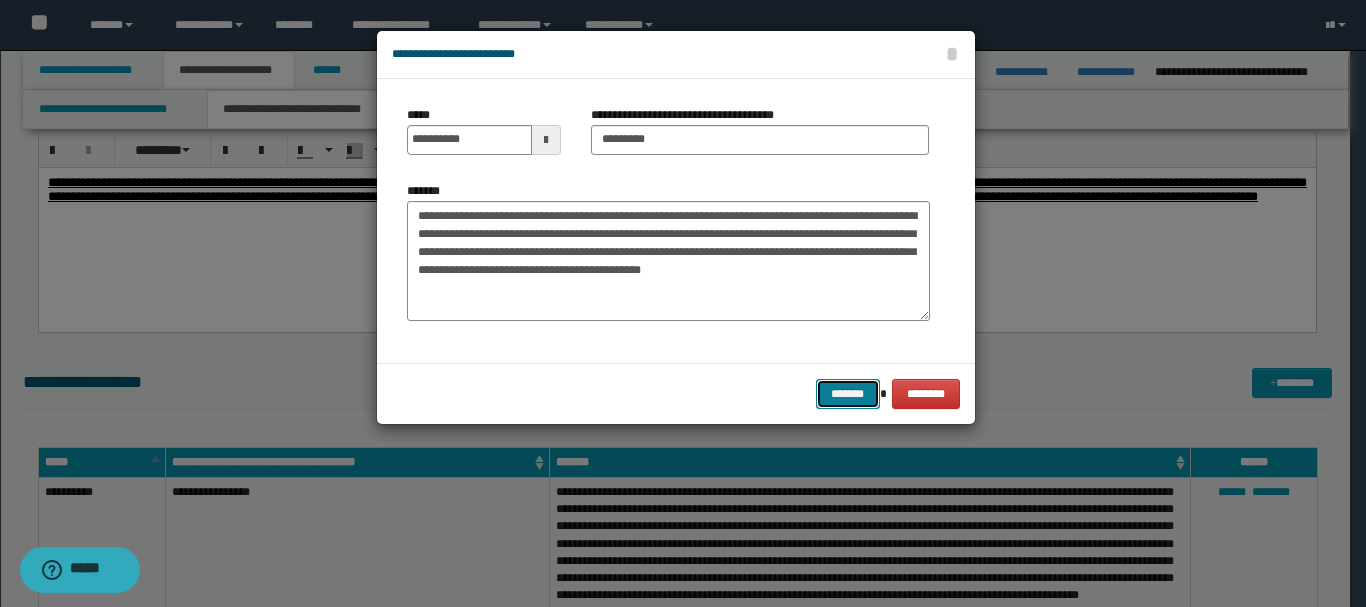 click on "*******" at bounding box center [848, 394] 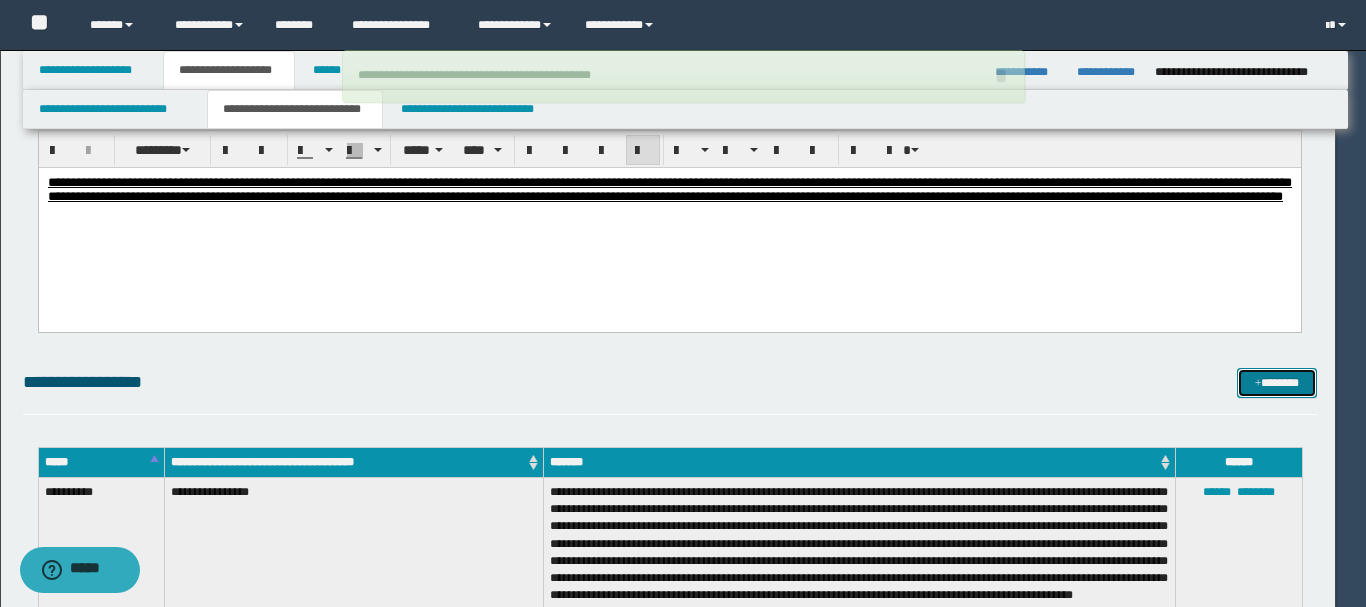 type 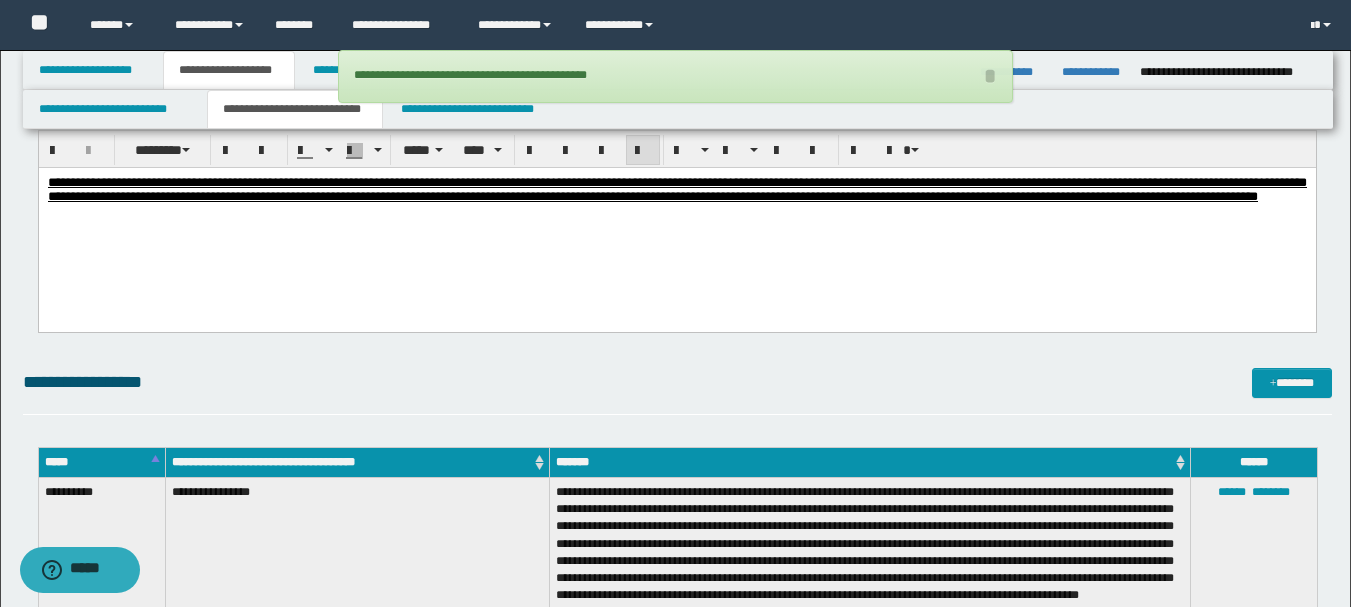 click on "**********" at bounding box center [677, 199] 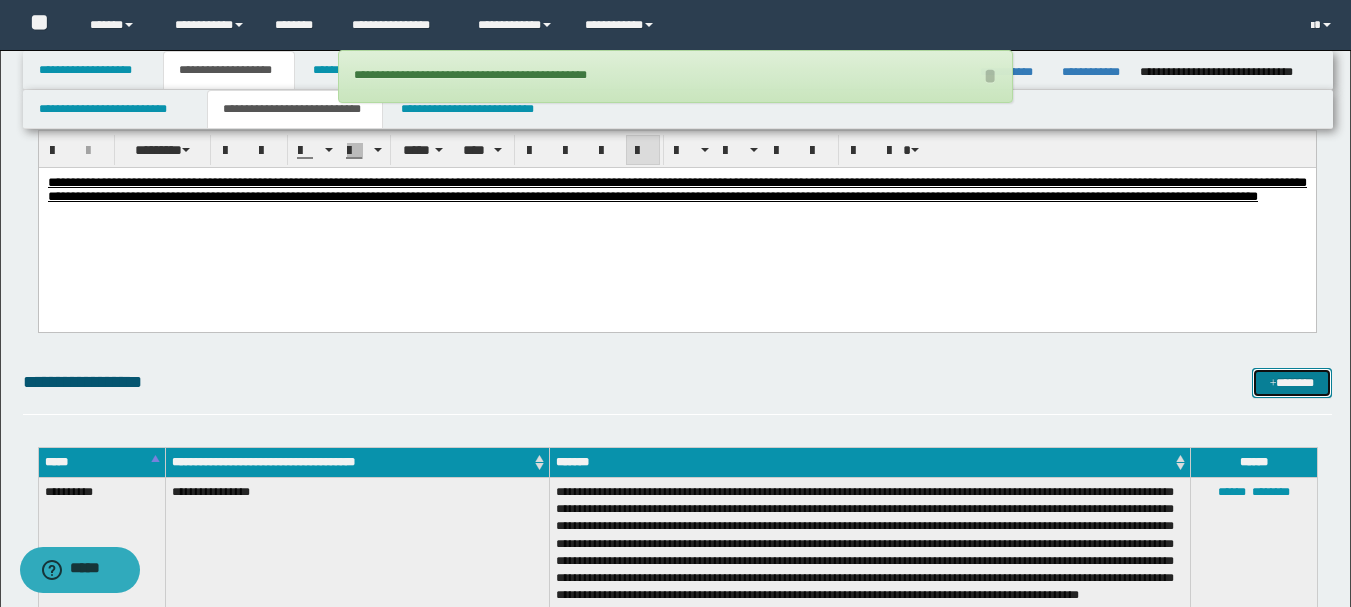 click on "*******" at bounding box center (1292, 383) 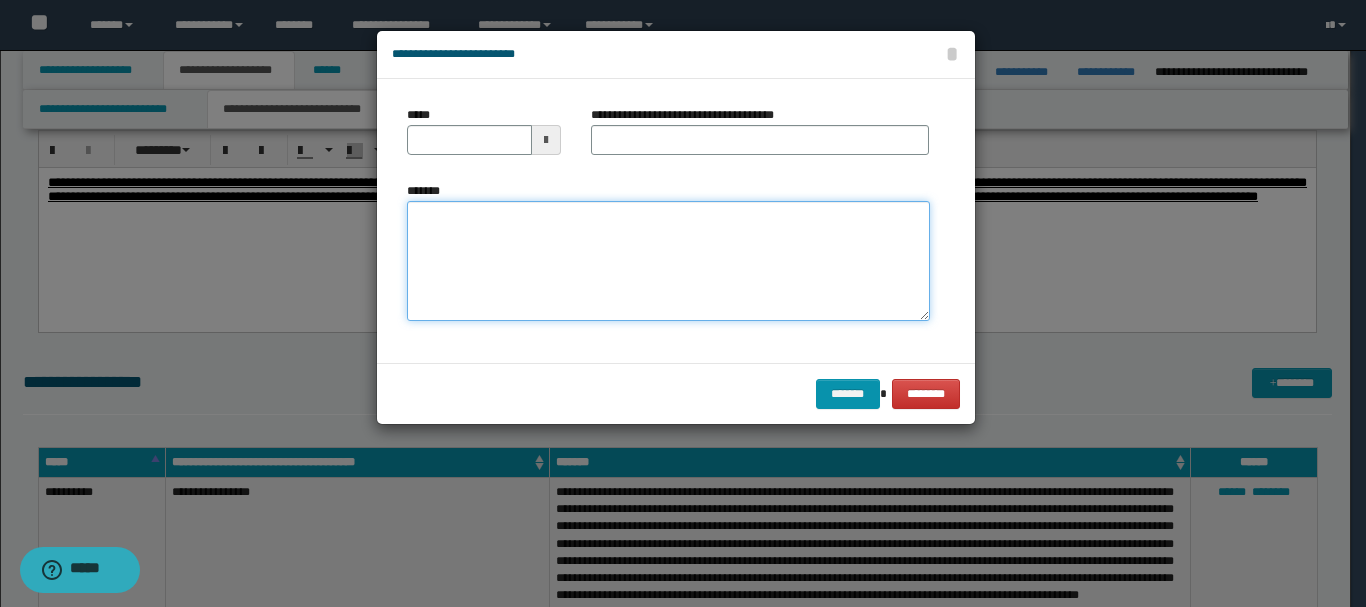 click on "*******" at bounding box center [668, 261] 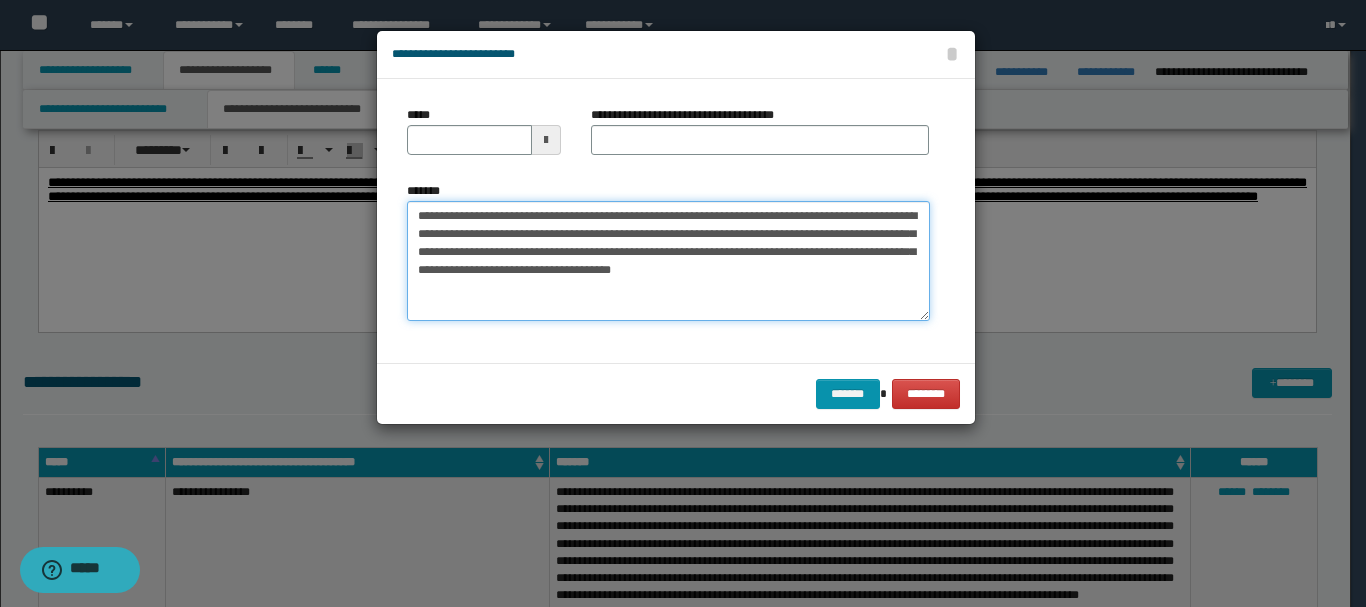 drag, startPoint x: 457, startPoint y: 216, endPoint x: 512, endPoint y: 215, distance: 55.00909 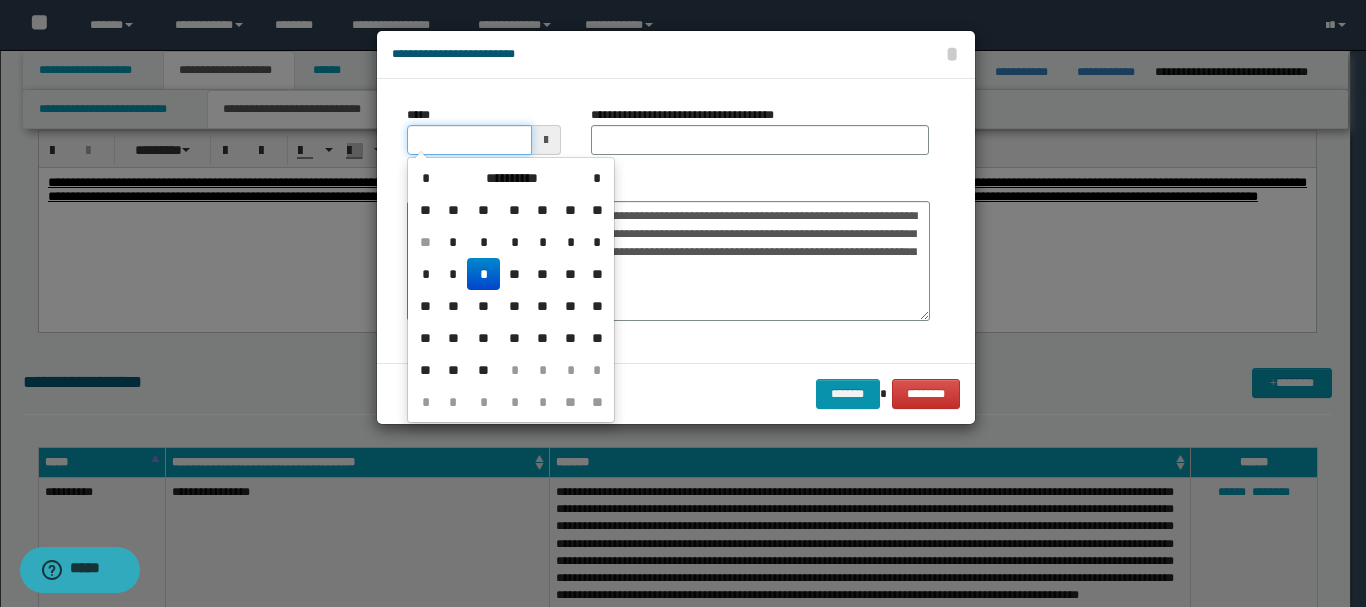 click on "*****" at bounding box center [469, 140] 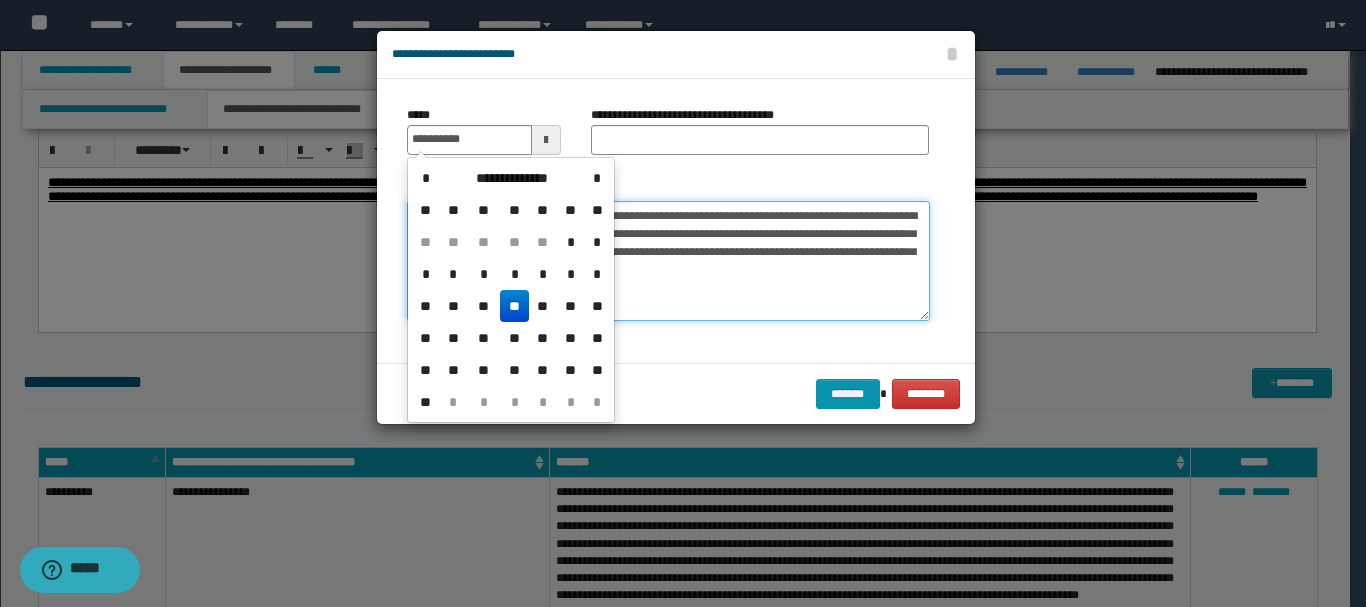 type on "**********" 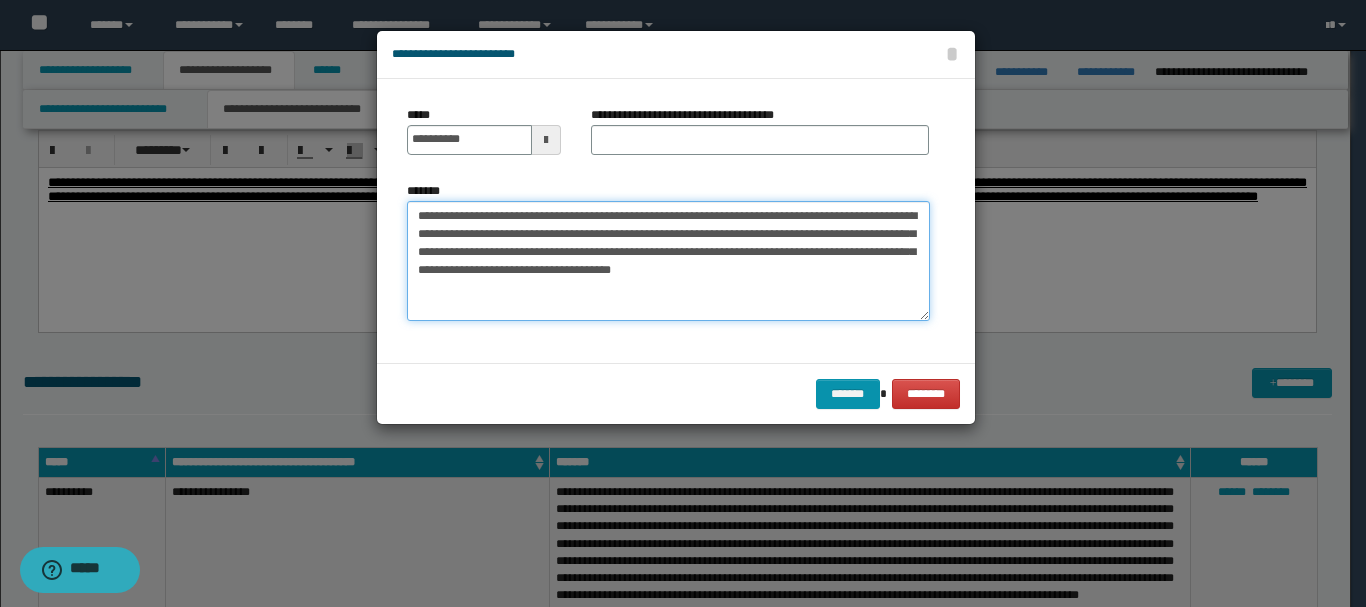 drag, startPoint x: 613, startPoint y: 217, endPoint x: 664, endPoint y: 213, distance: 51.156624 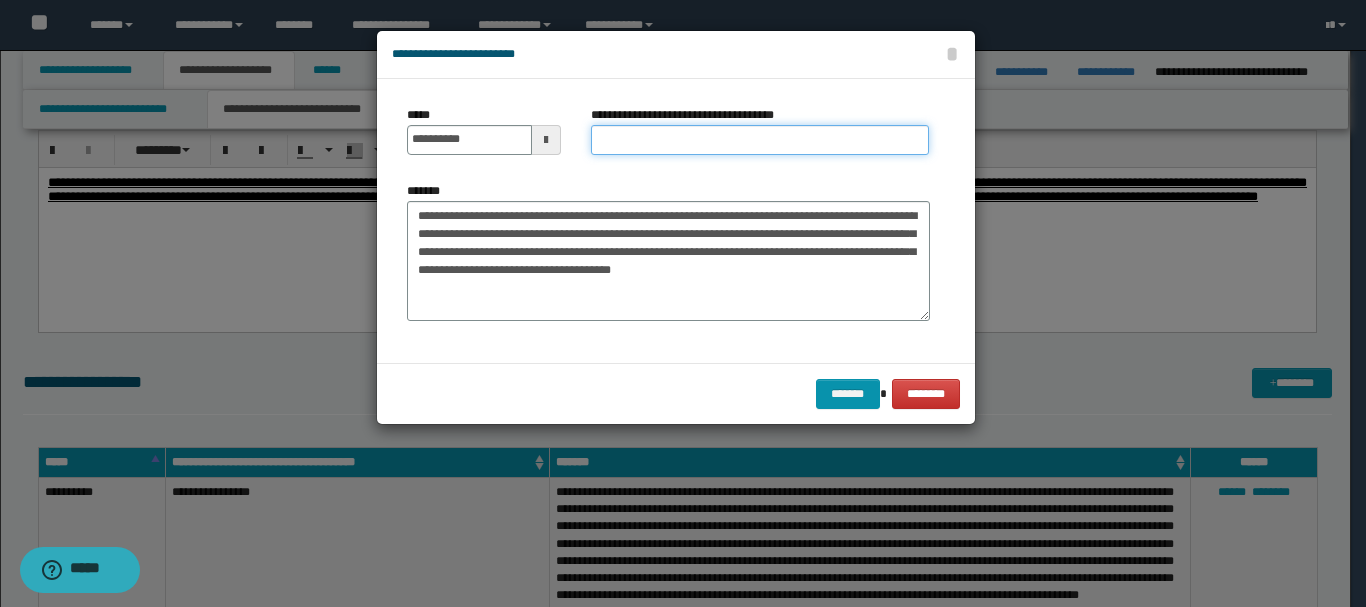 click on "**********" at bounding box center [760, 140] 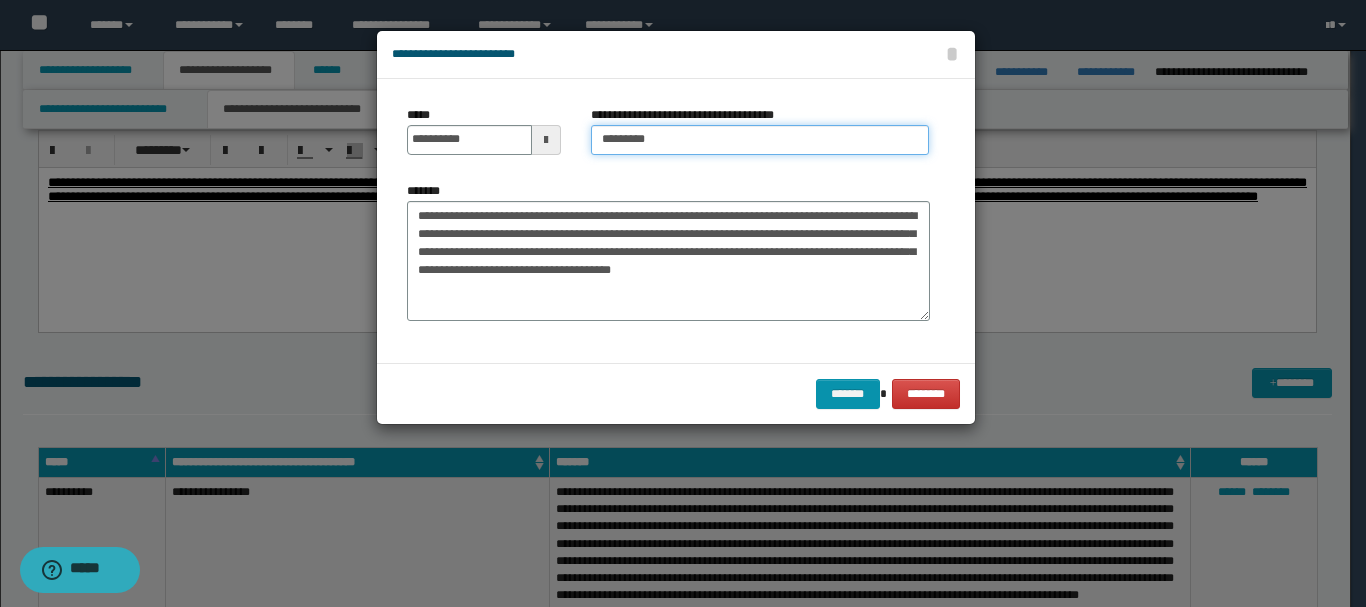 type on "*********" 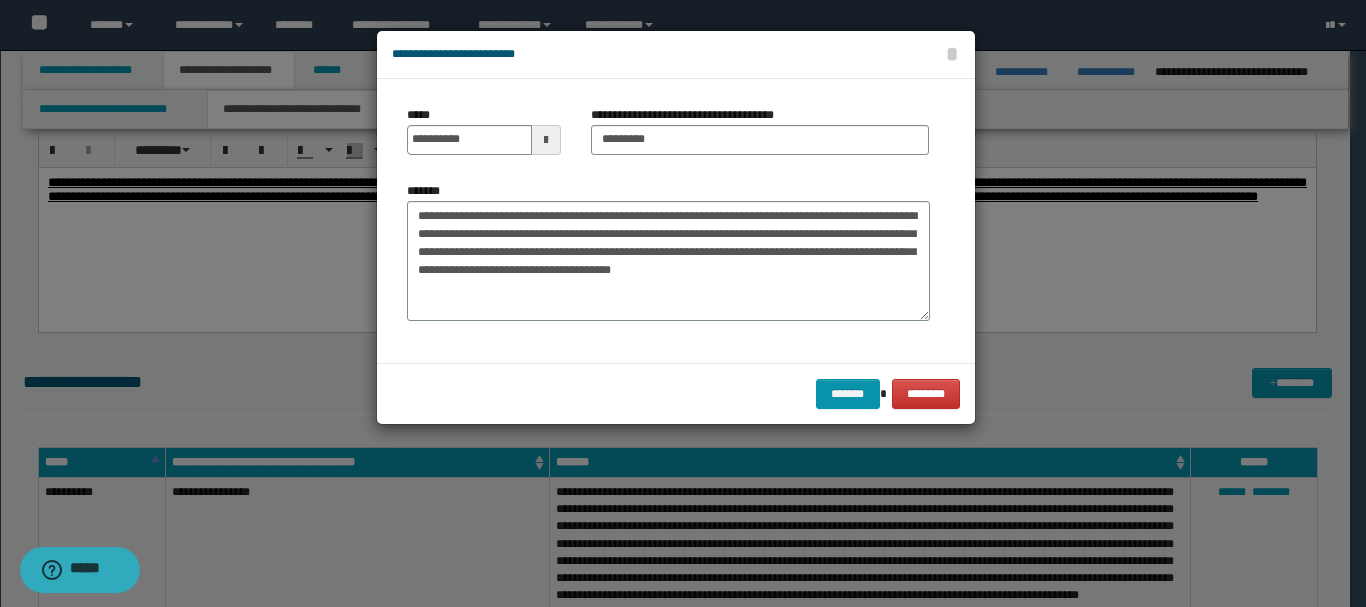 click at bounding box center (683, 303) 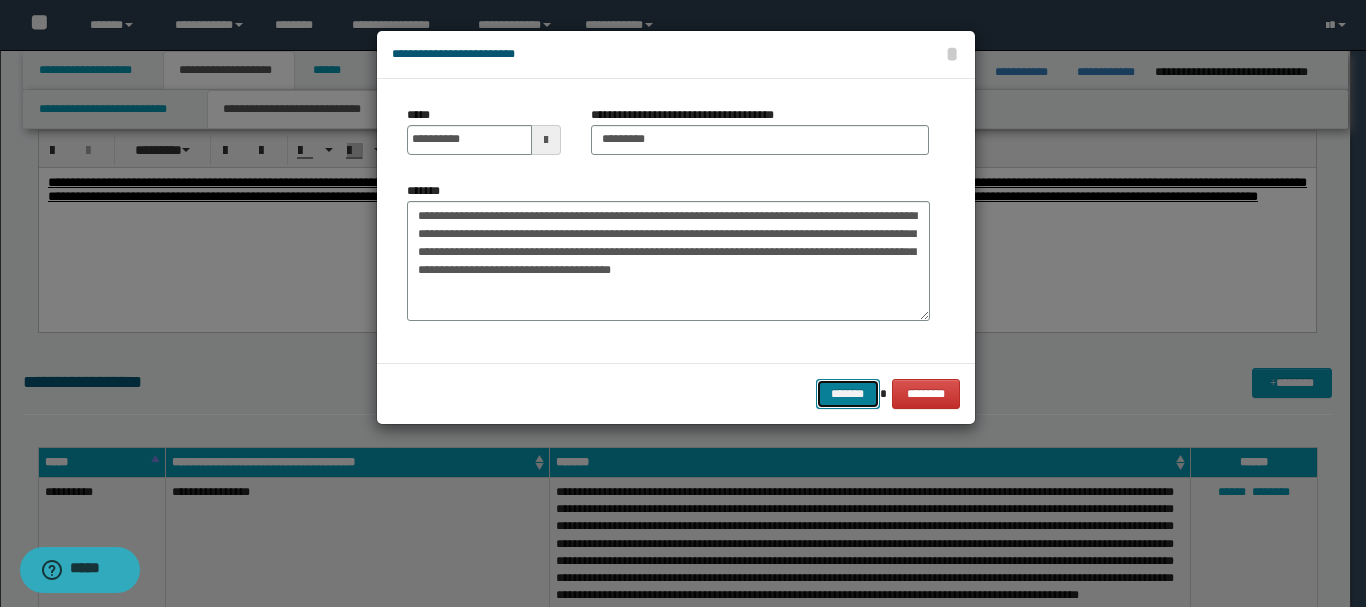 click on "*******" at bounding box center (848, 394) 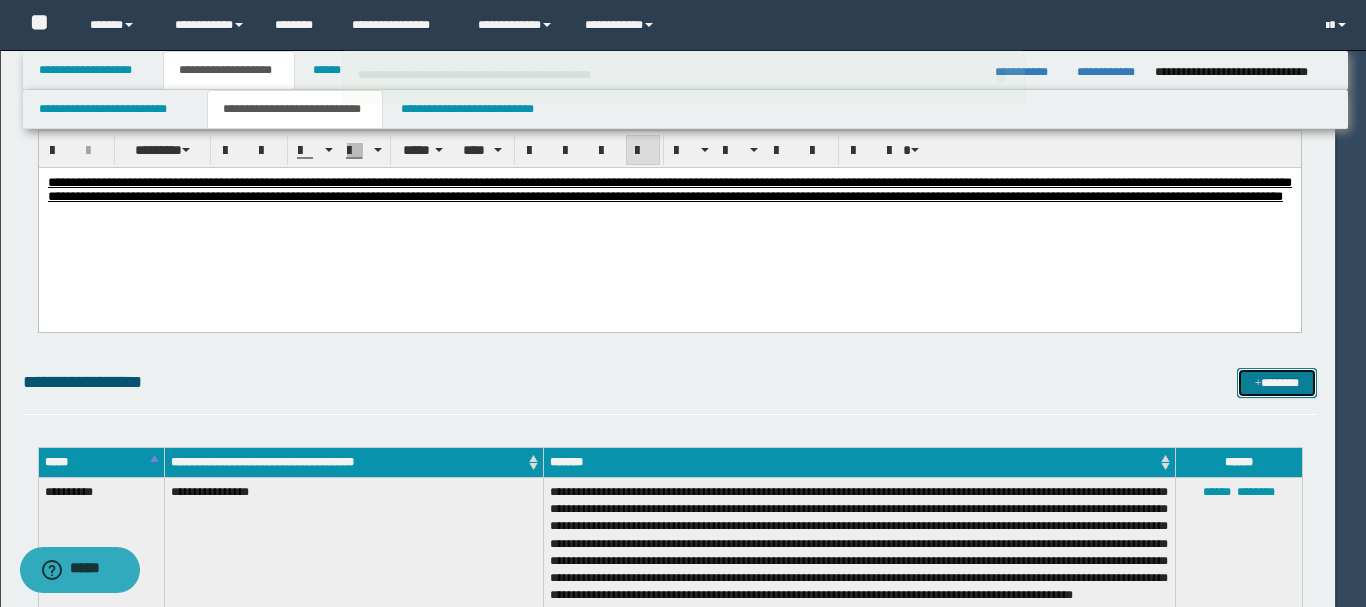type 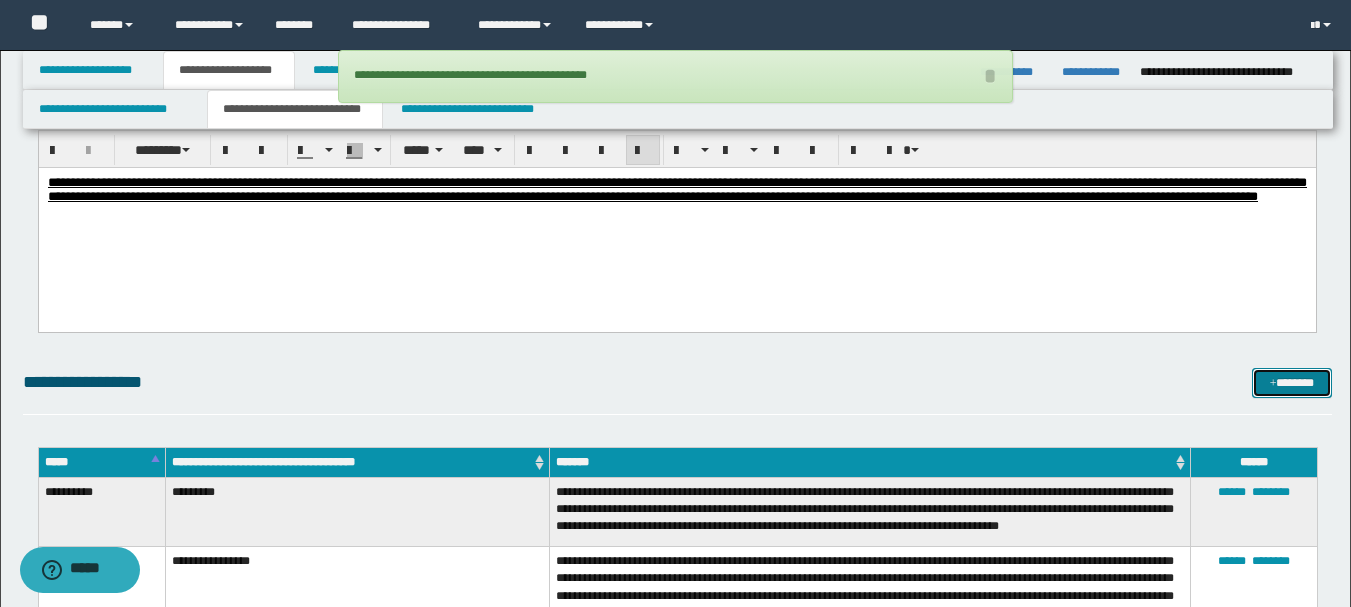 click at bounding box center [1273, 384] 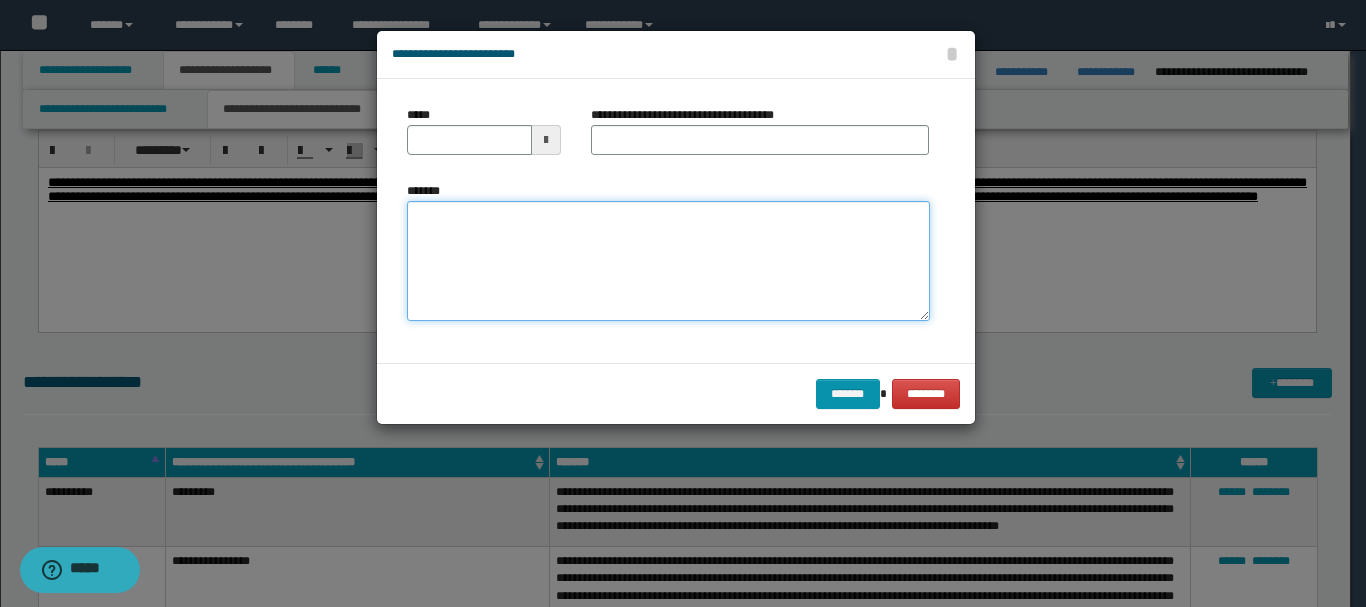 click on "*******" at bounding box center (668, 261) 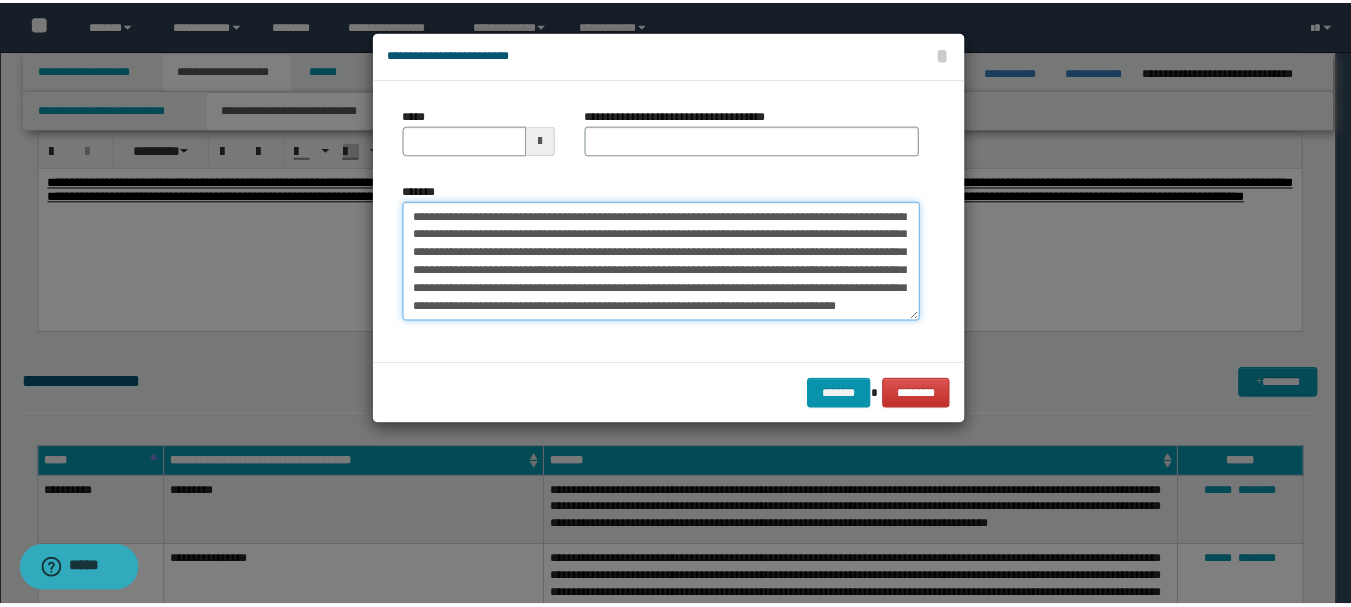 scroll, scrollTop: 0, scrollLeft: 0, axis: both 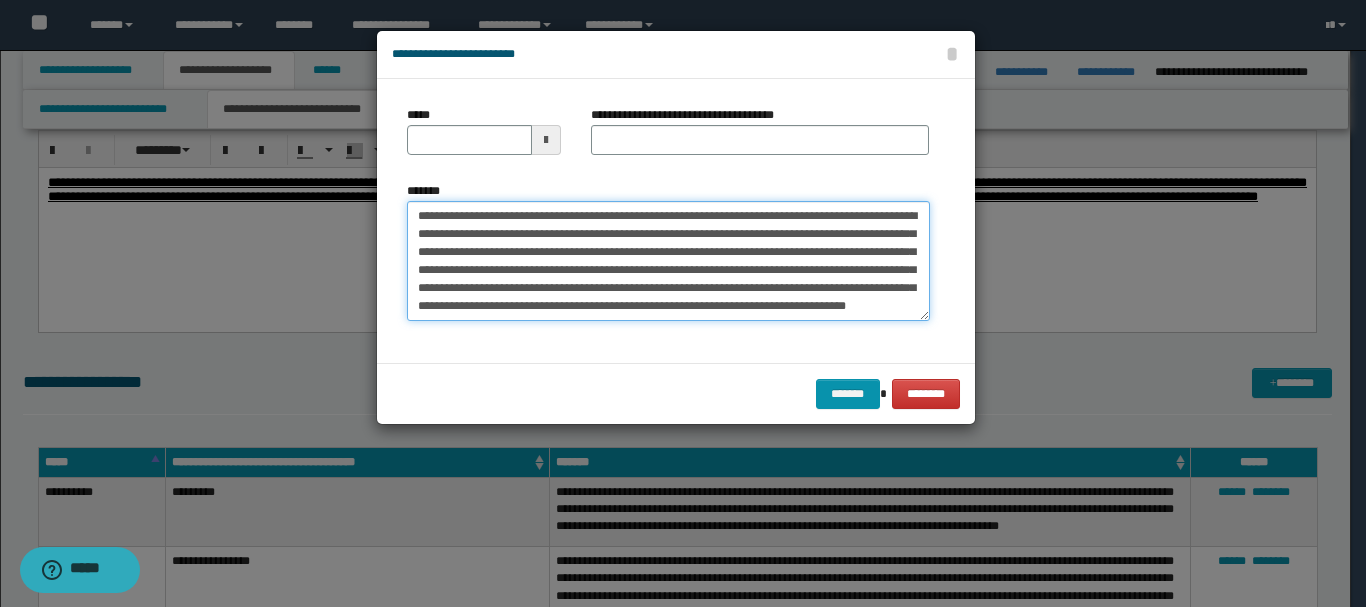 drag, startPoint x: 457, startPoint y: 218, endPoint x: 517, endPoint y: 213, distance: 60.207973 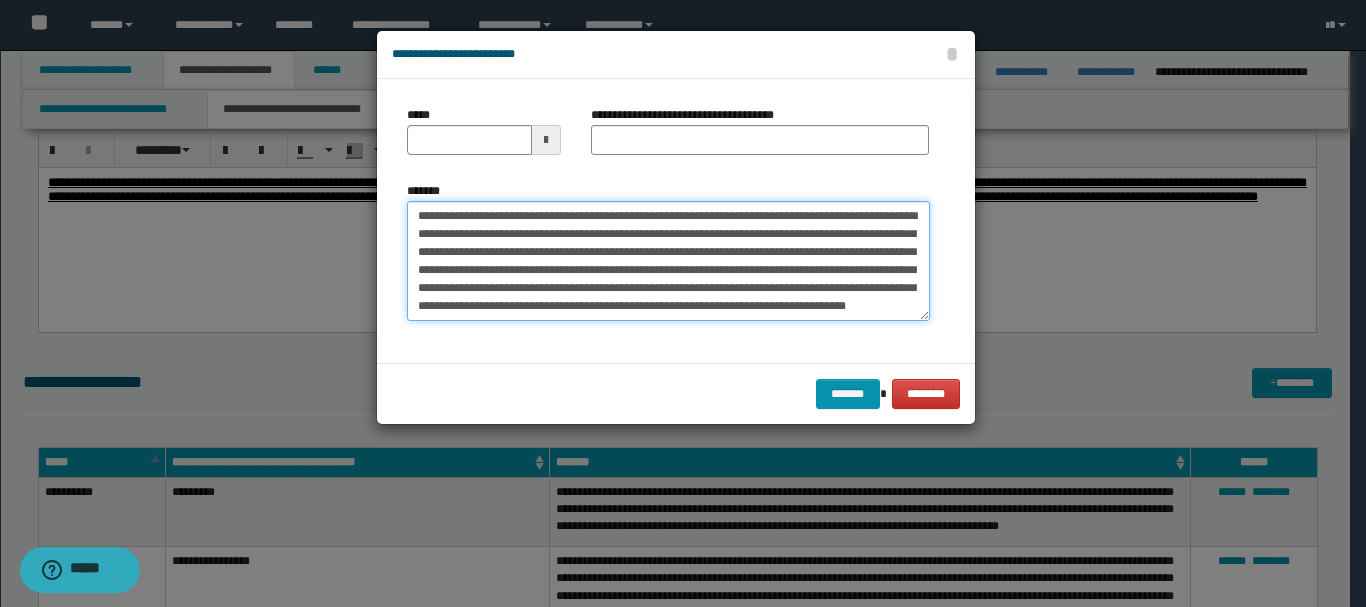 type 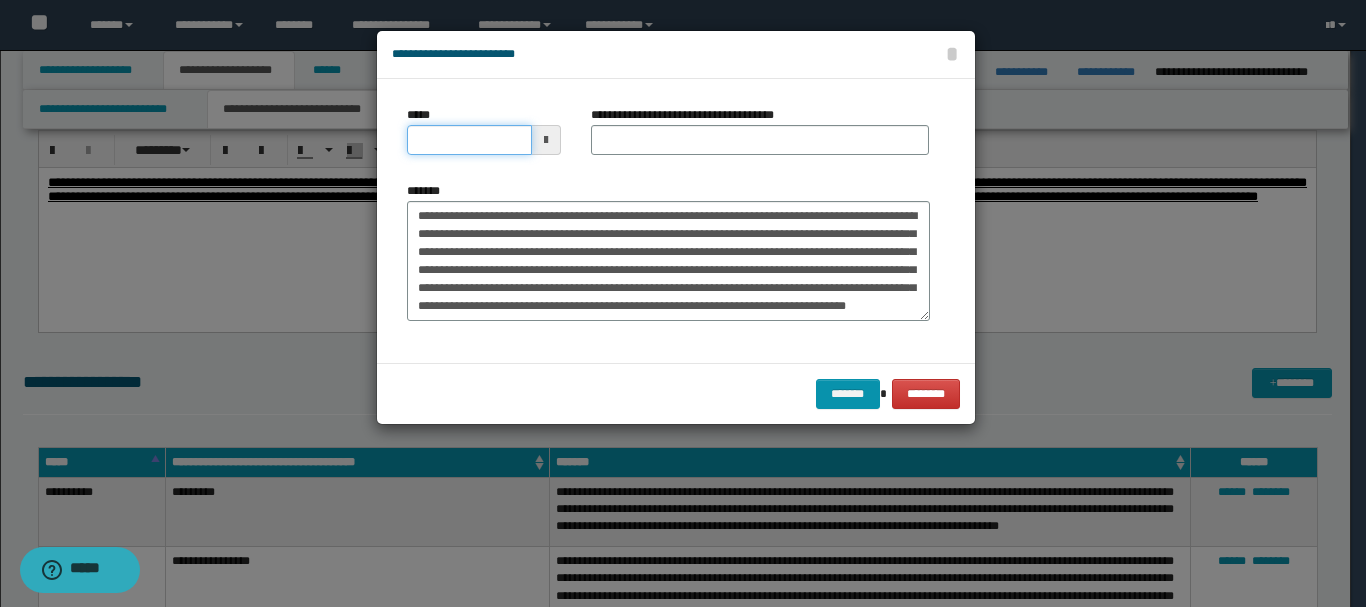 click on "*****" at bounding box center [469, 140] 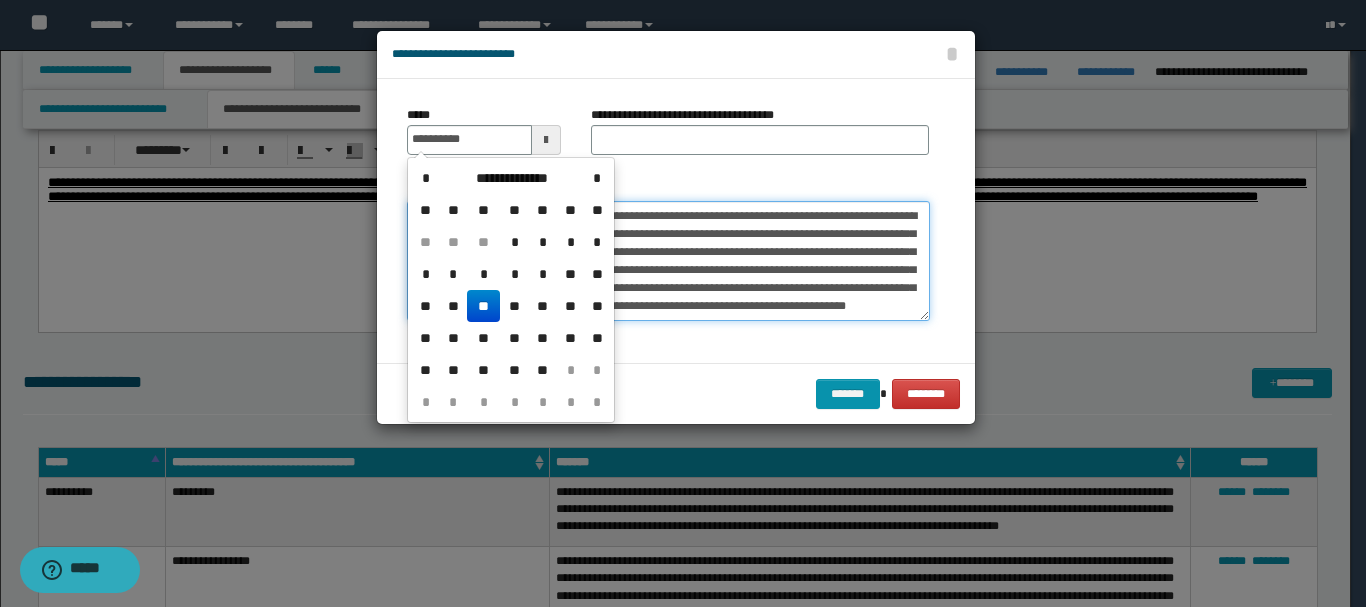 type on "**********" 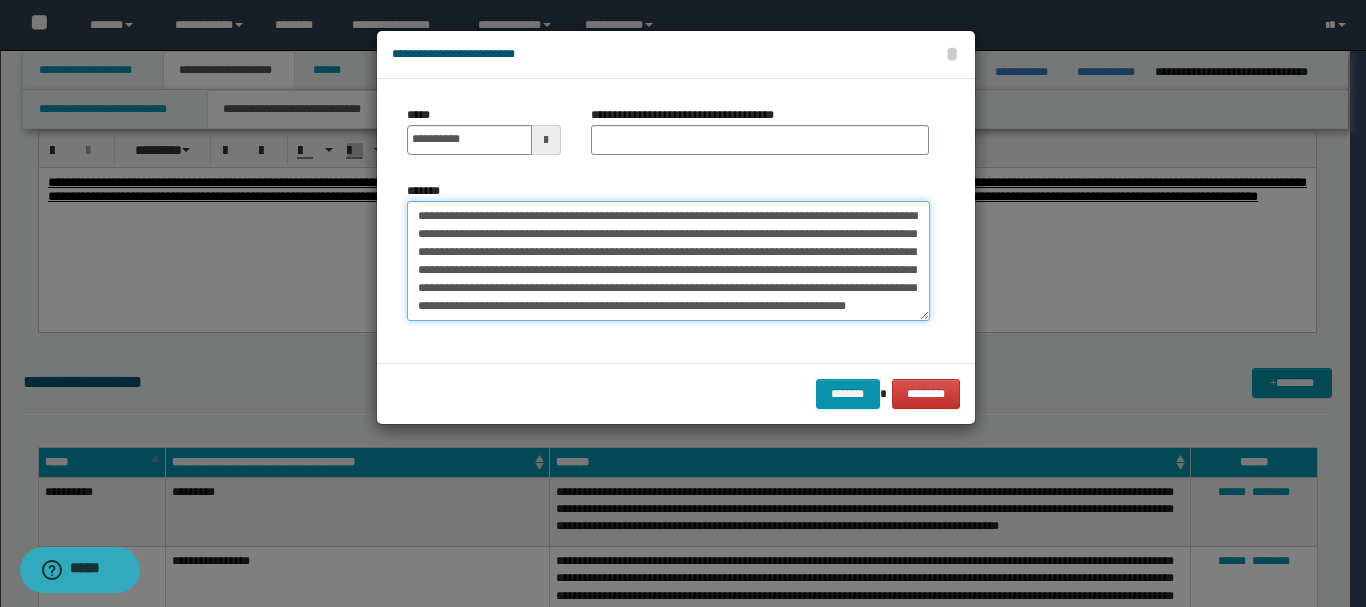 drag, startPoint x: 830, startPoint y: 218, endPoint x: 884, endPoint y: 217, distance: 54.00926 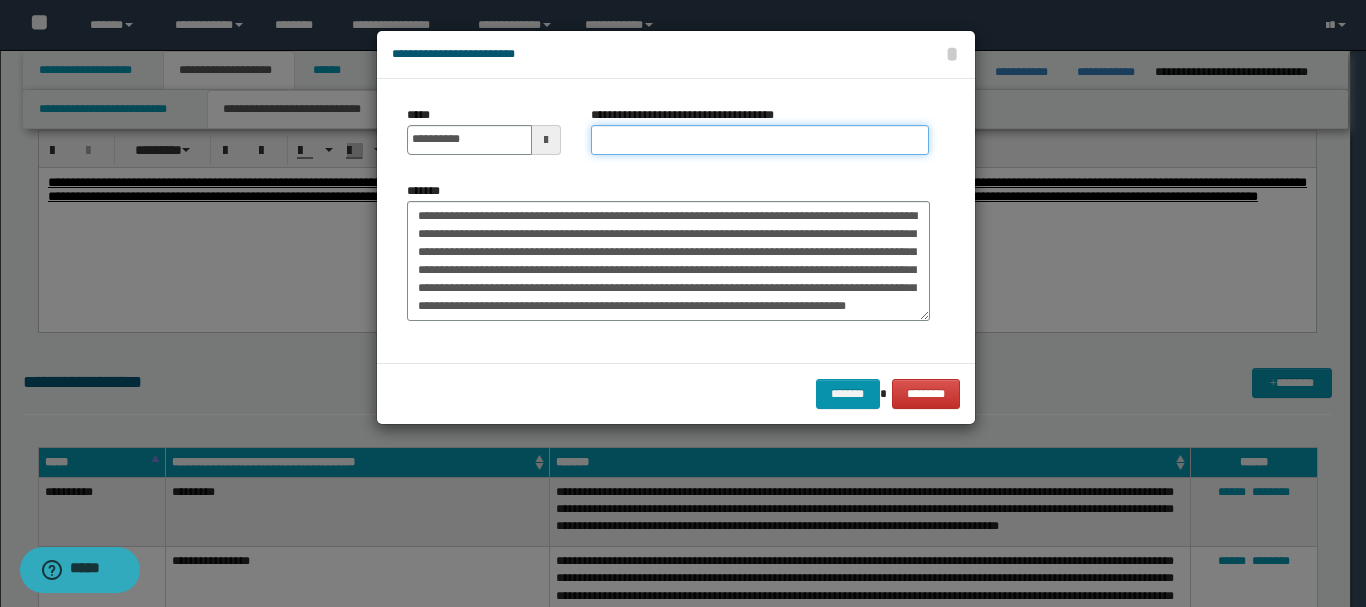 click on "**********" at bounding box center (760, 140) 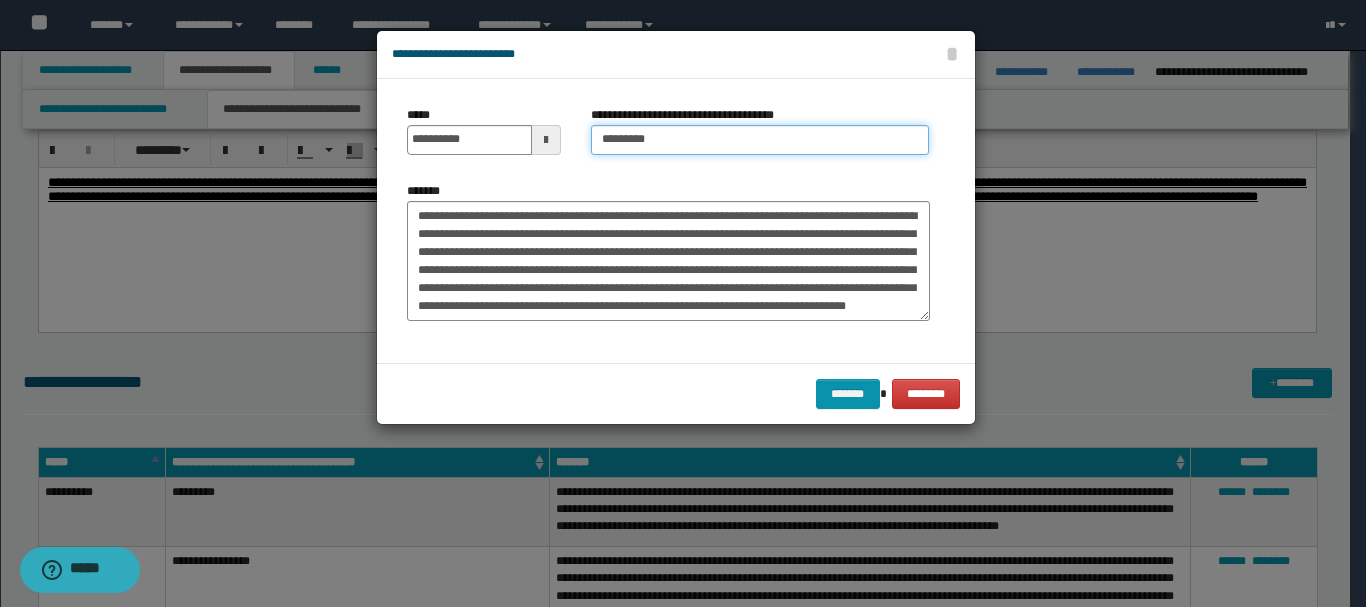type on "*********" 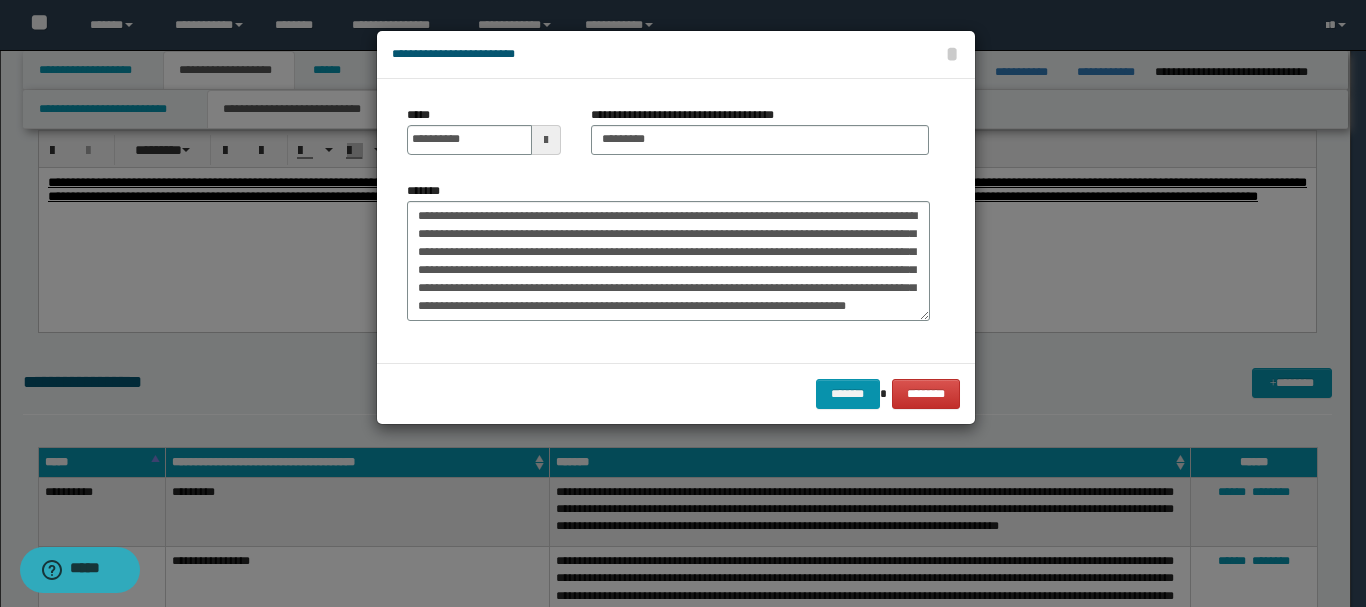 click on "*******
********" at bounding box center [676, 393] 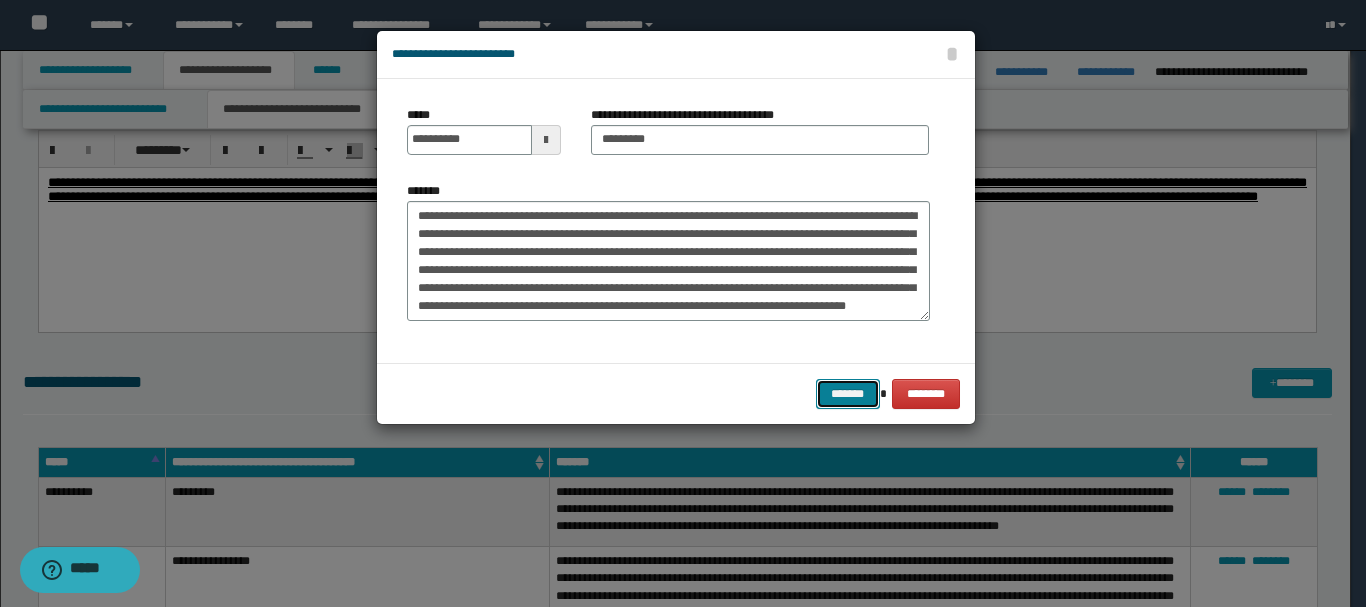 click on "*******" at bounding box center [848, 394] 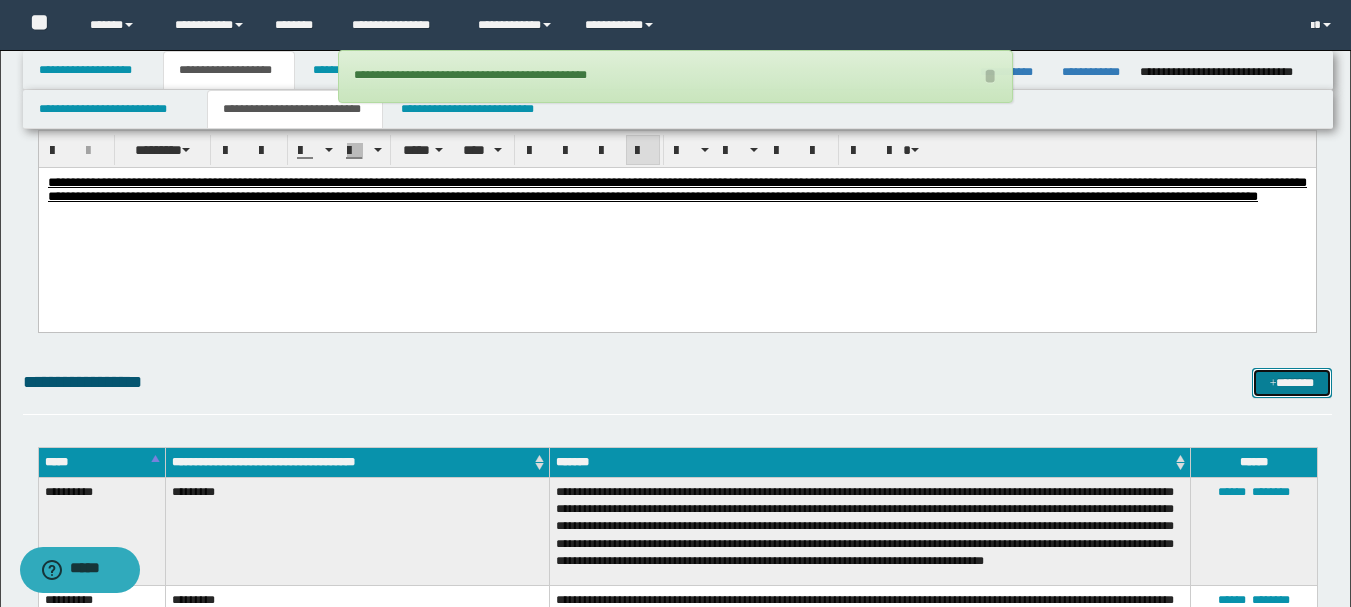 click on "*******" at bounding box center [1292, 383] 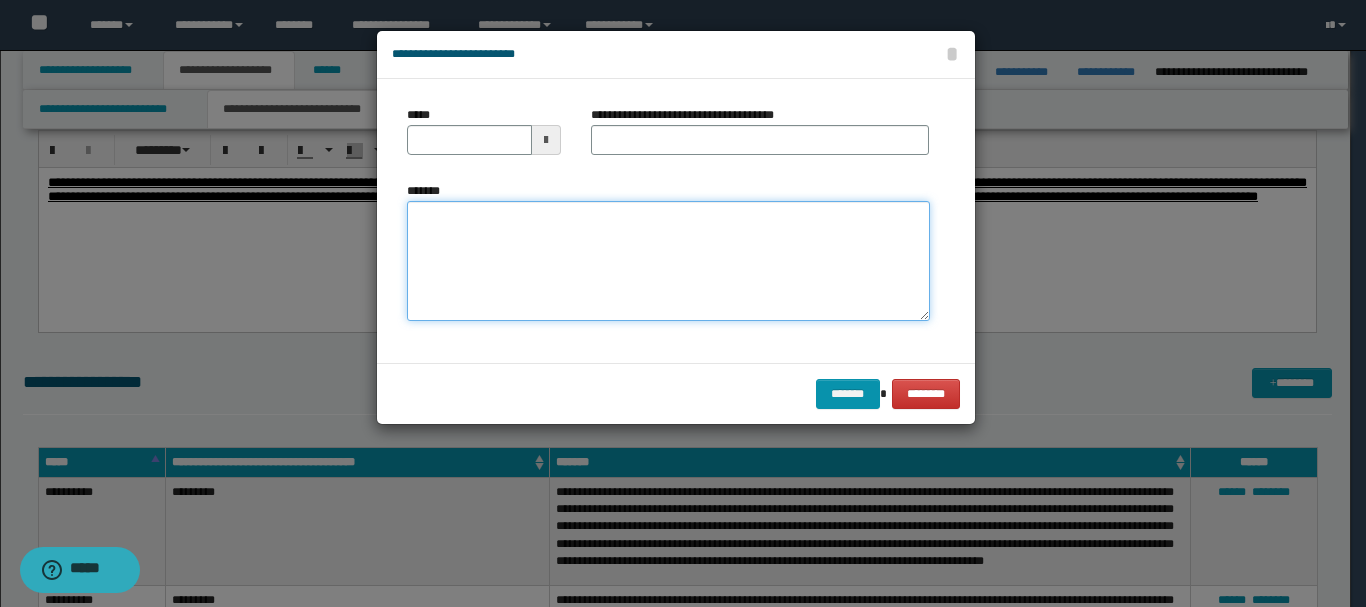 click on "*******" at bounding box center (668, 261) 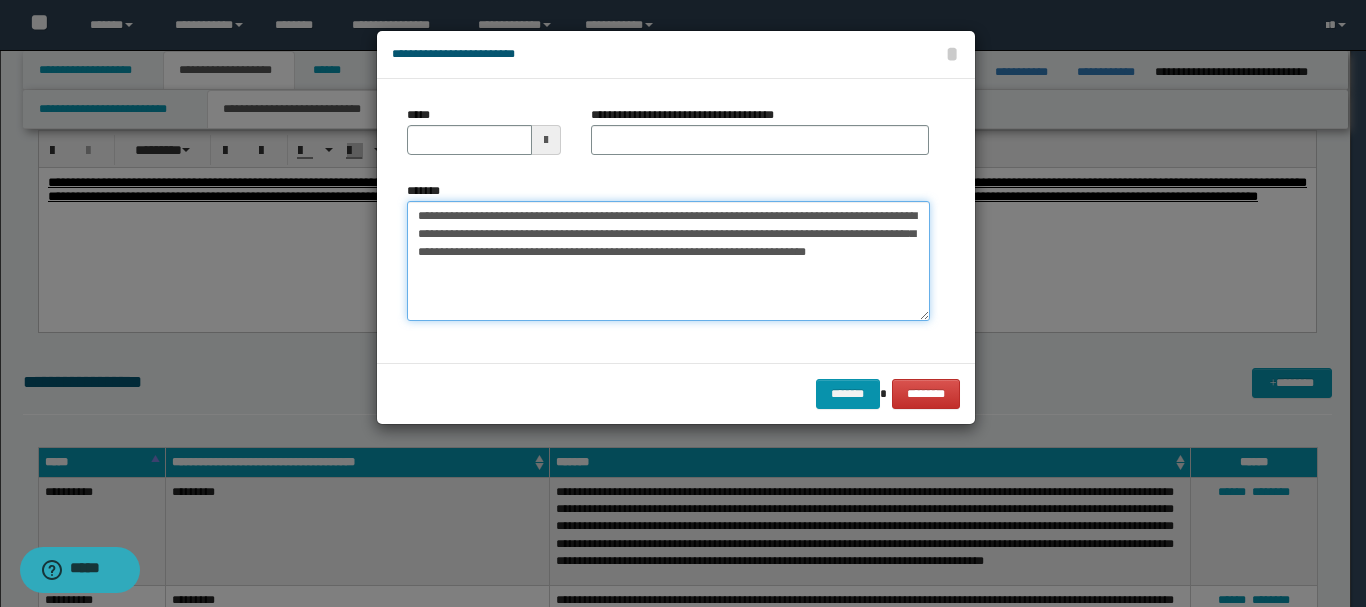drag, startPoint x: 614, startPoint y: 215, endPoint x: 703, endPoint y: 214, distance: 89.005615 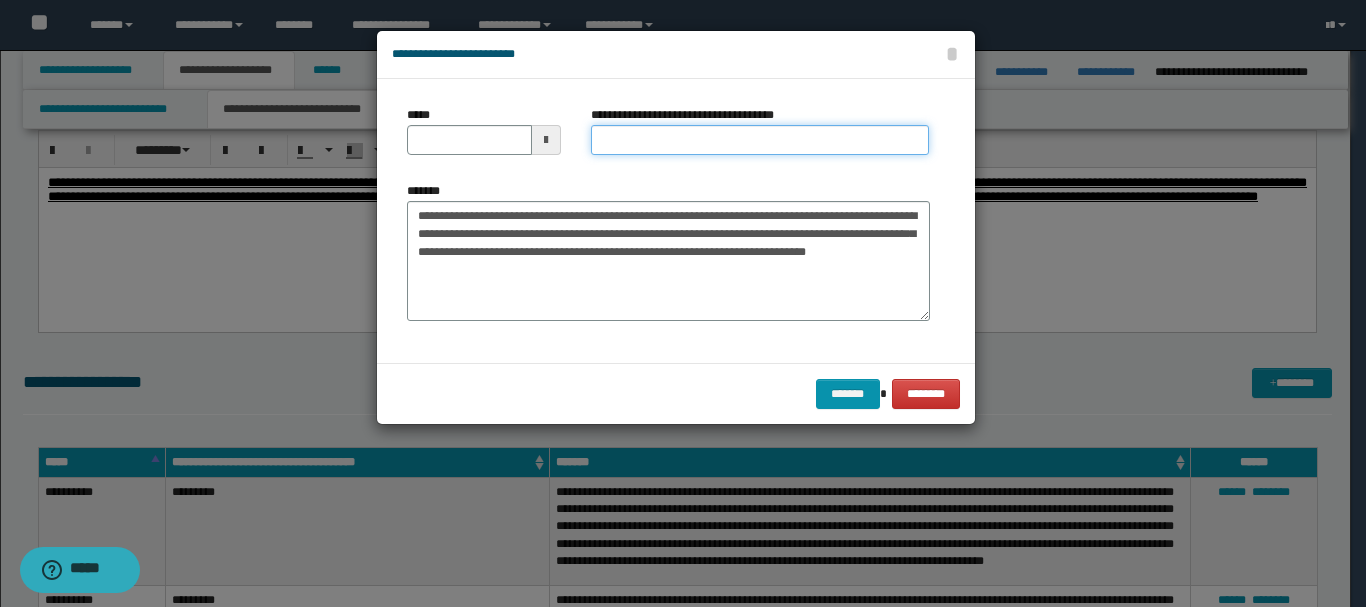 click on "**********" at bounding box center [760, 140] 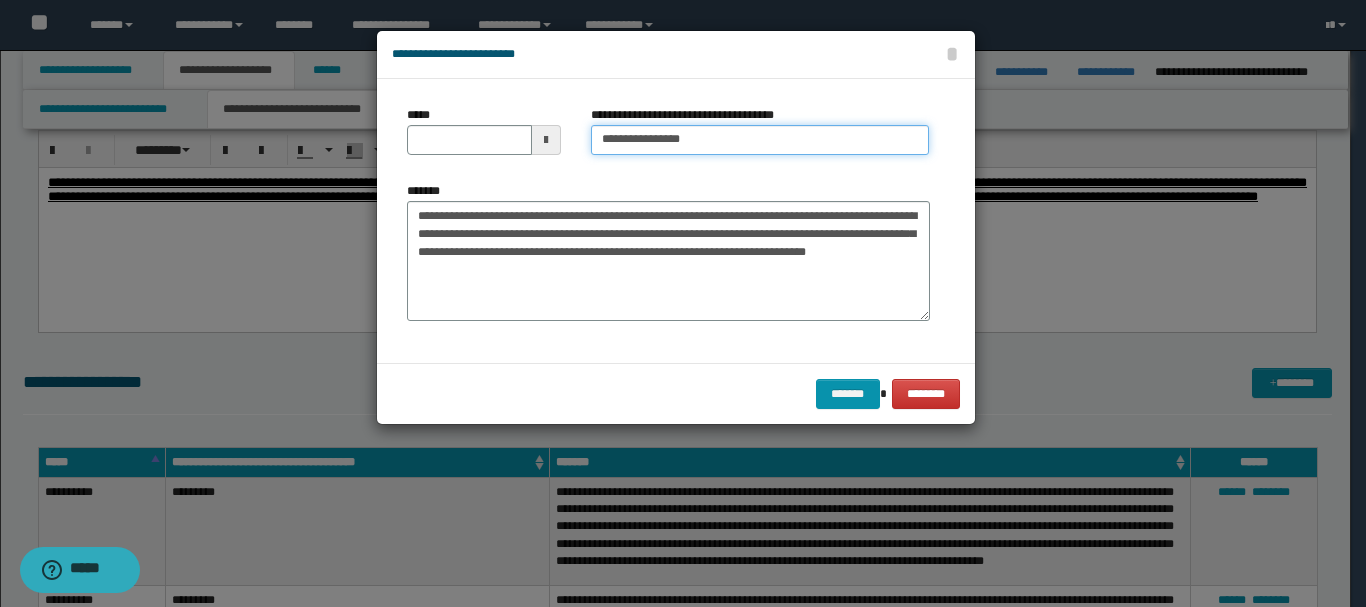 type on "**********" 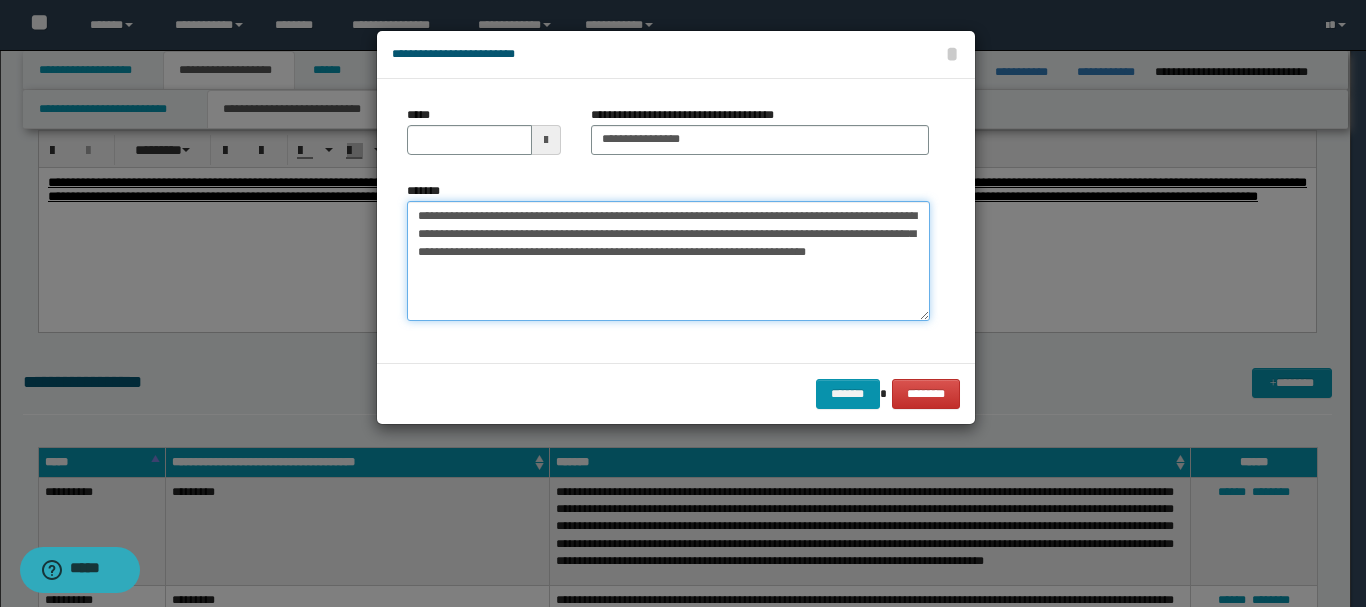 drag, startPoint x: 454, startPoint y: 219, endPoint x: 514, endPoint y: 214, distance: 60.207973 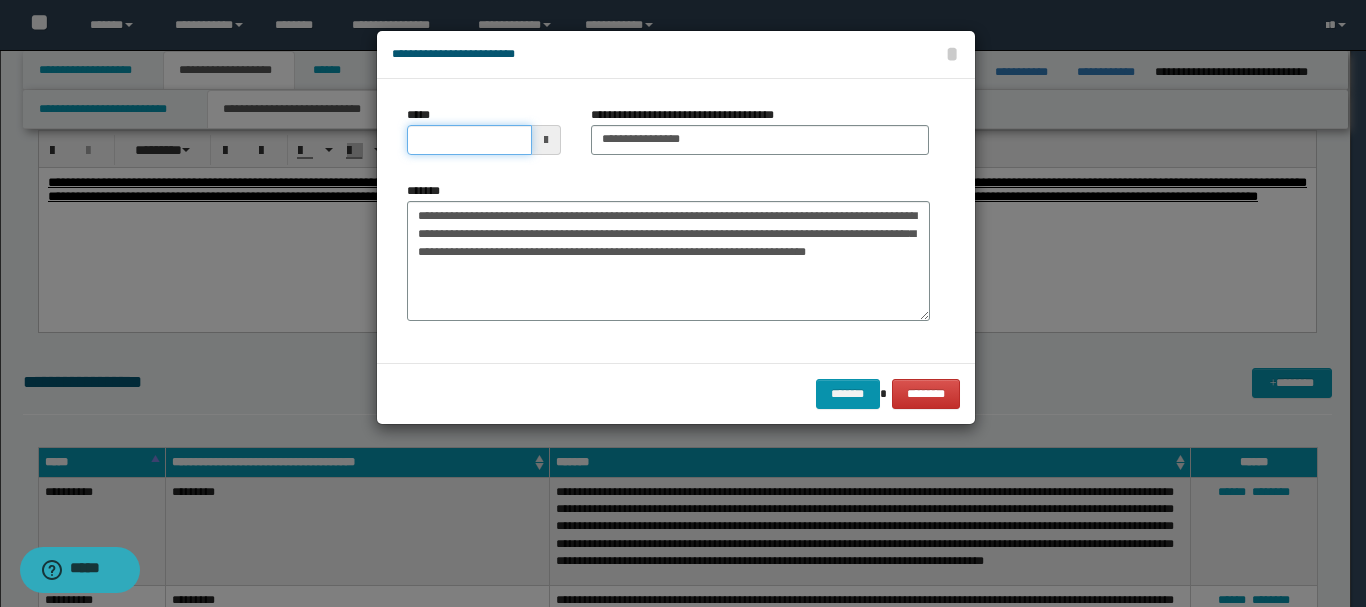 click on "*****" at bounding box center [469, 140] 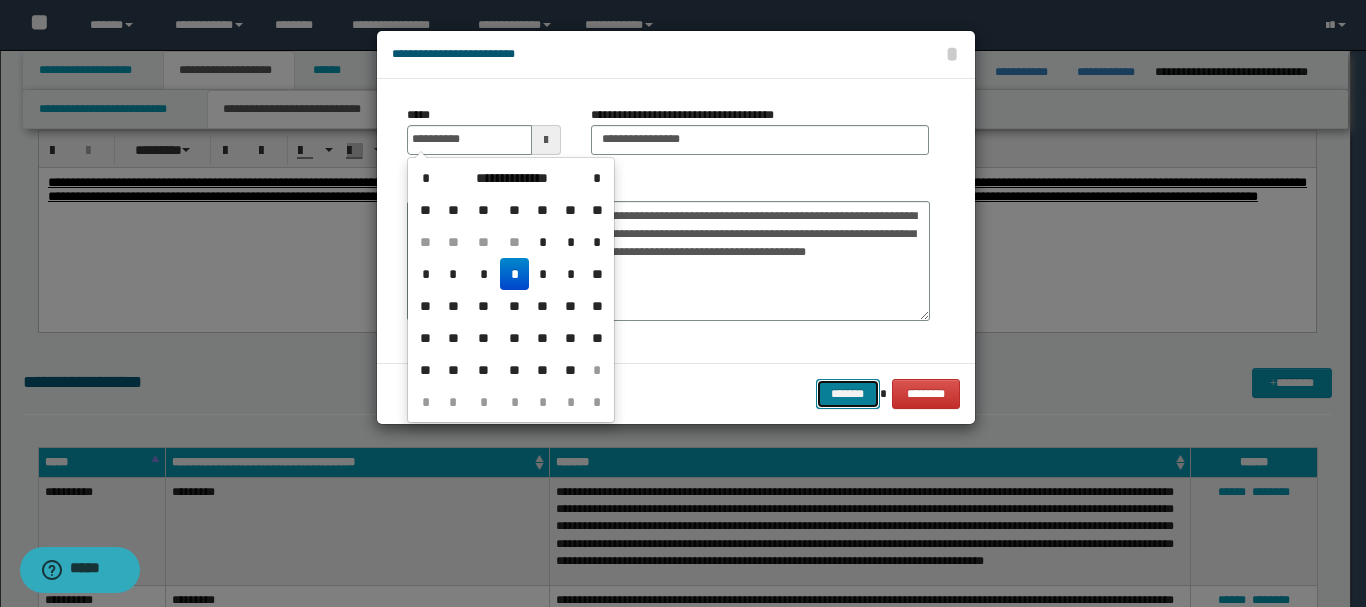 type on "**********" 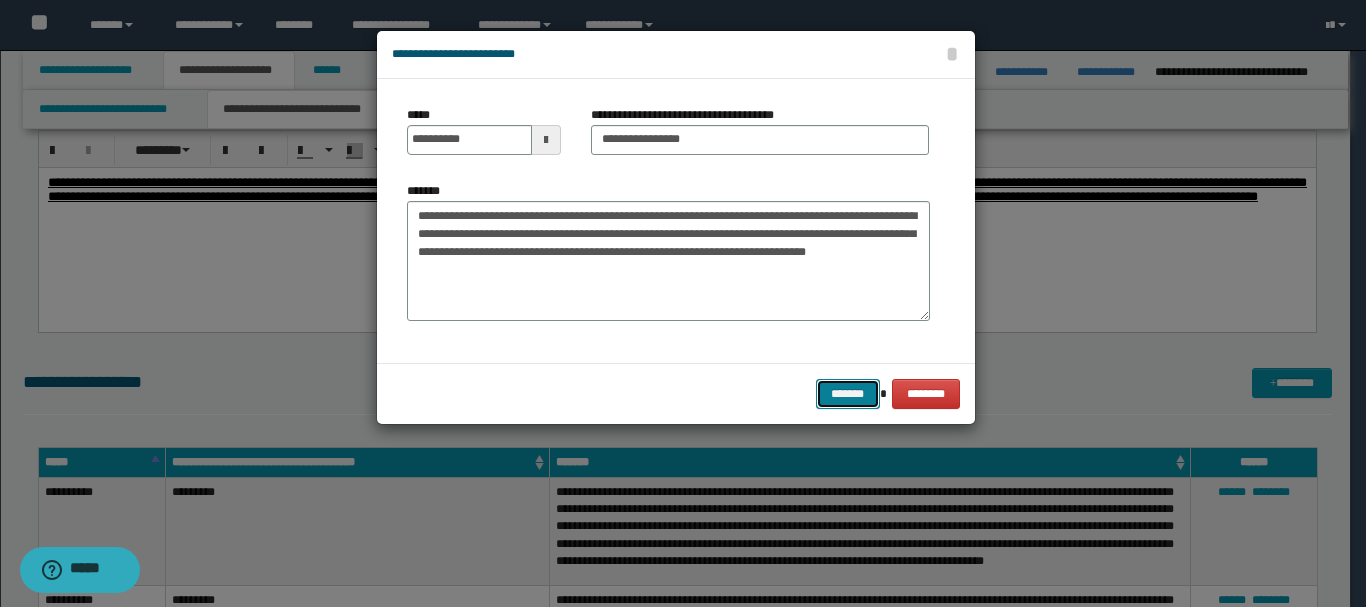 click on "*******" at bounding box center [848, 394] 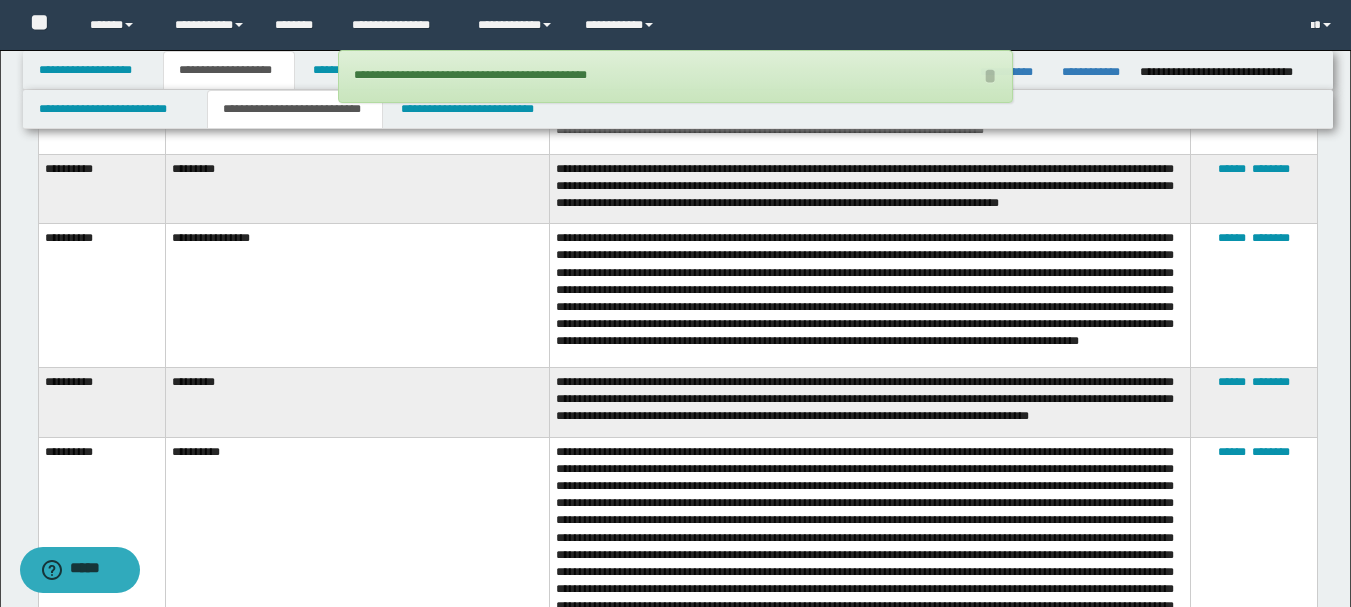 scroll, scrollTop: 1600, scrollLeft: 0, axis: vertical 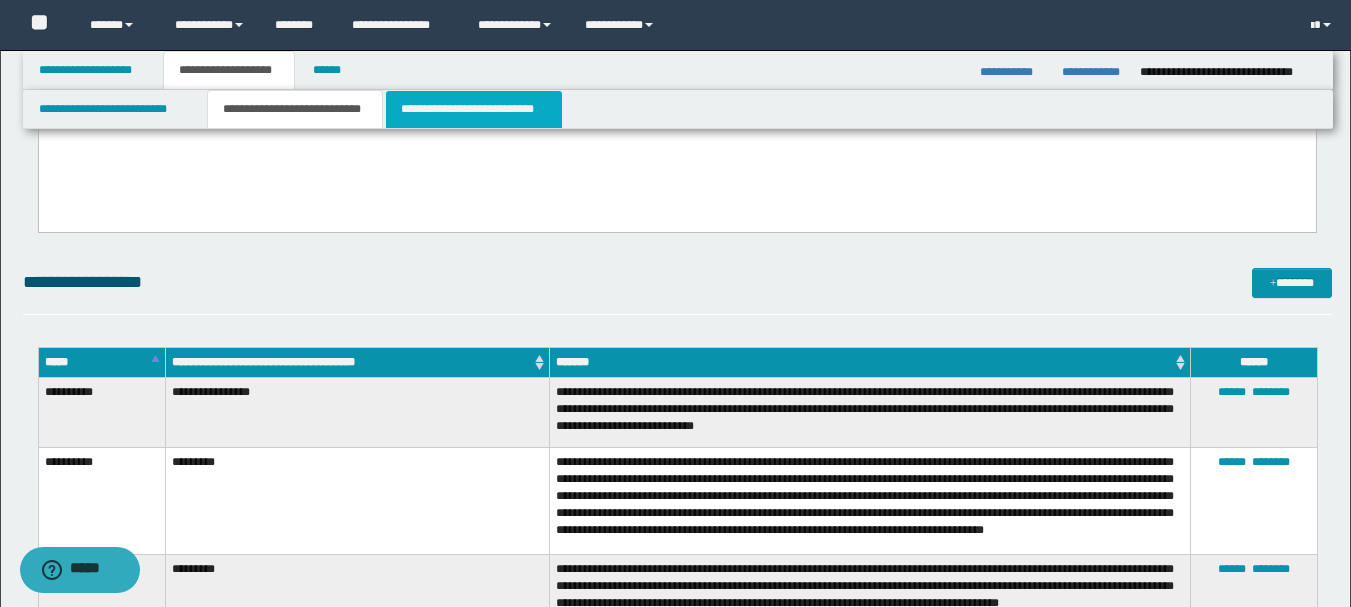 click on "**********" at bounding box center [474, 109] 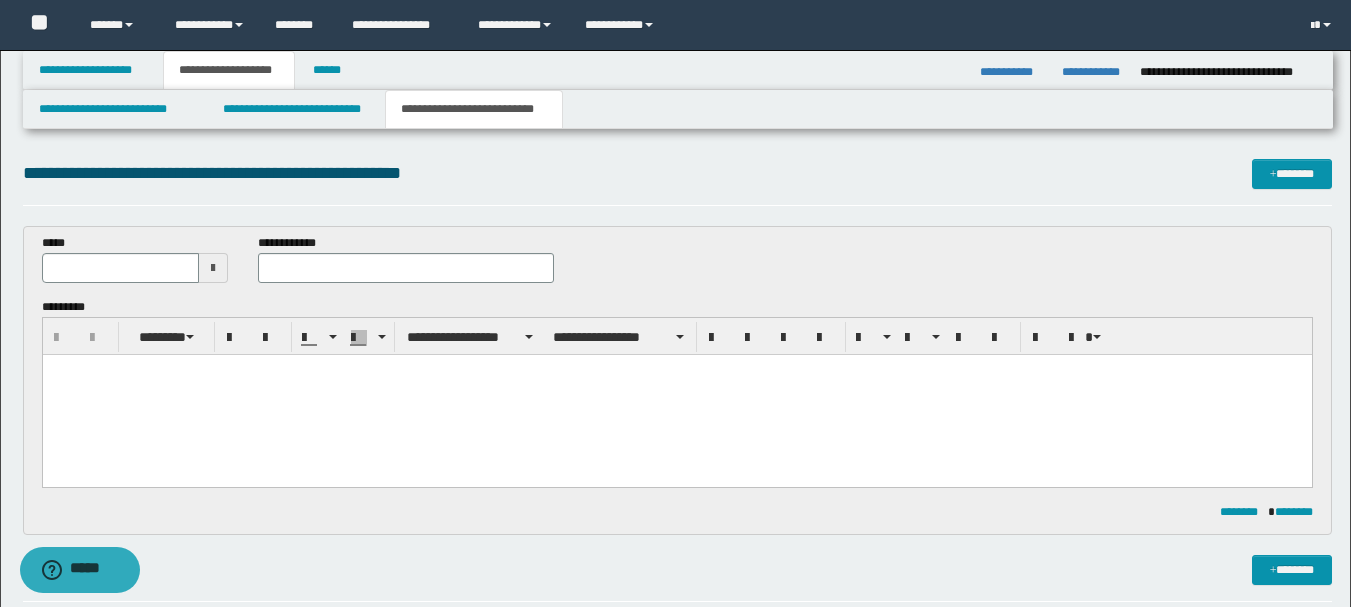 scroll, scrollTop: 0, scrollLeft: 0, axis: both 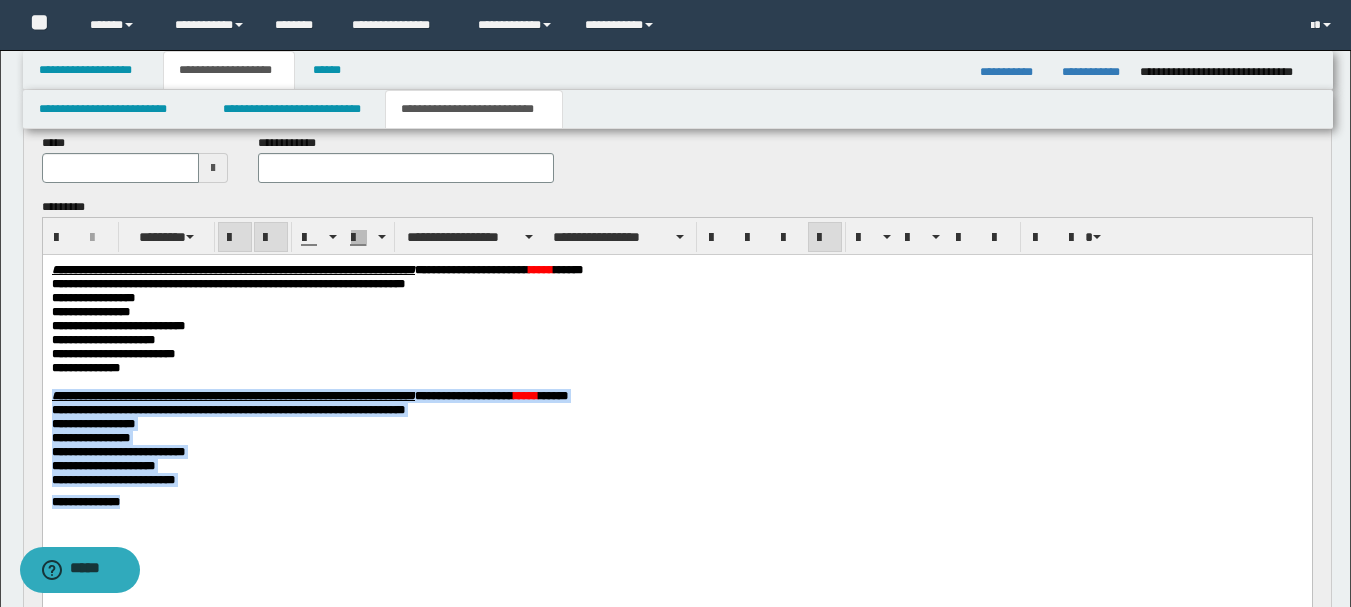 drag, startPoint x: 145, startPoint y: 537, endPoint x: 37, endPoint y: 420, distance: 159.22626 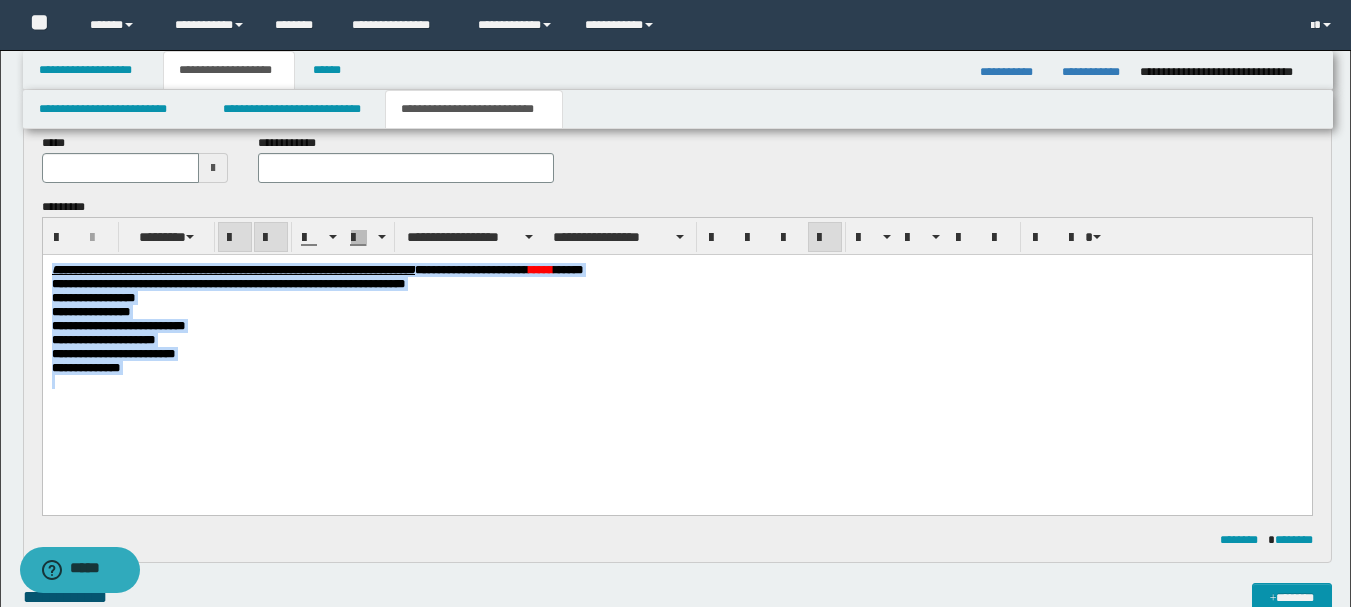 drag, startPoint x: 162, startPoint y: 400, endPoint x: 33, endPoint y: 254, distance: 194.82556 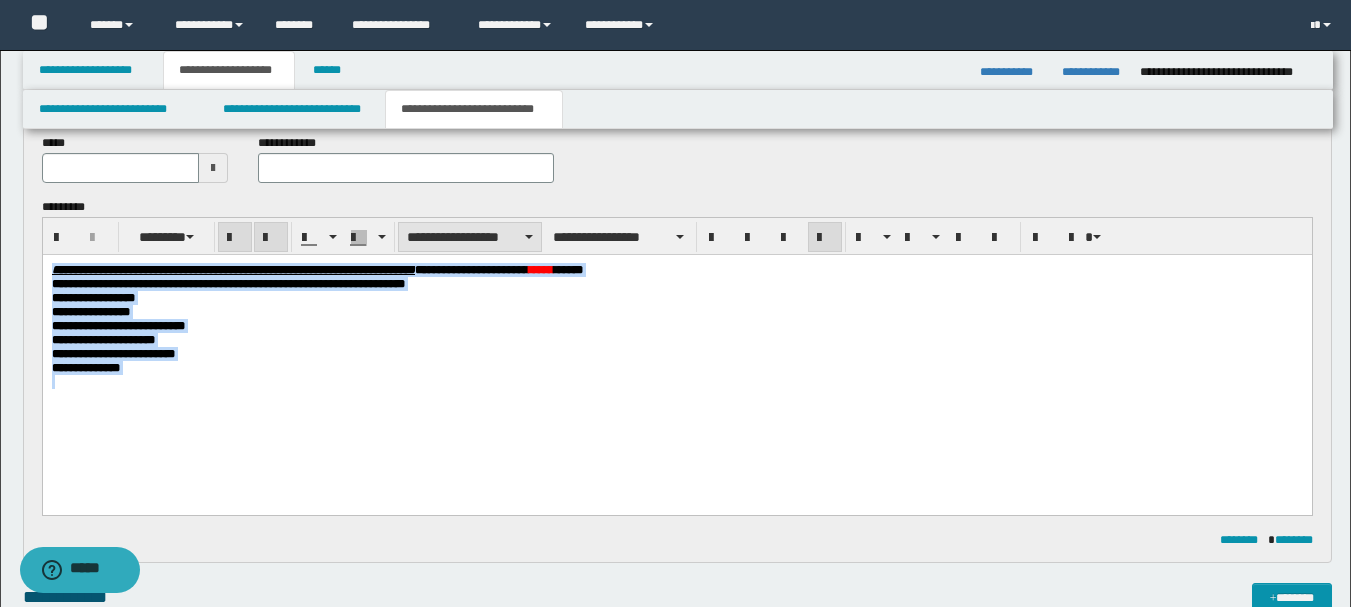 click on "**********" at bounding box center (470, 237) 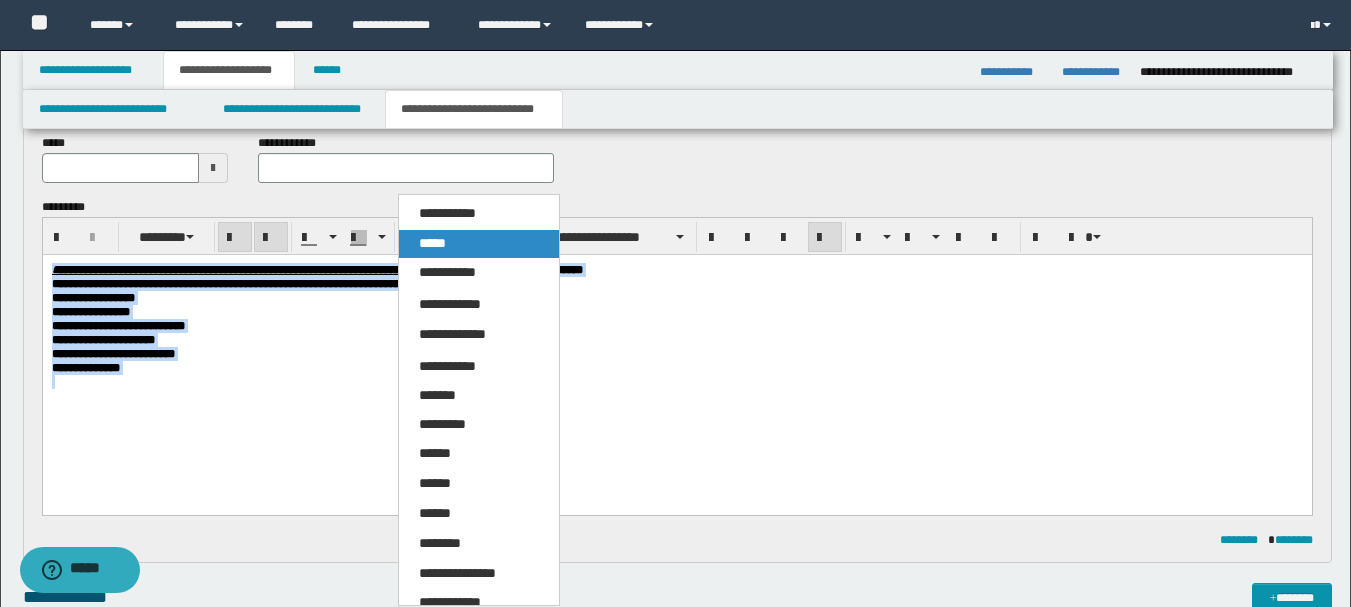 click on "*****" at bounding box center (479, 244) 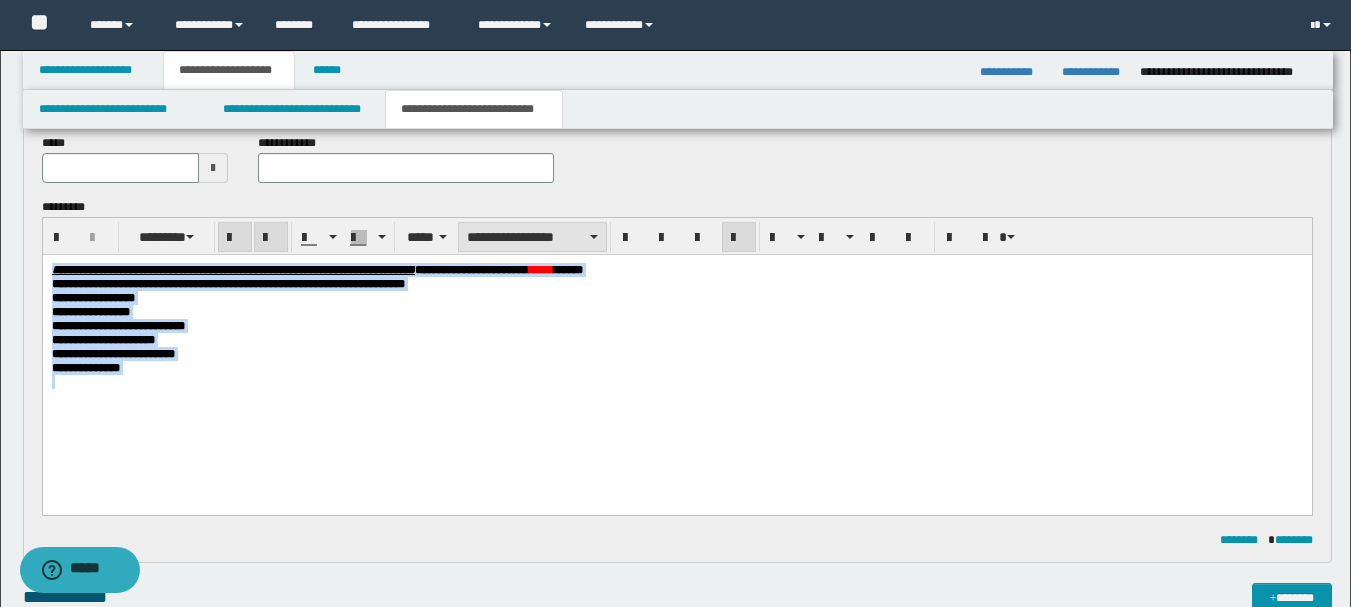 click on "**********" at bounding box center (532, 237) 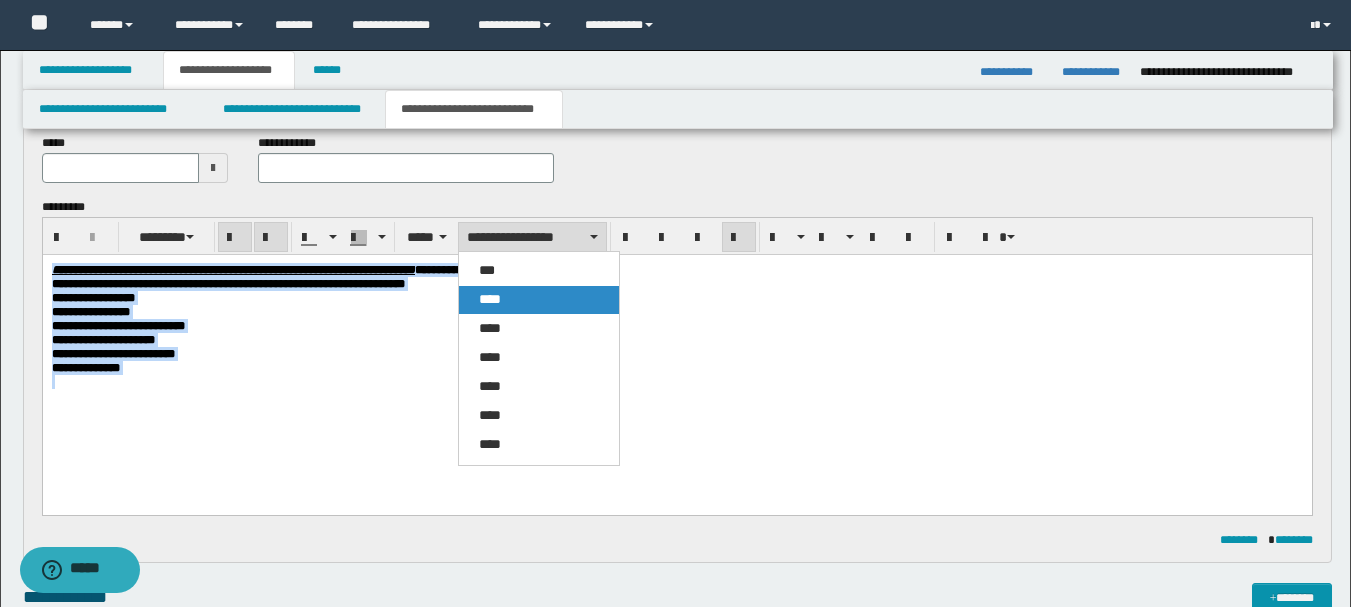 click on "****" at bounding box center [539, 300] 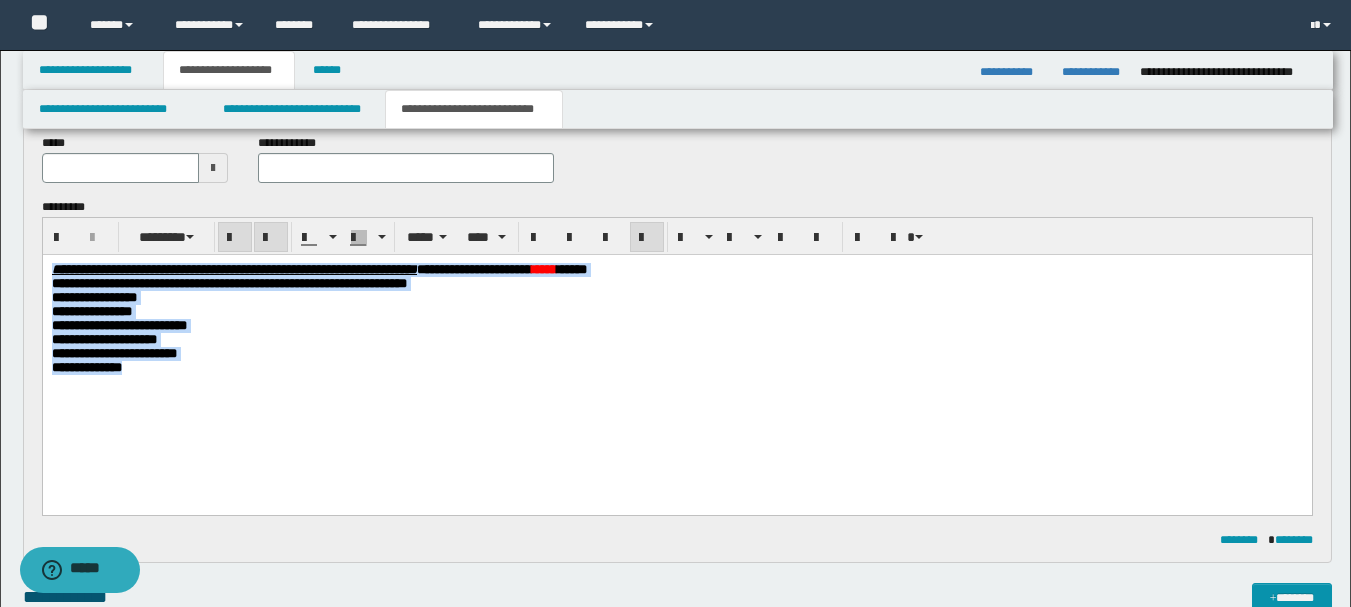 click on "**********" at bounding box center (676, 326) 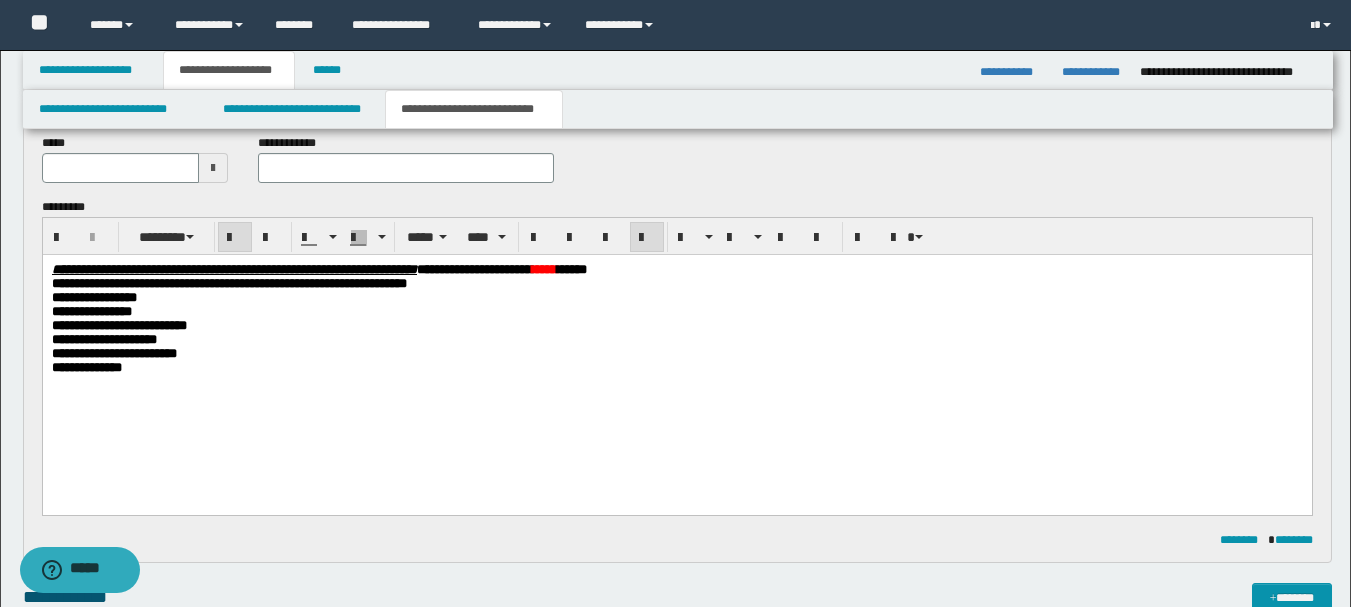 scroll, scrollTop: 0, scrollLeft: 0, axis: both 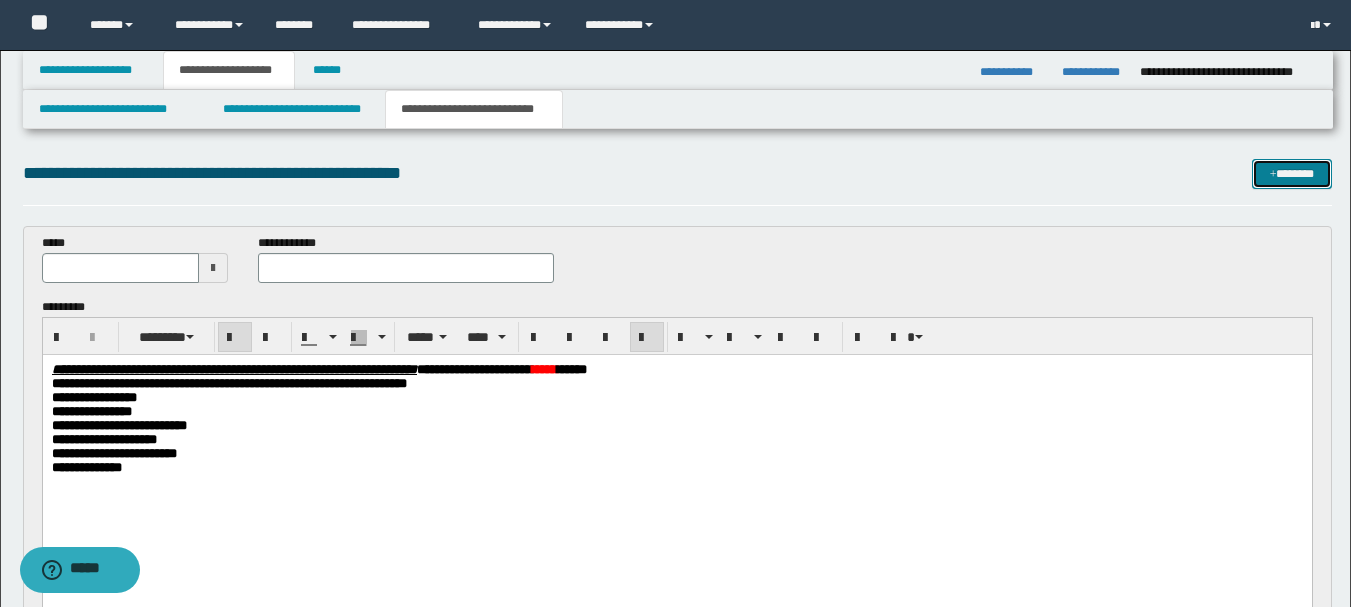 click on "*******" at bounding box center [1292, 174] 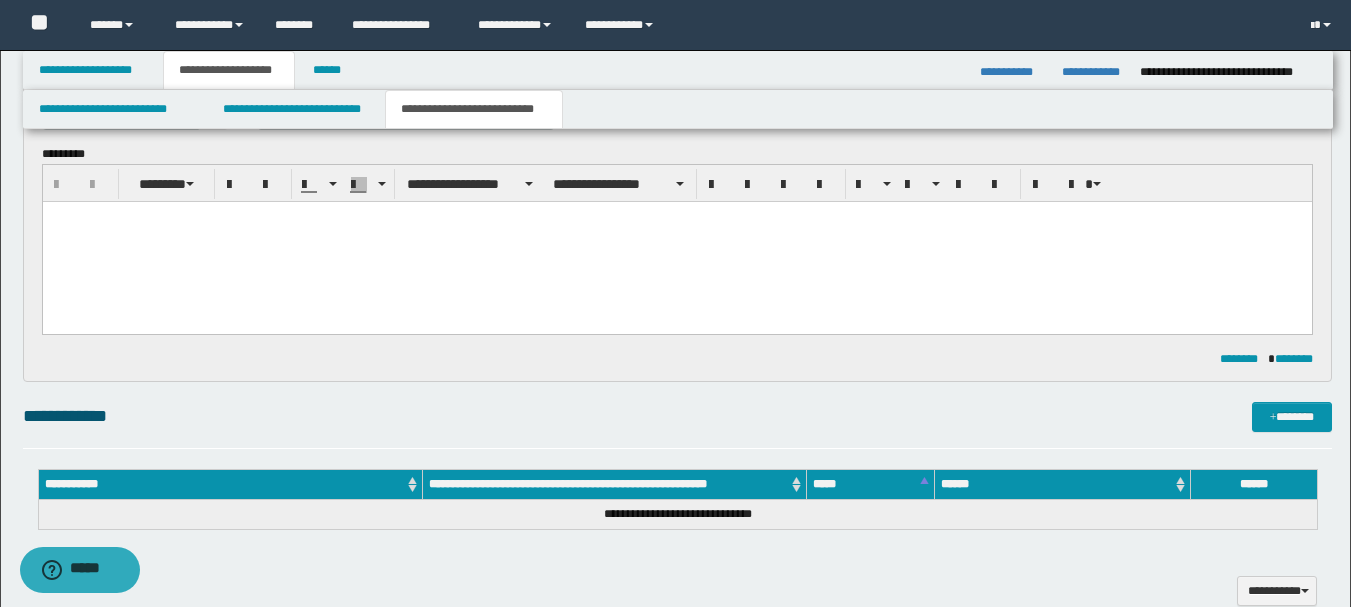 scroll, scrollTop: 0, scrollLeft: 0, axis: both 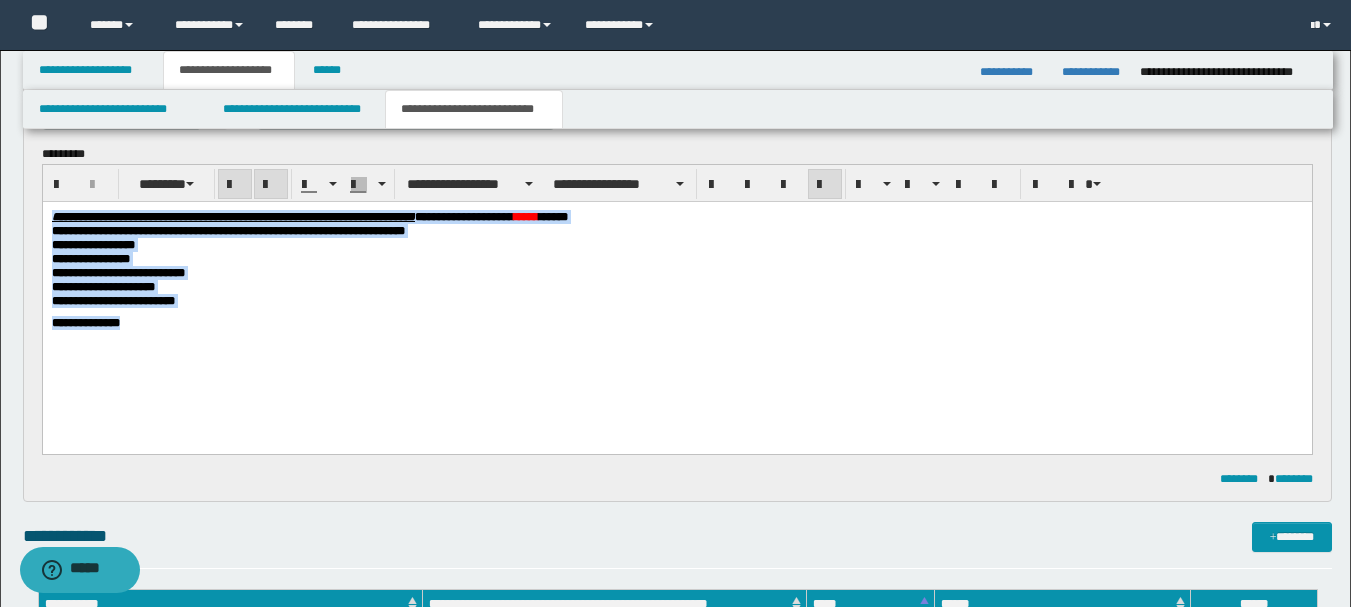 drag, startPoint x: 153, startPoint y: 345, endPoint x: -1, endPoint y: 193, distance: 216.3793 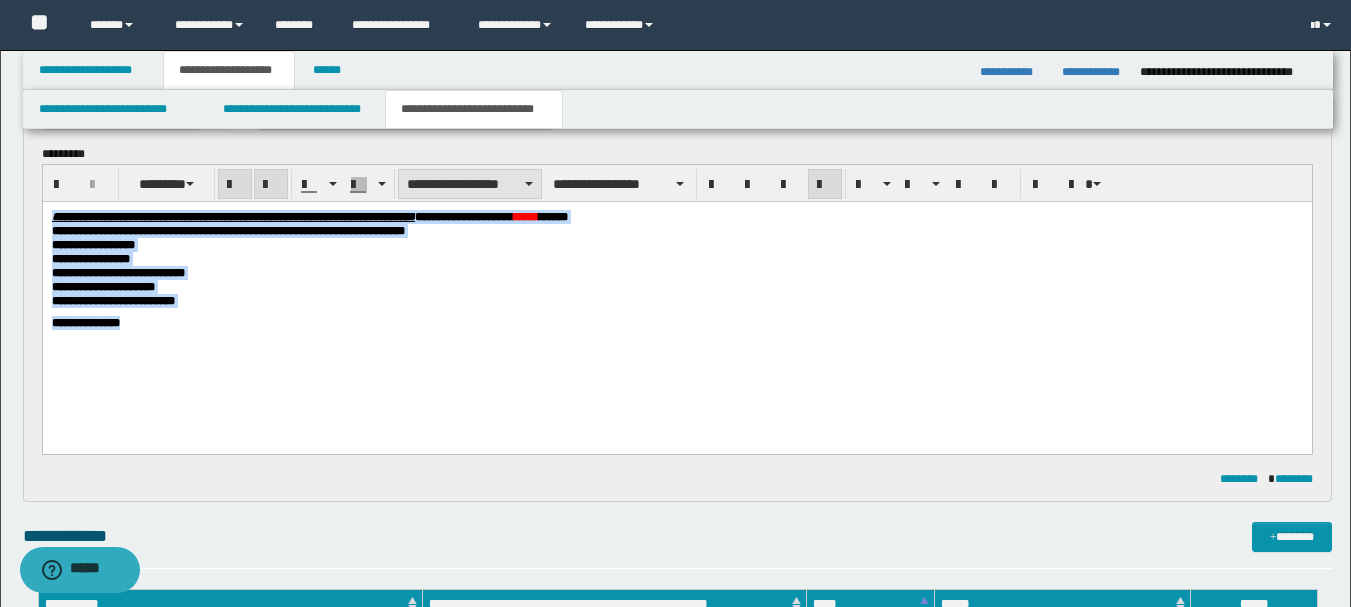 click on "**********" at bounding box center [470, 184] 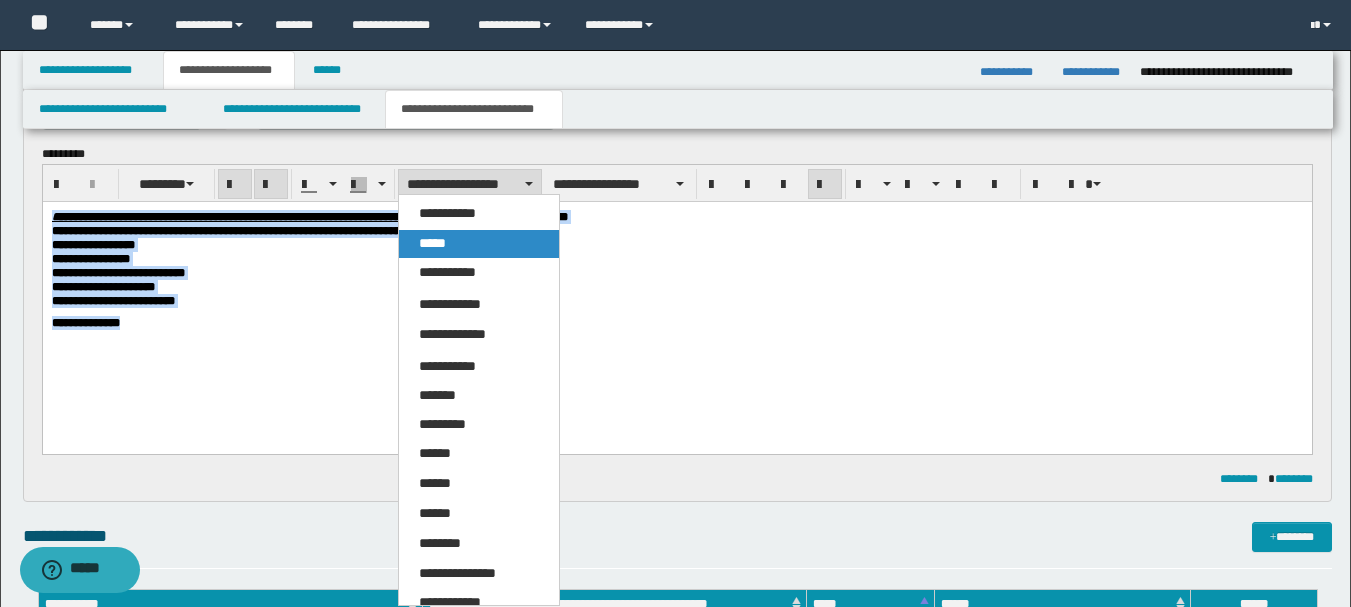 click on "*****" at bounding box center (479, 244) 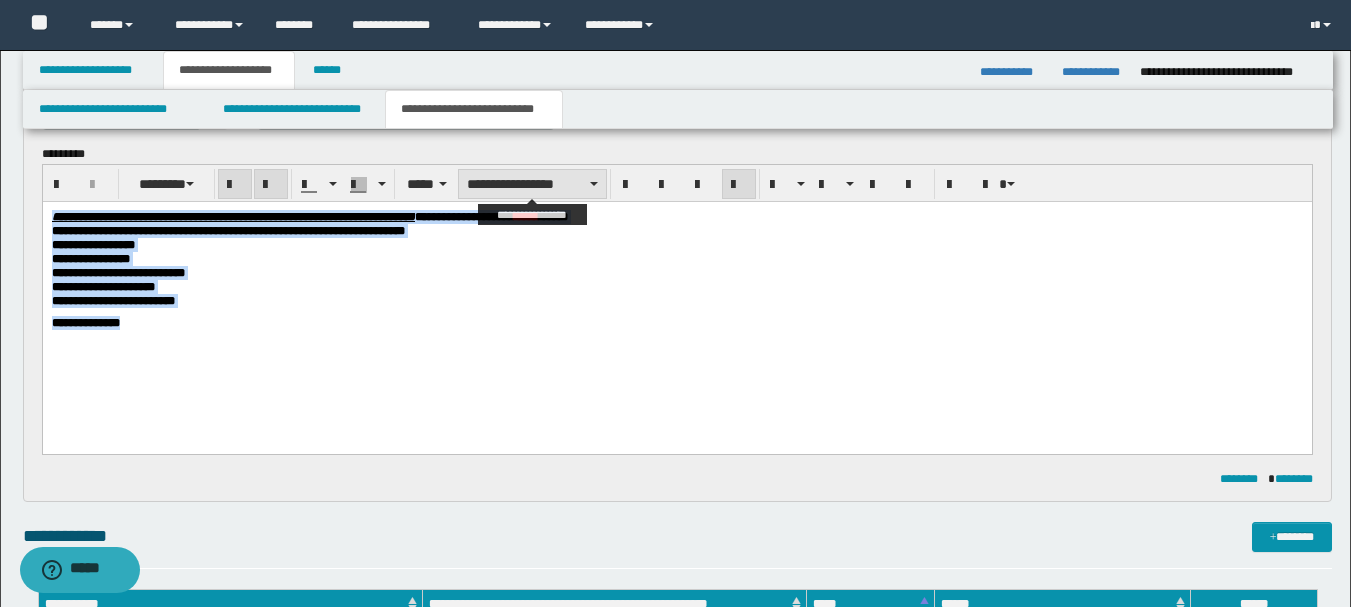 click on "**********" at bounding box center (532, 184) 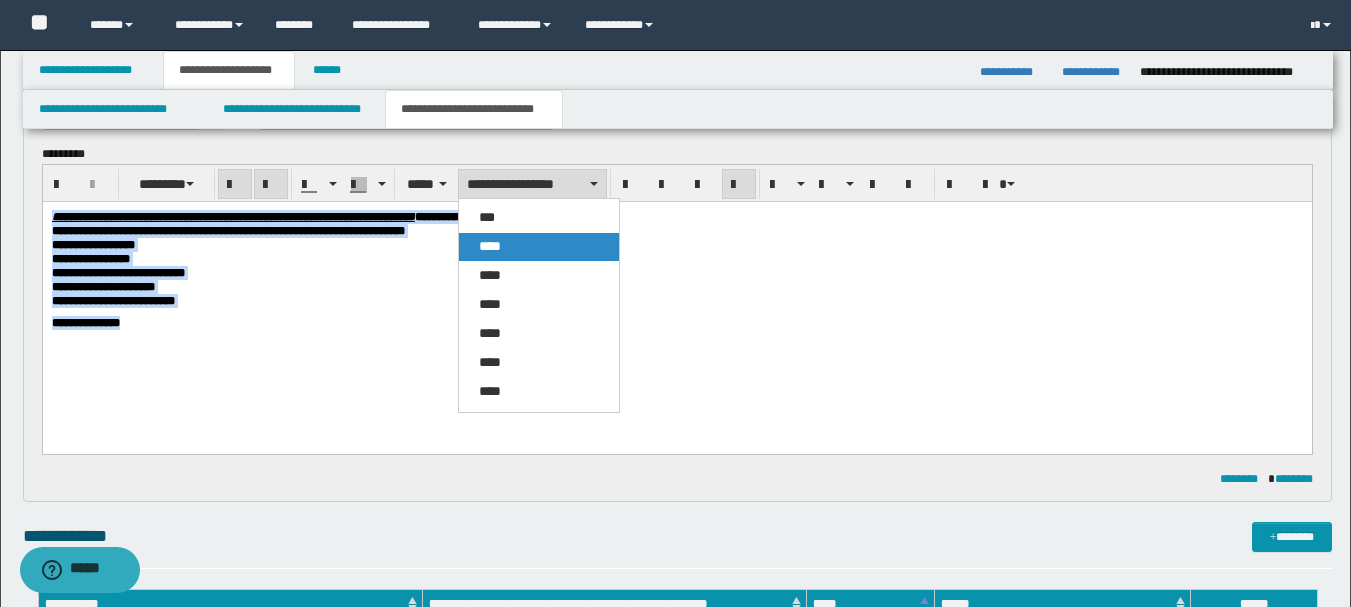 drag, startPoint x: 549, startPoint y: 245, endPoint x: 506, endPoint y: 42, distance: 207.50421 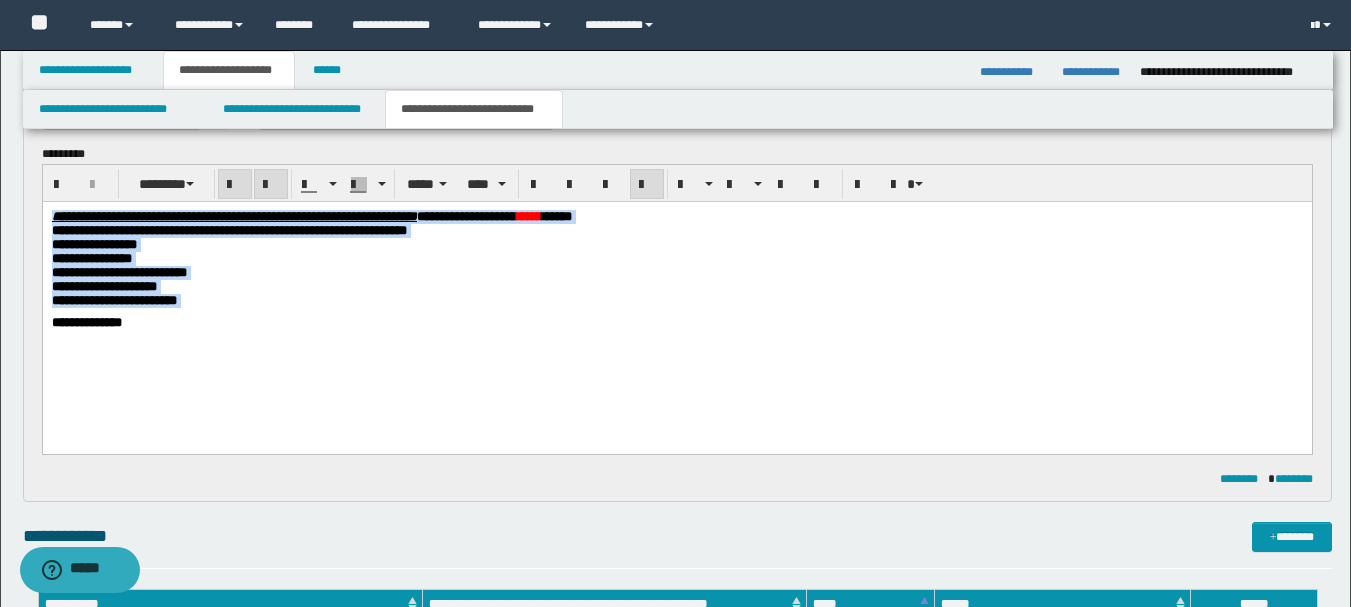 click on "**********" at bounding box center [676, 272] 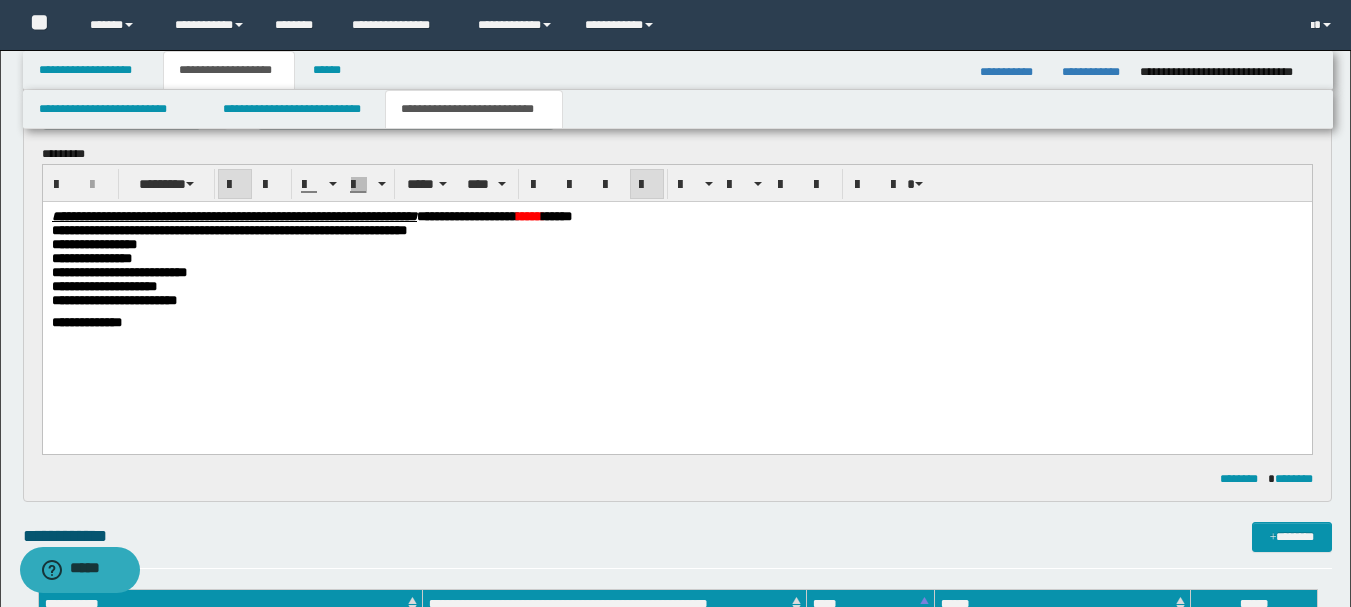 scroll, scrollTop: 810, scrollLeft: 0, axis: vertical 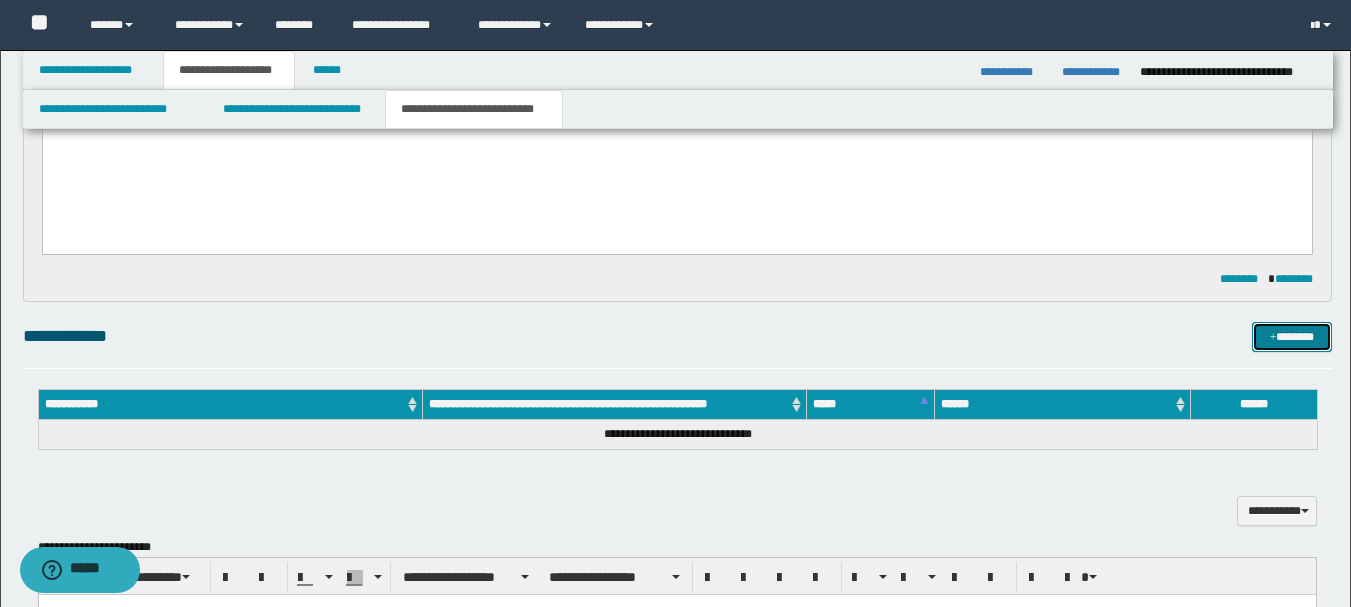 click on "*******" at bounding box center [1292, 337] 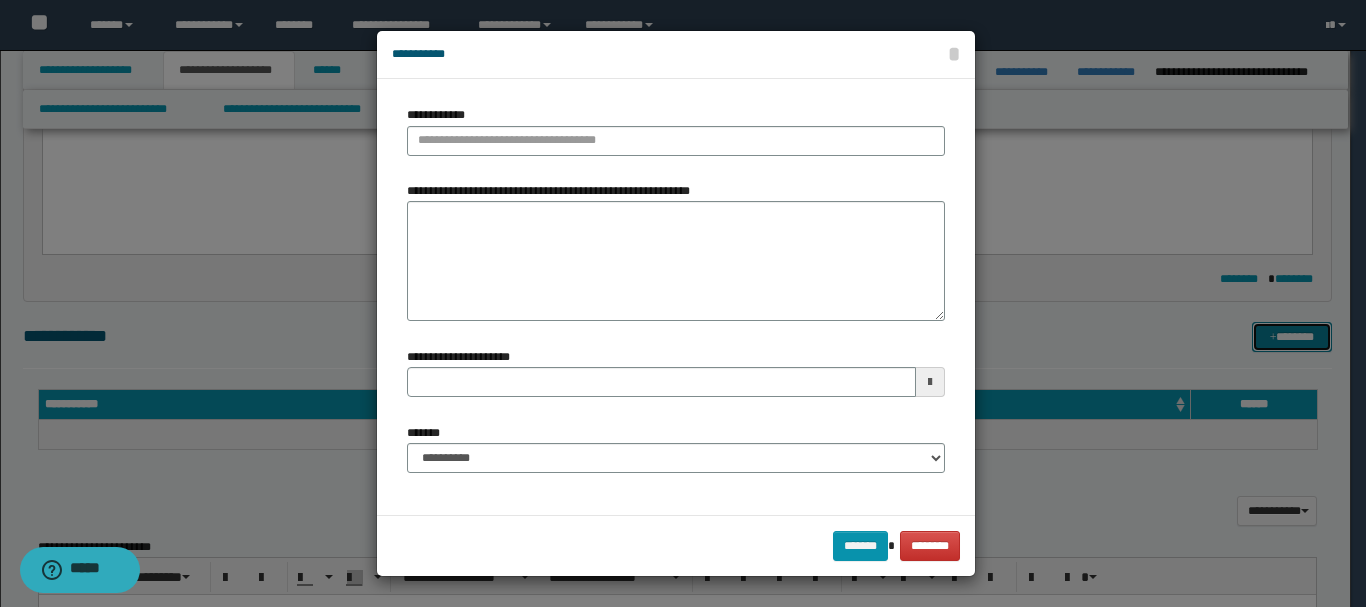 type 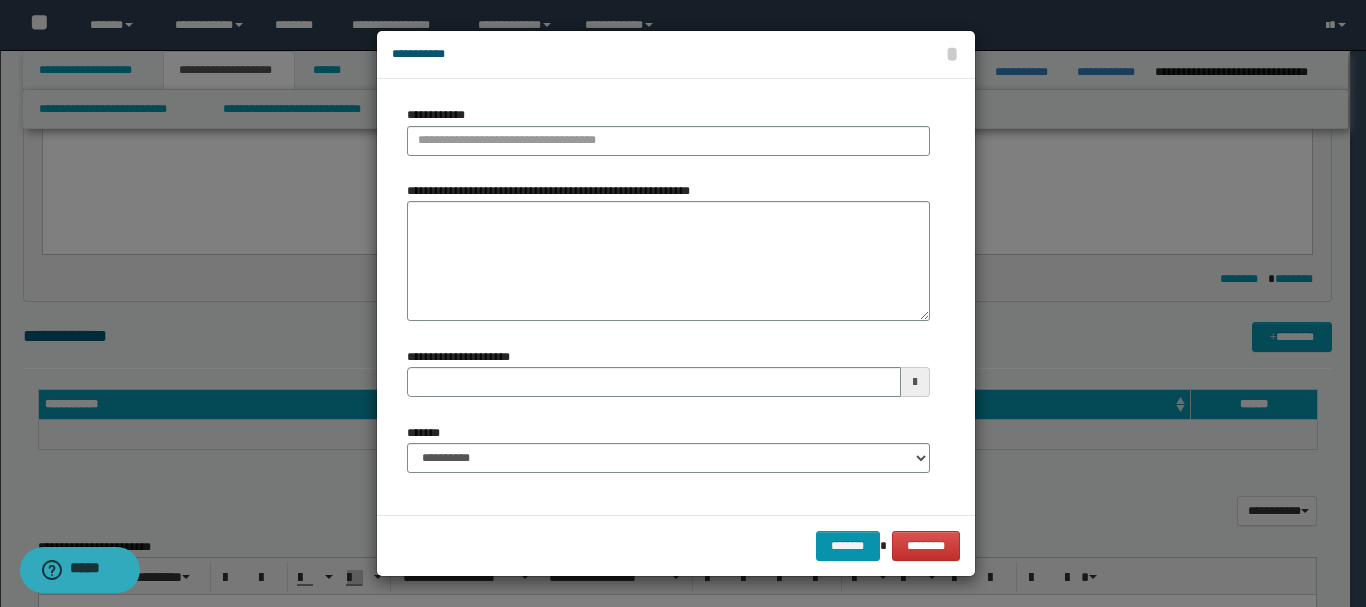 click on "**********" at bounding box center (668, 138) 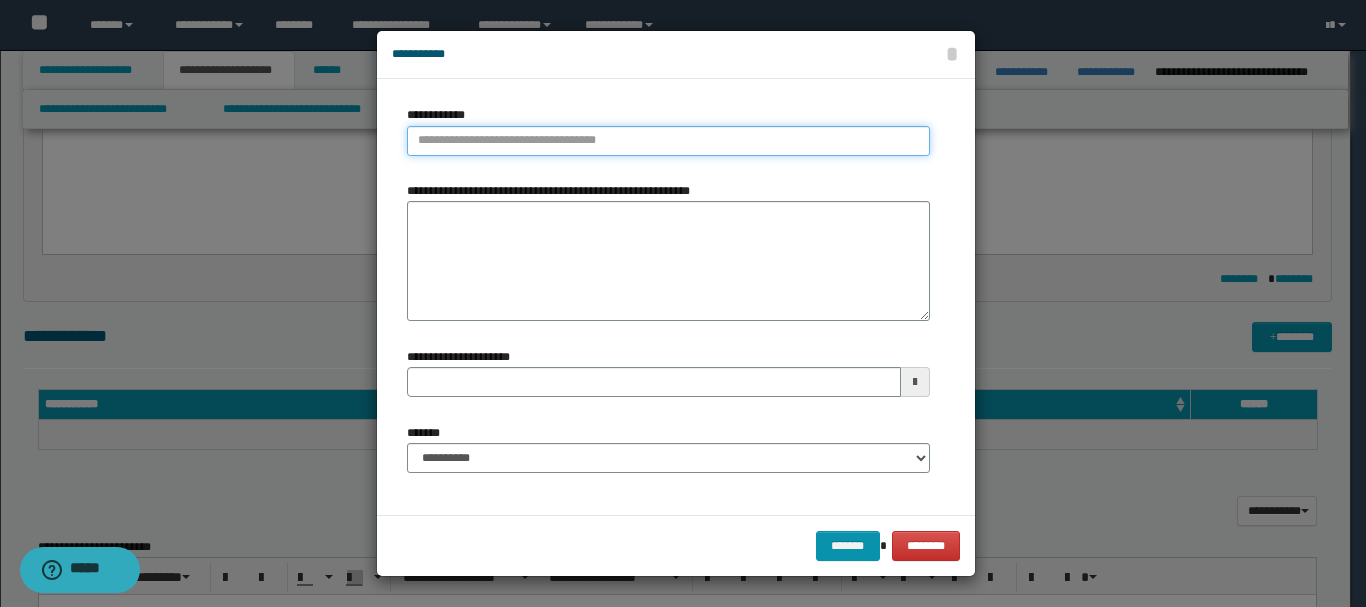 click on "**********" at bounding box center [668, 141] 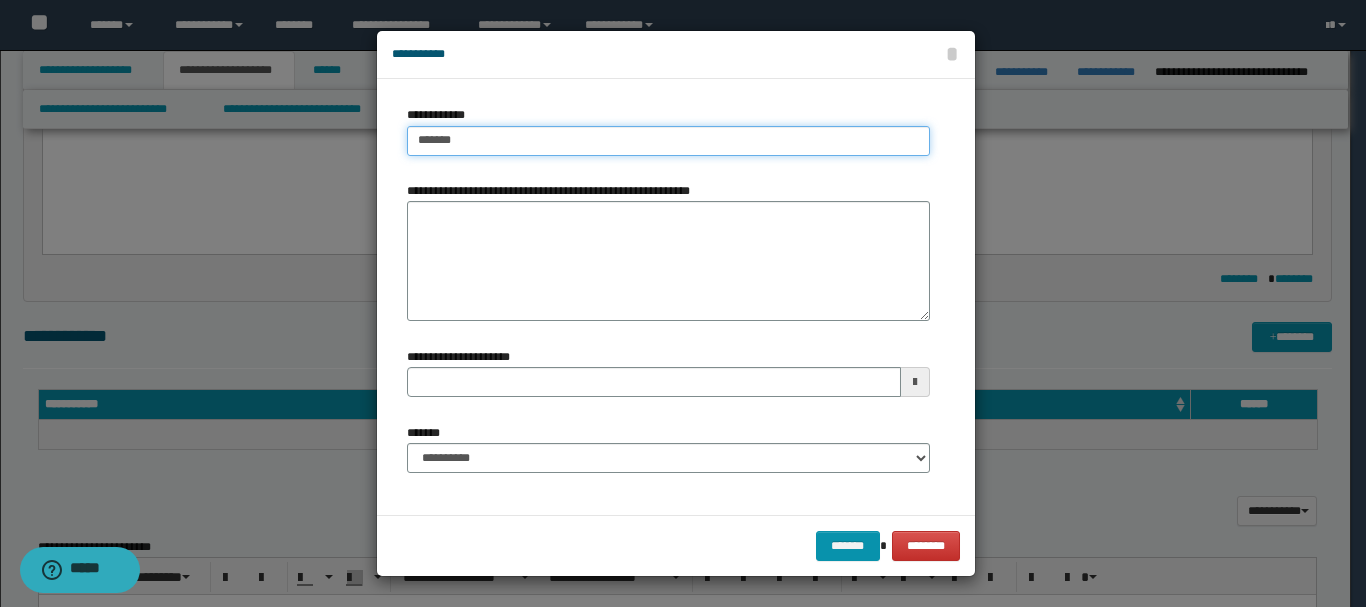 click on "*******" at bounding box center [668, 141] 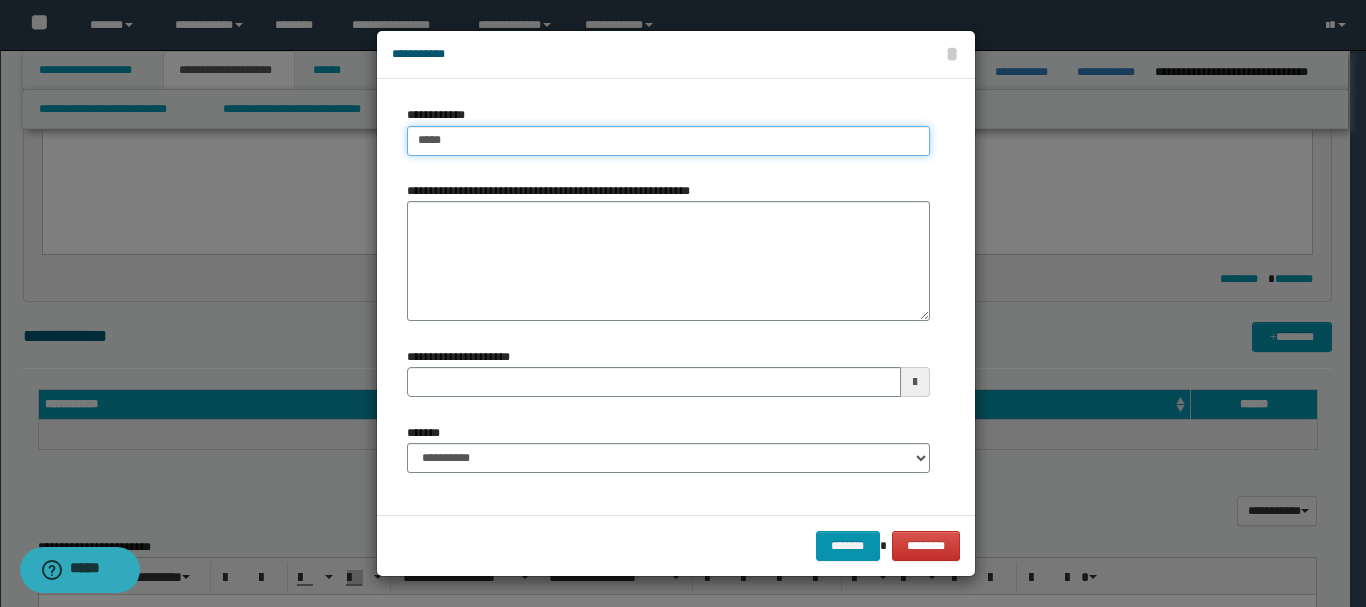 type on "****" 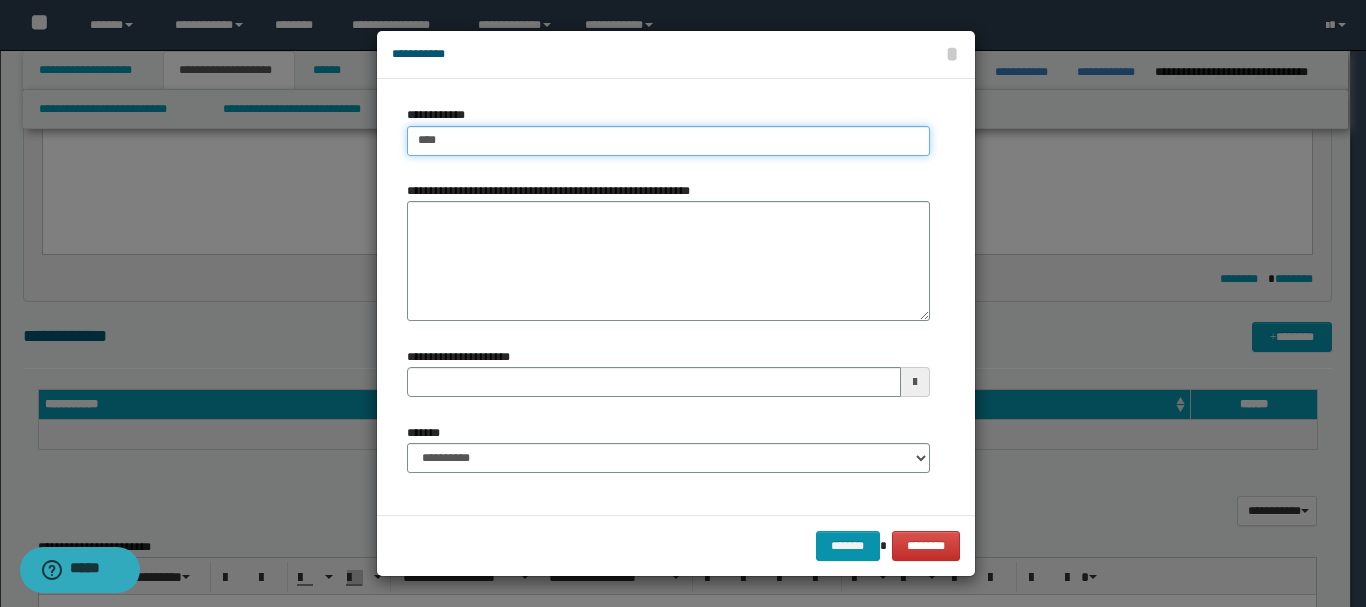 type on "****" 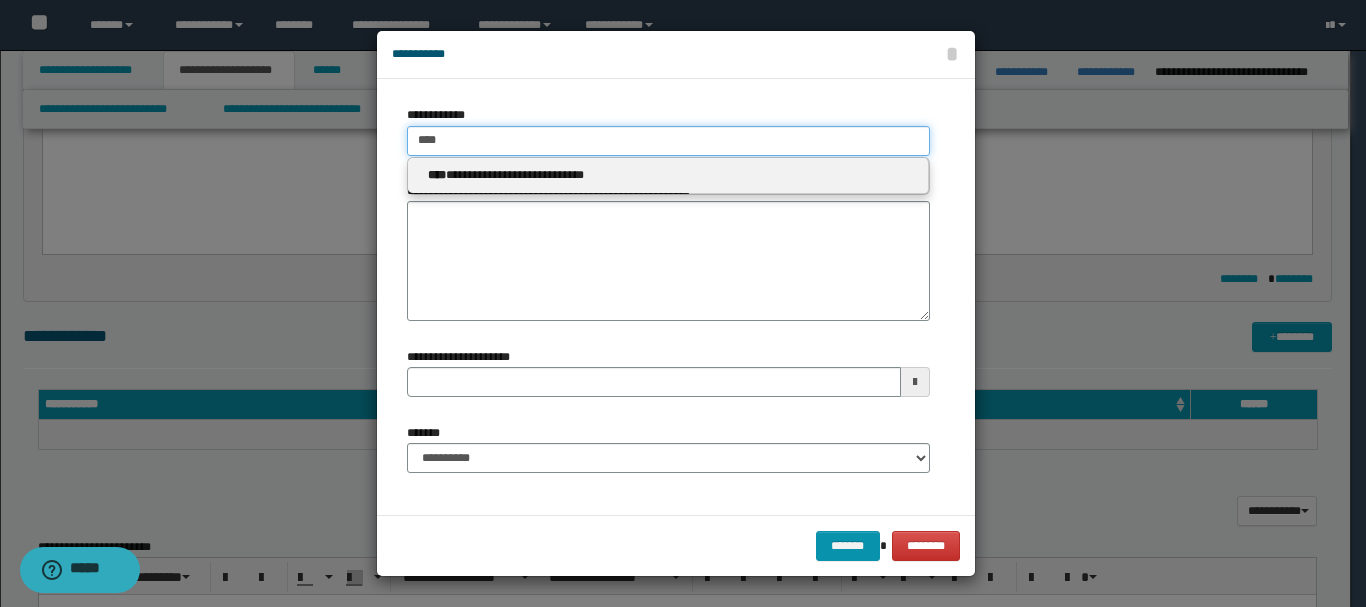 click on "****" at bounding box center (668, 141) 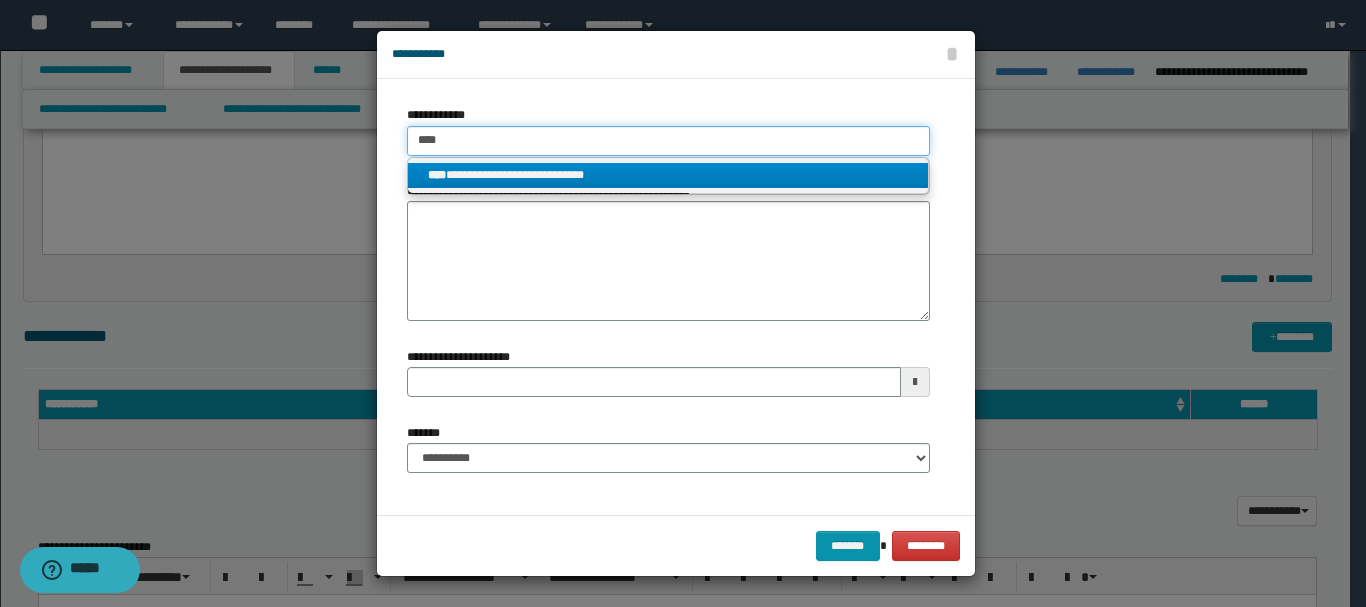 type on "****" 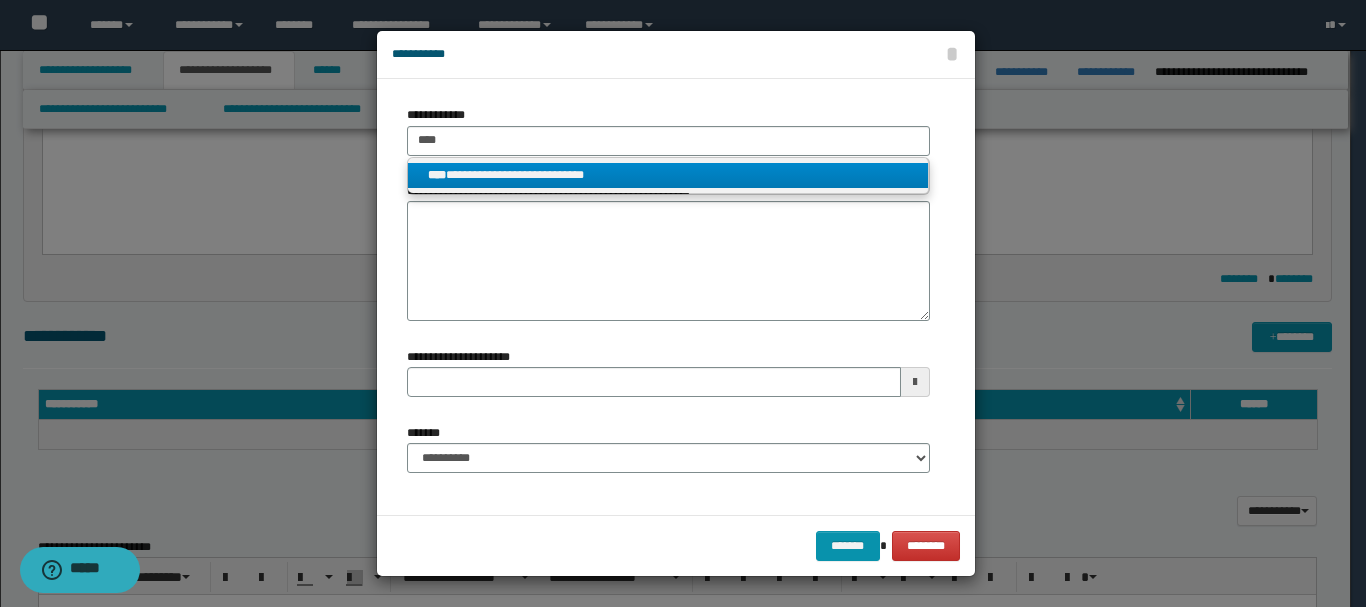 click on "**********" at bounding box center (668, 175) 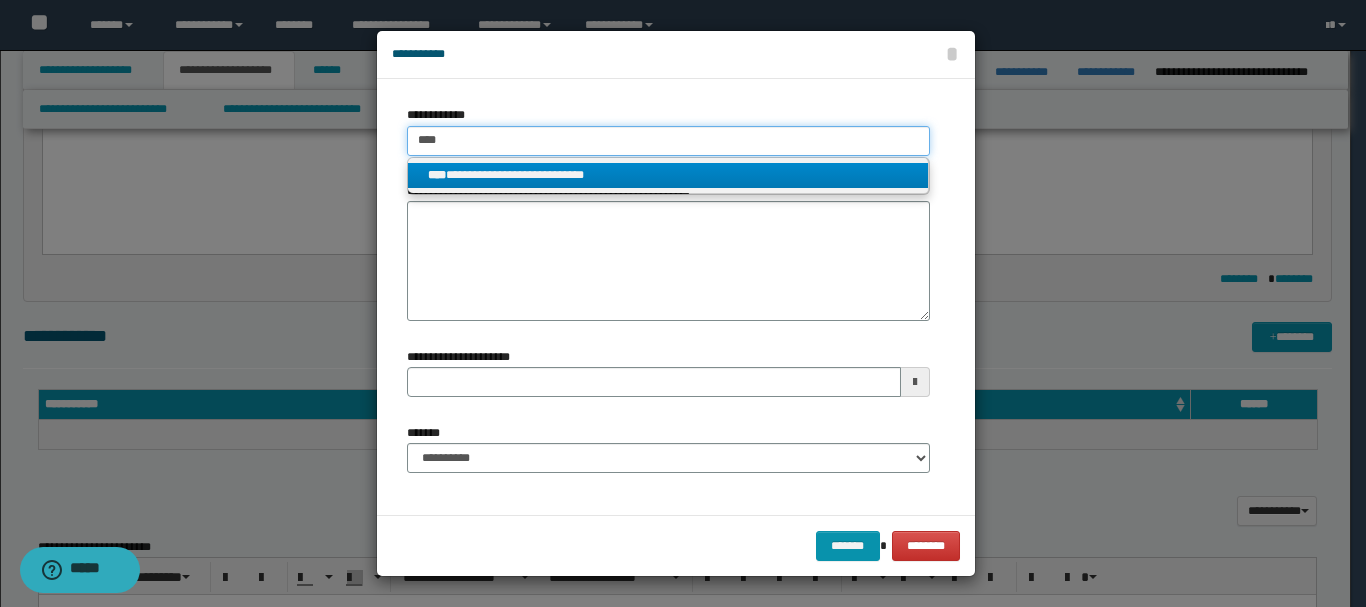 type 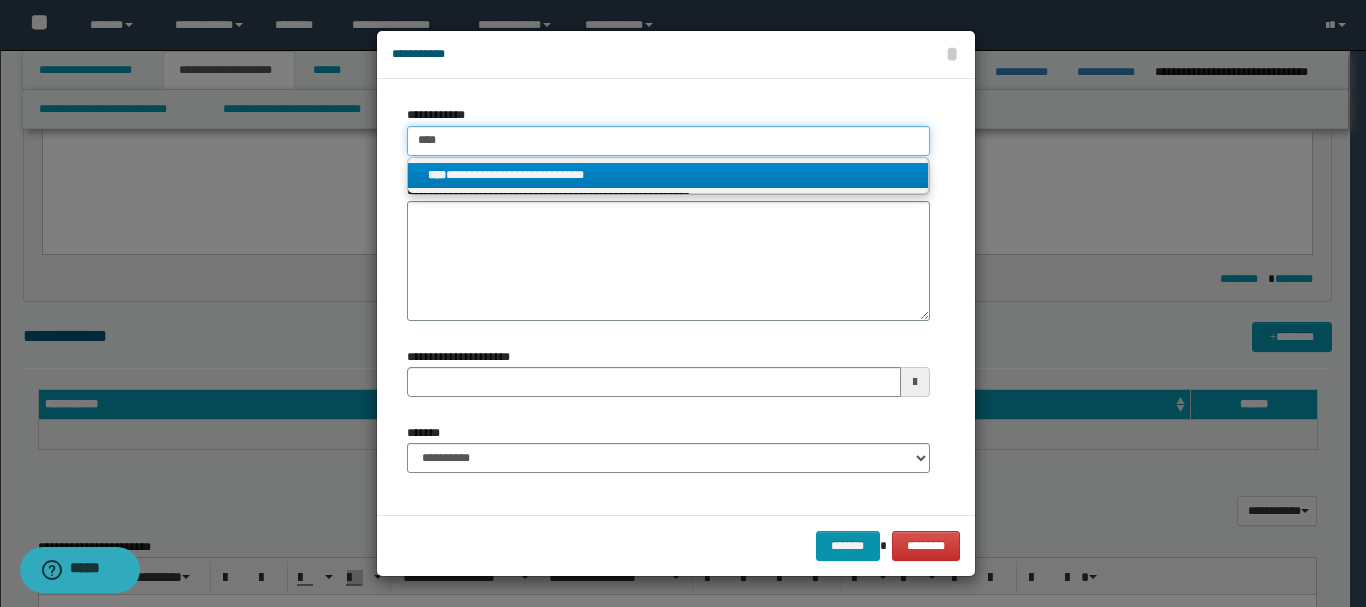 type on "**********" 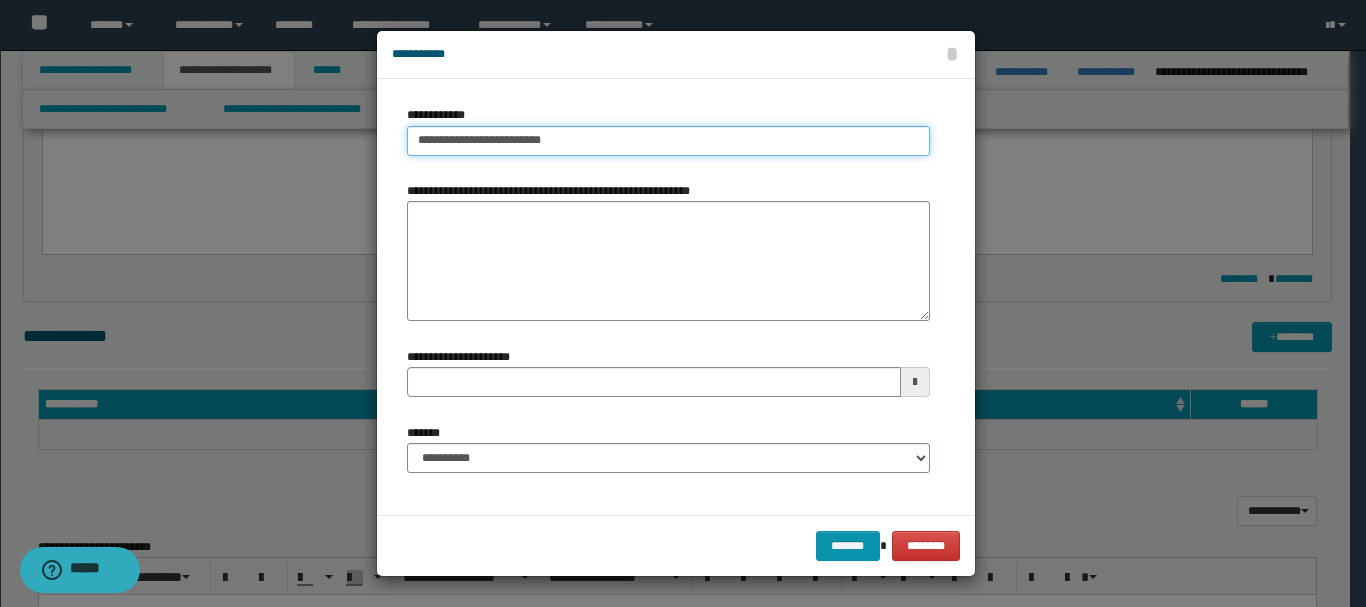 type 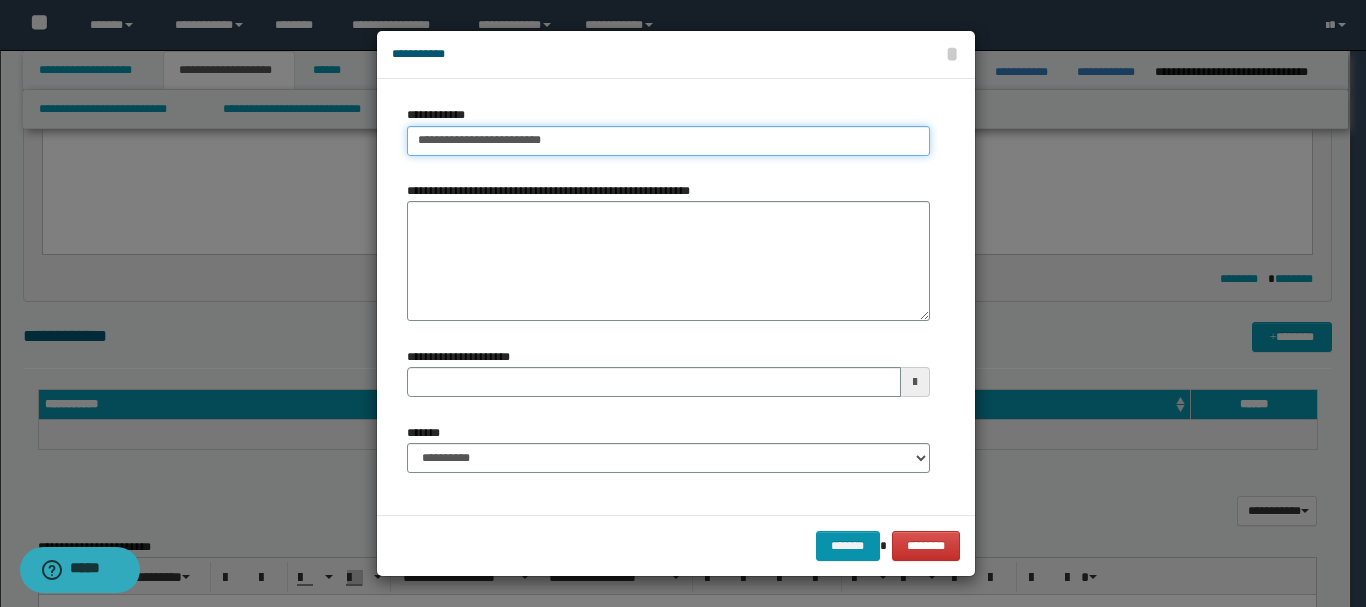 type on "**********" 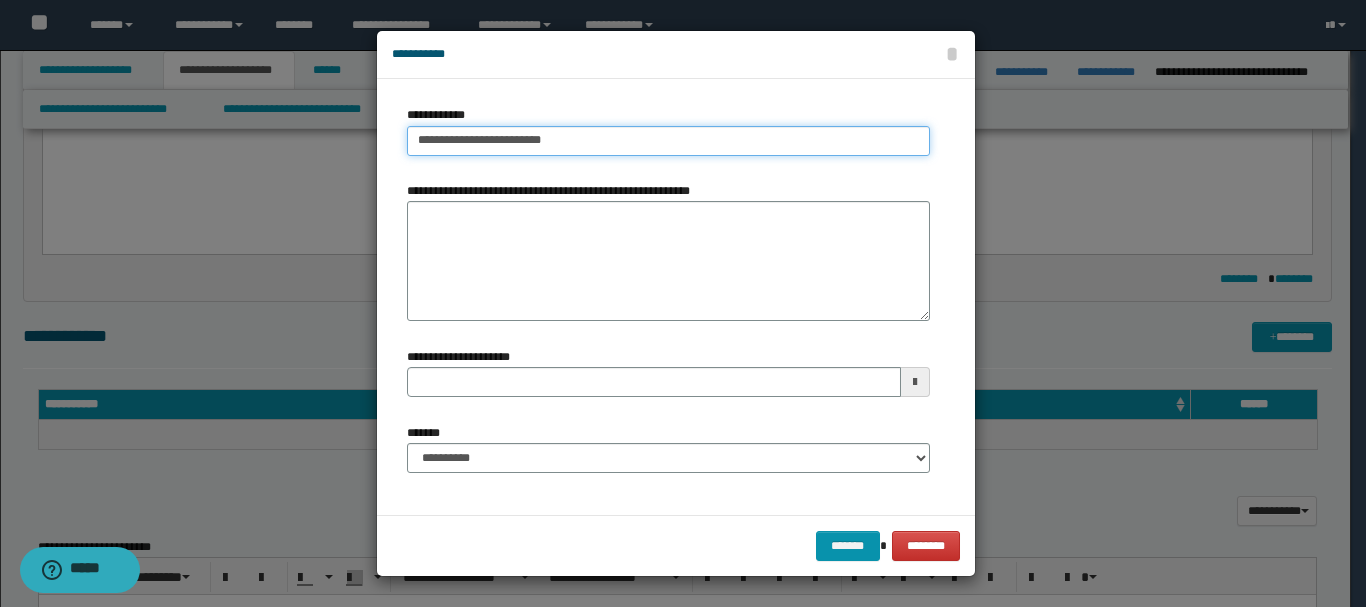 type 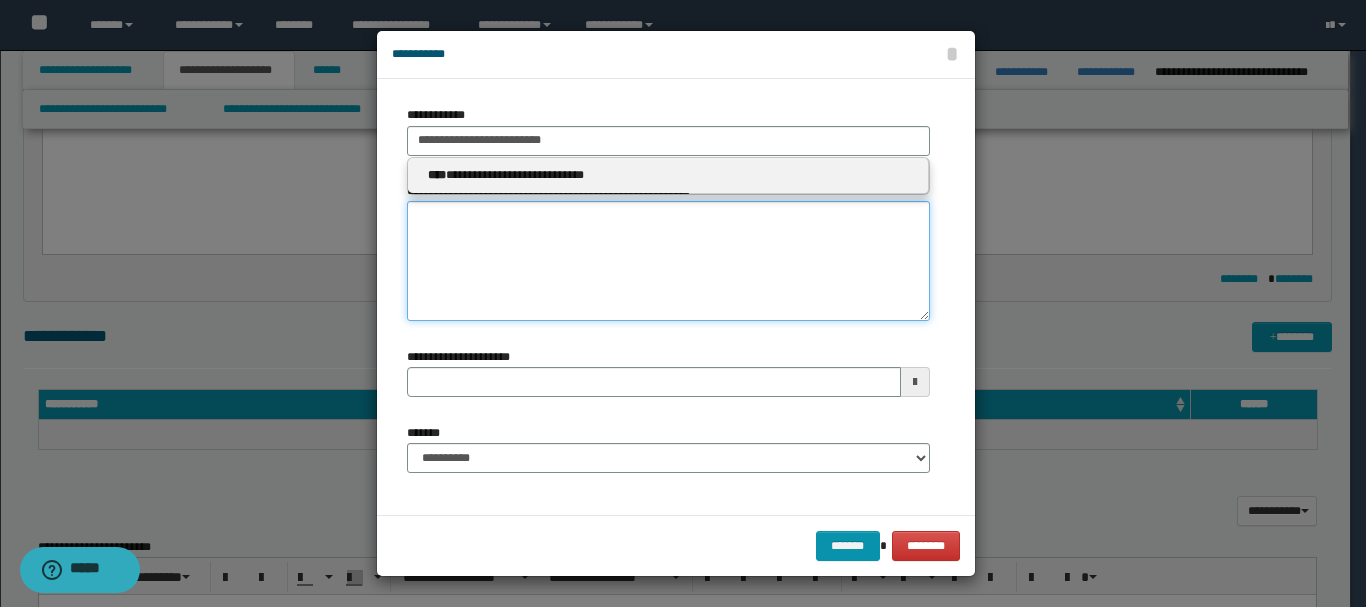 type 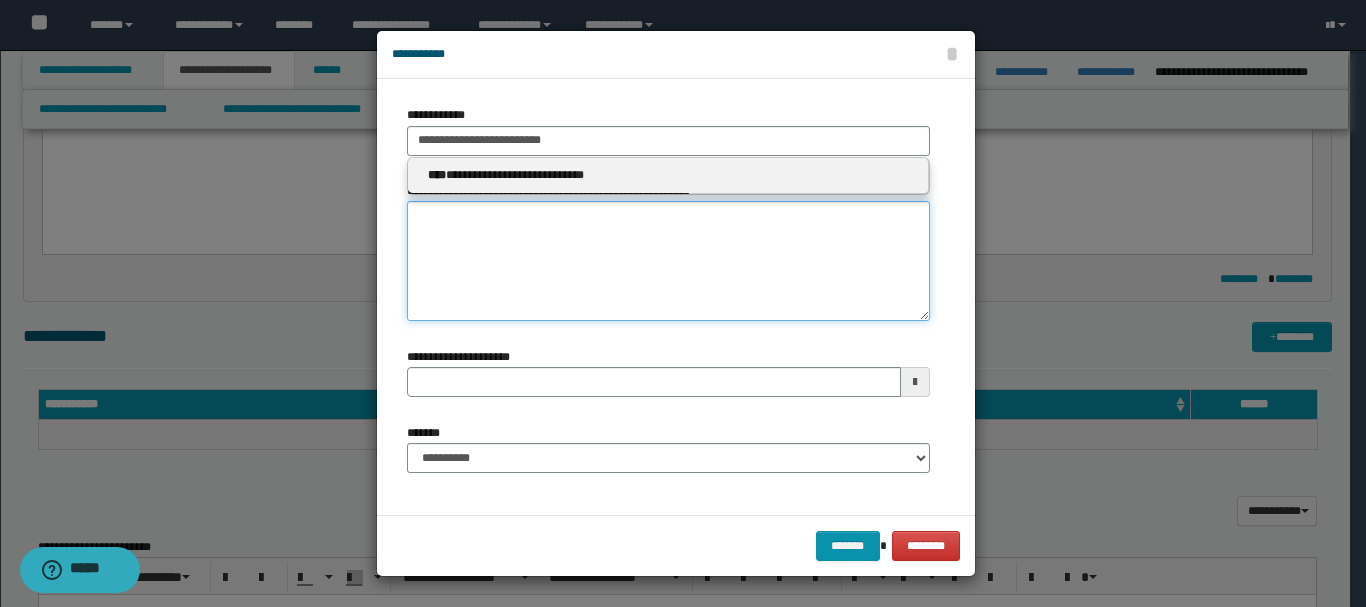 click on "**********" at bounding box center (668, 261) 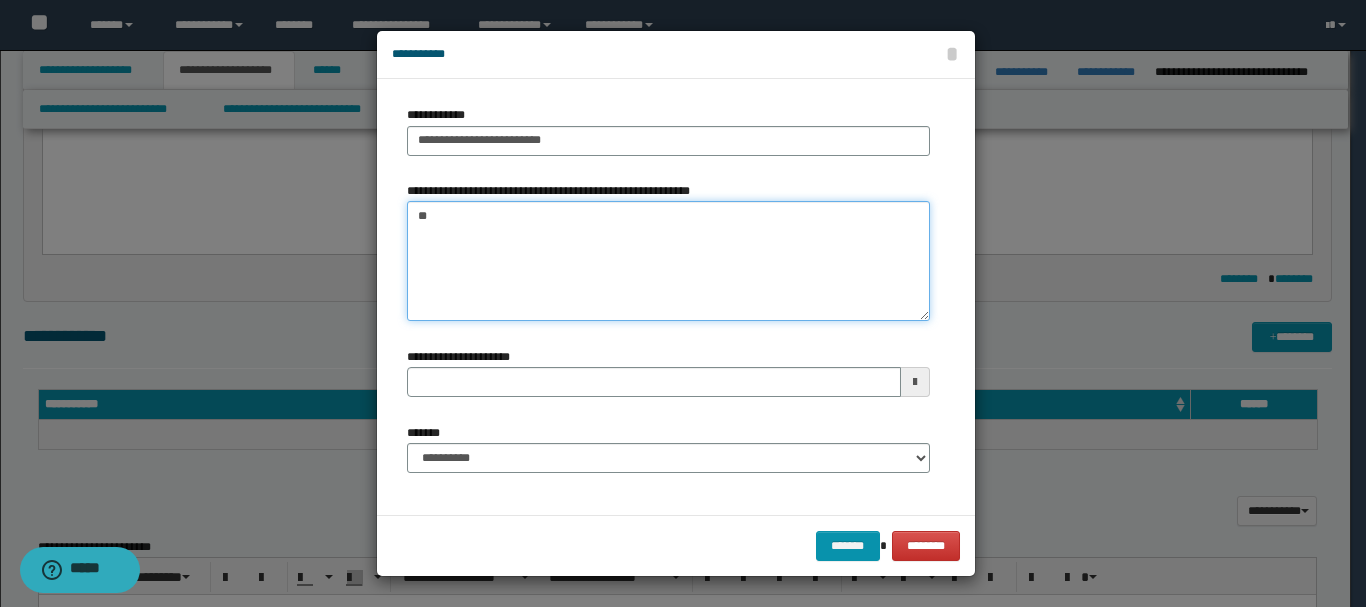 type on "*" 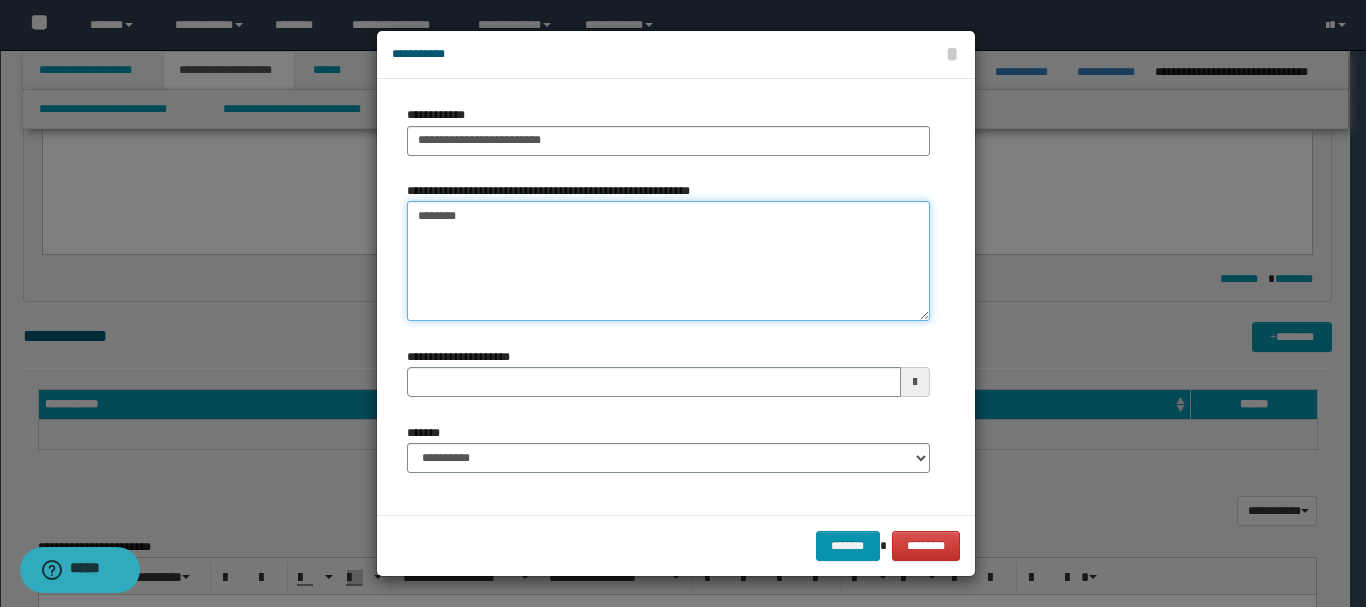 type on "*********" 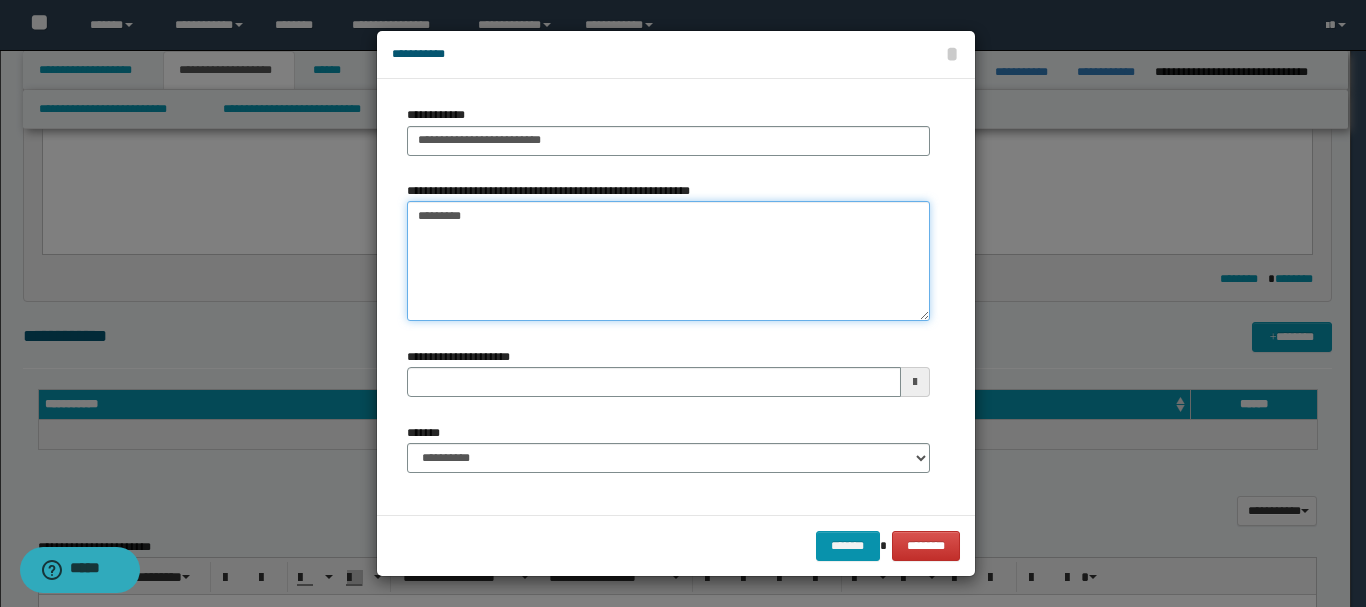 type 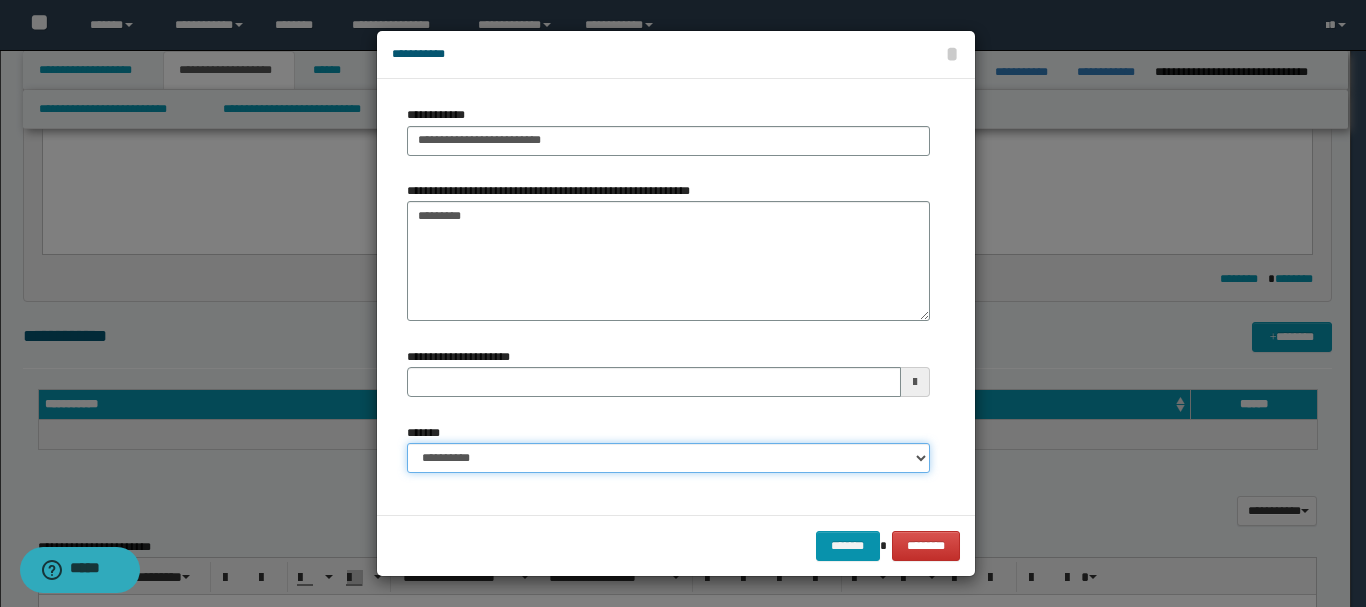 click on "**********" at bounding box center (668, 458) 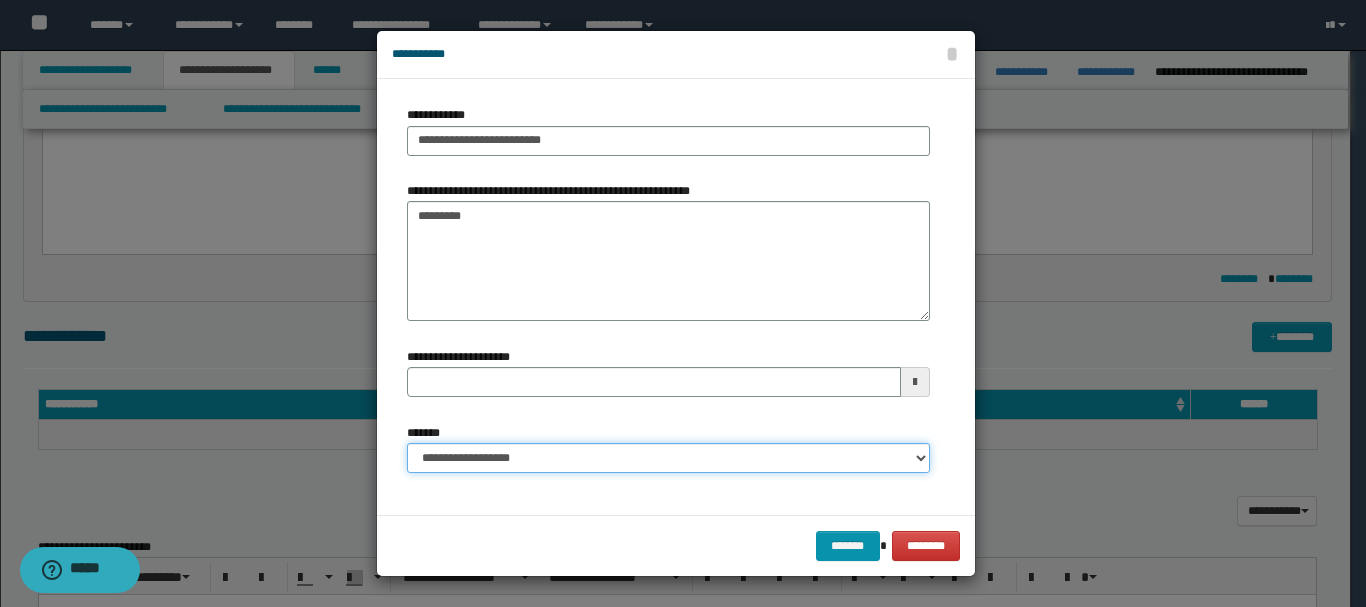 click on "**********" at bounding box center (668, 458) 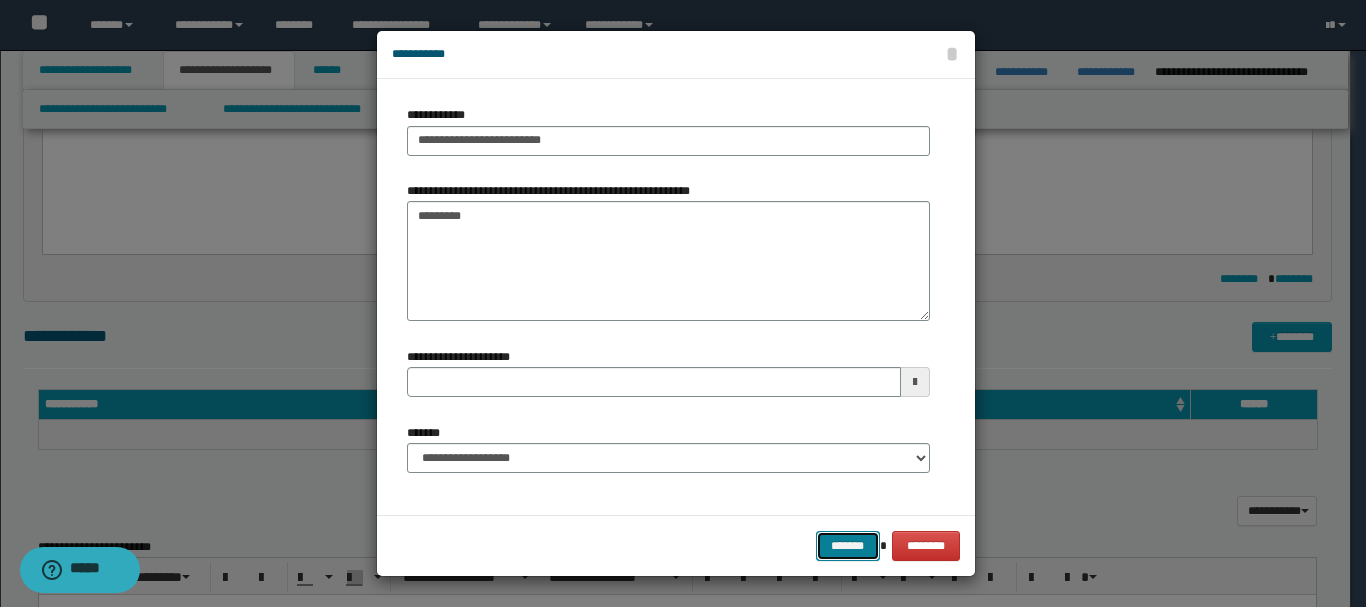 click on "*******" at bounding box center (848, 546) 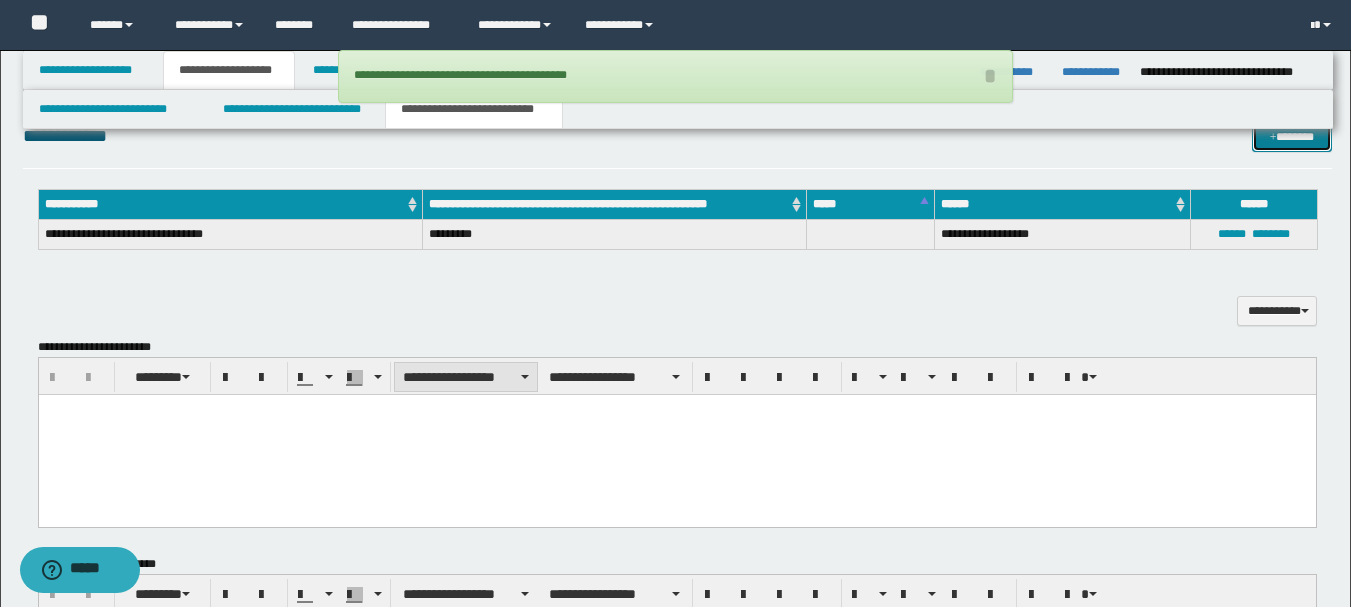 scroll, scrollTop: 1110, scrollLeft: 0, axis: vertical 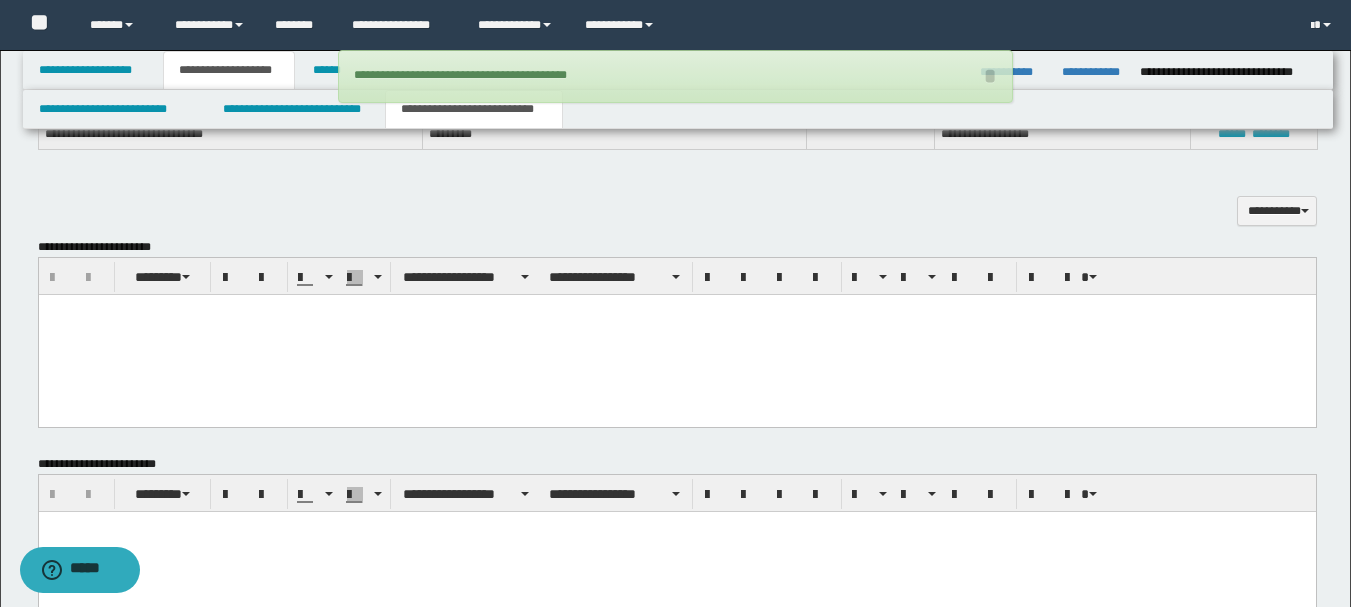 click at bounding box center [676, 334] 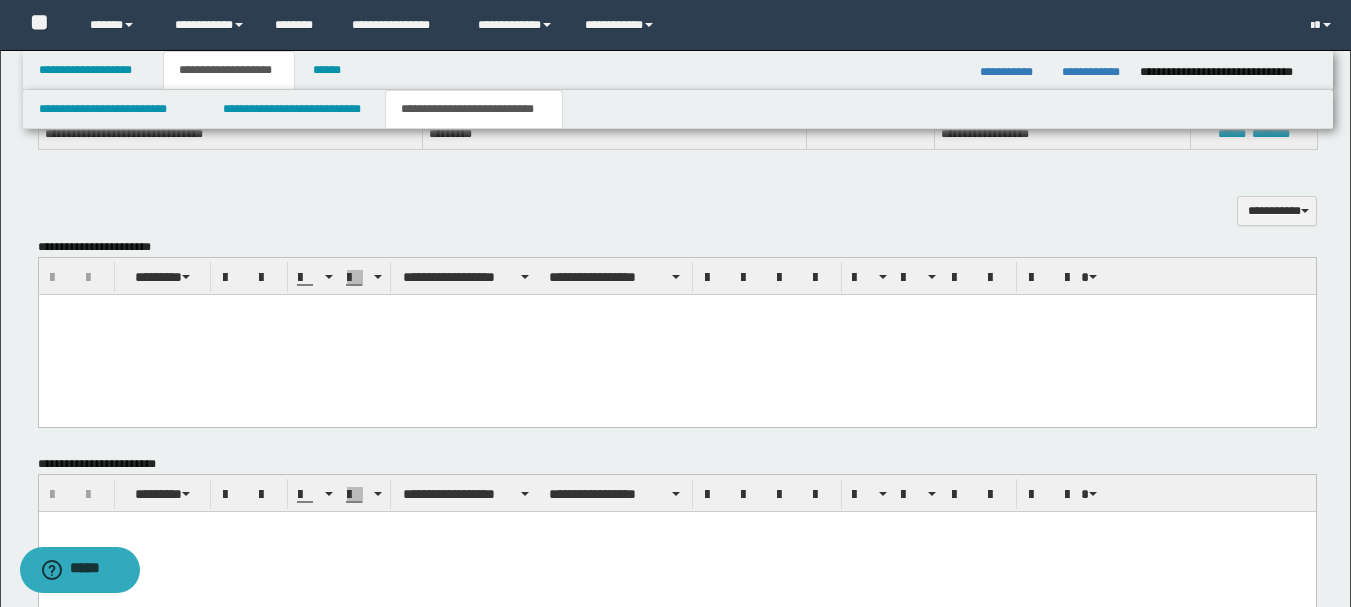 click at bounding box center (676, 334) 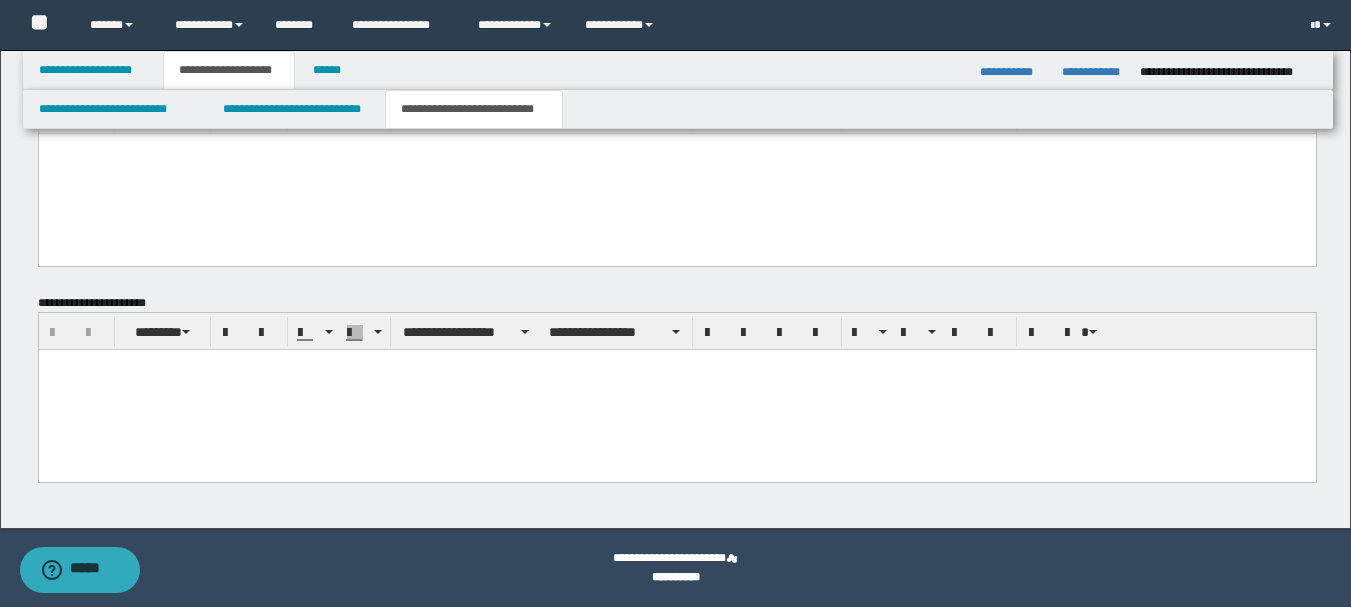 drag, startPoint x: 48, startPoint y: -689, endPoint x: 534, endPoint y: 544, distance: 1325.3245 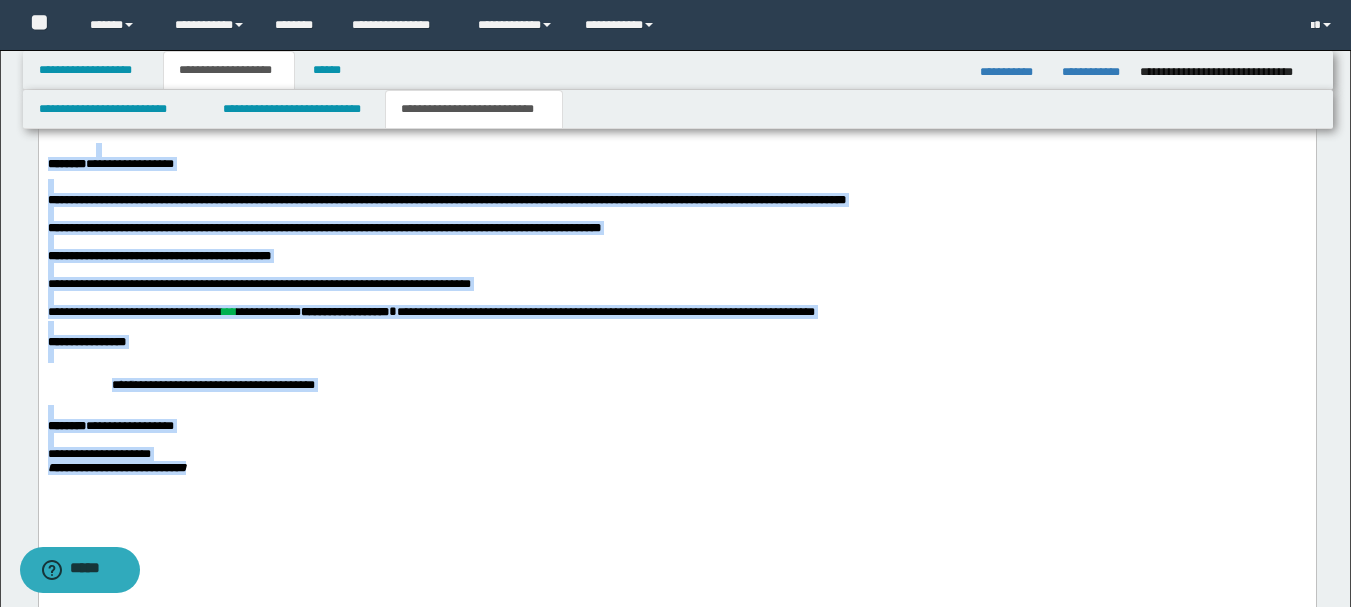 scroll, scrollTop: 1209, scrollLeft: 0, axis: vertical 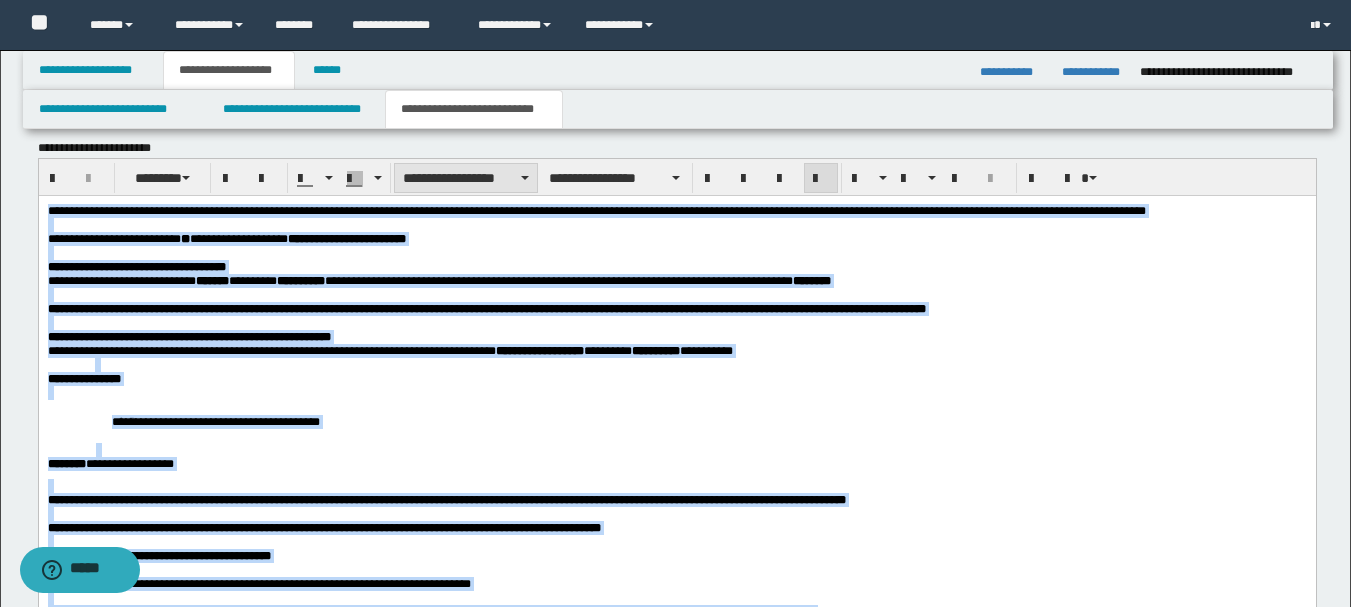 click on "**********" at bounding box center (466, 178) 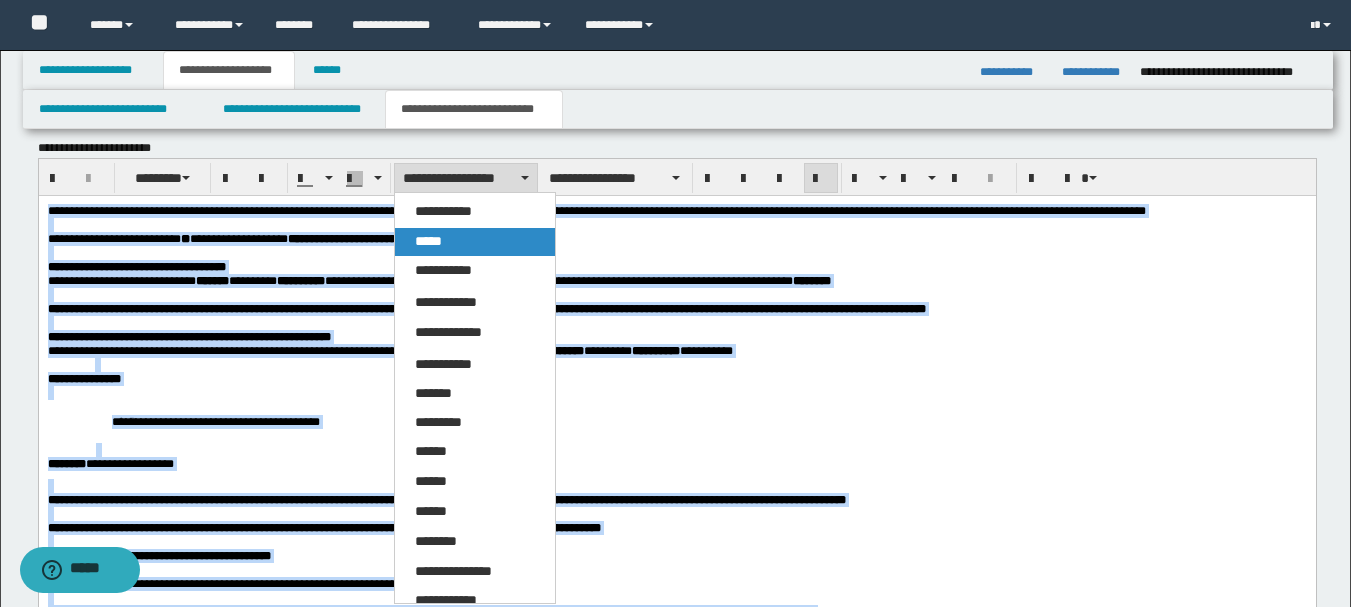 click on "*****" at bounding box center [475, 242] 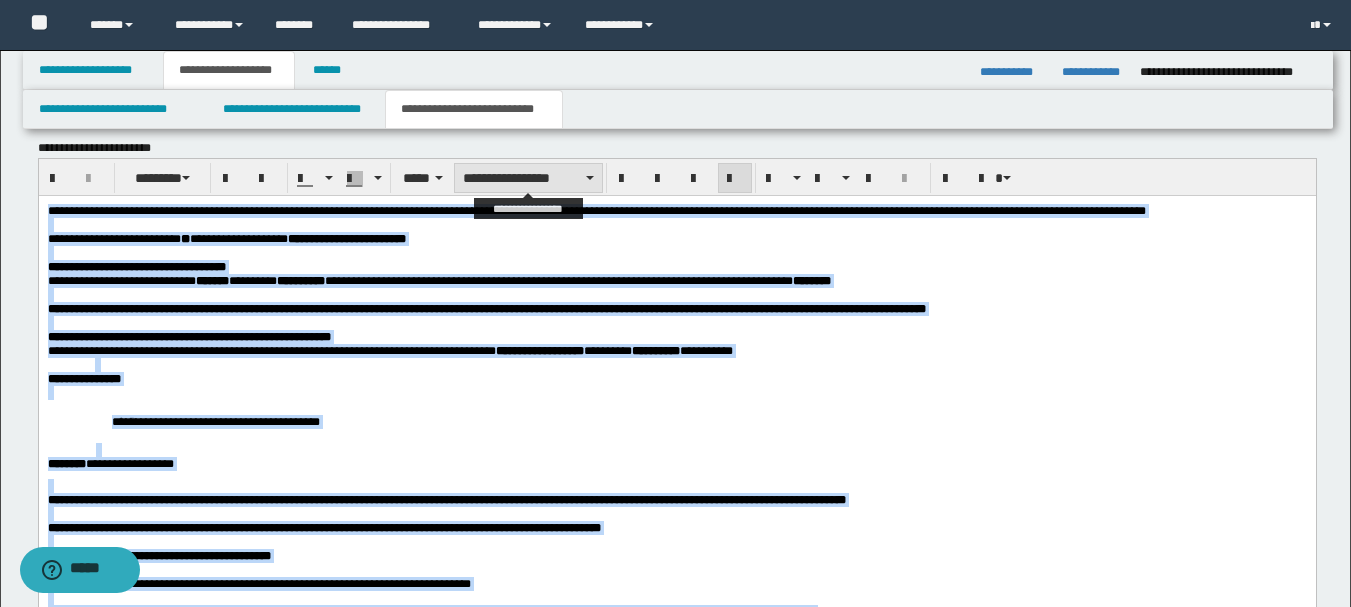 click on "**********" at bounding box center (528, 178) 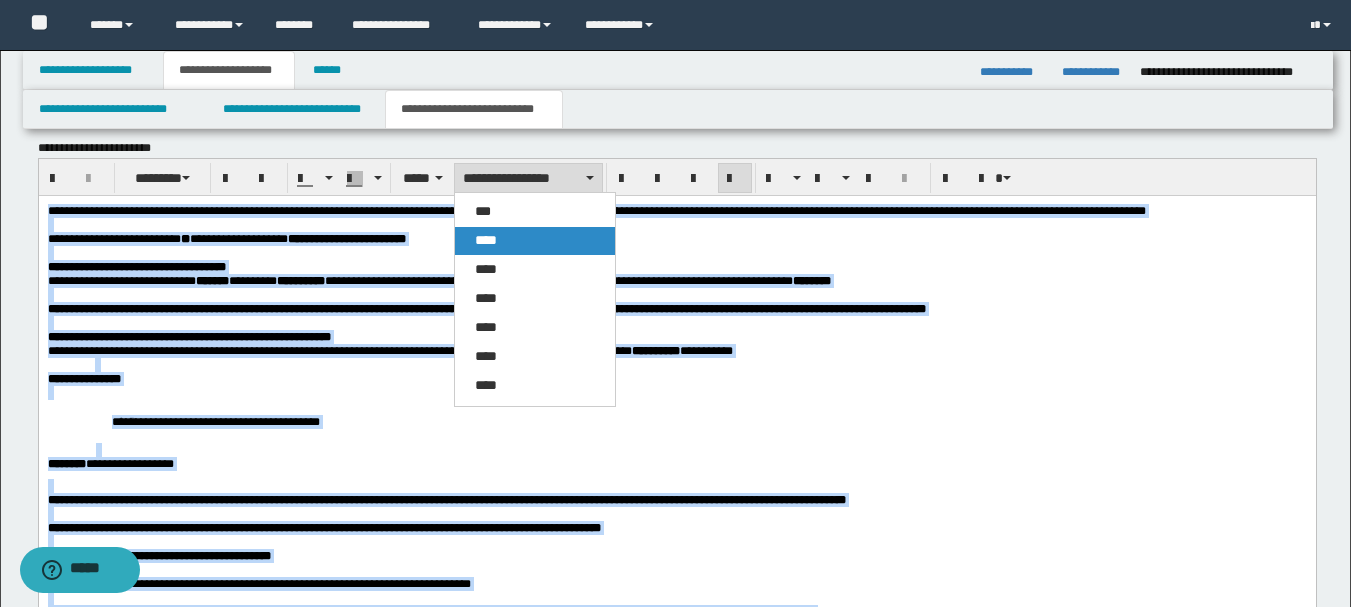 click on "****" at bounding box center [535, 241] 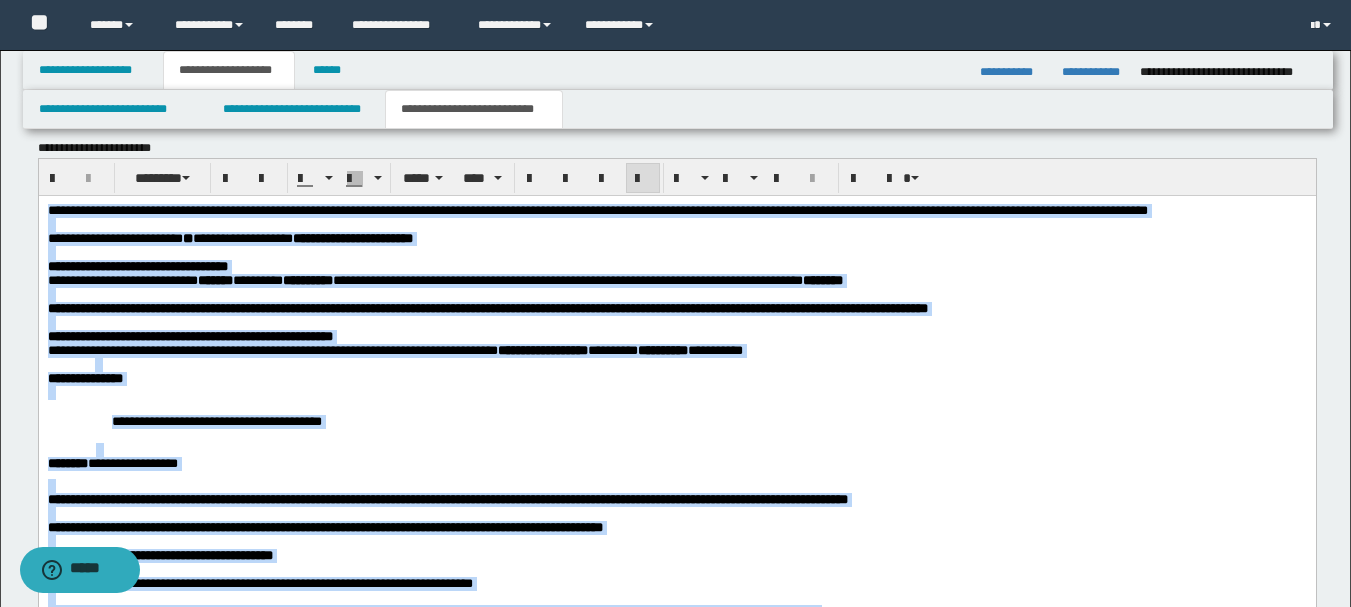 click at bounding box center [643, 179] 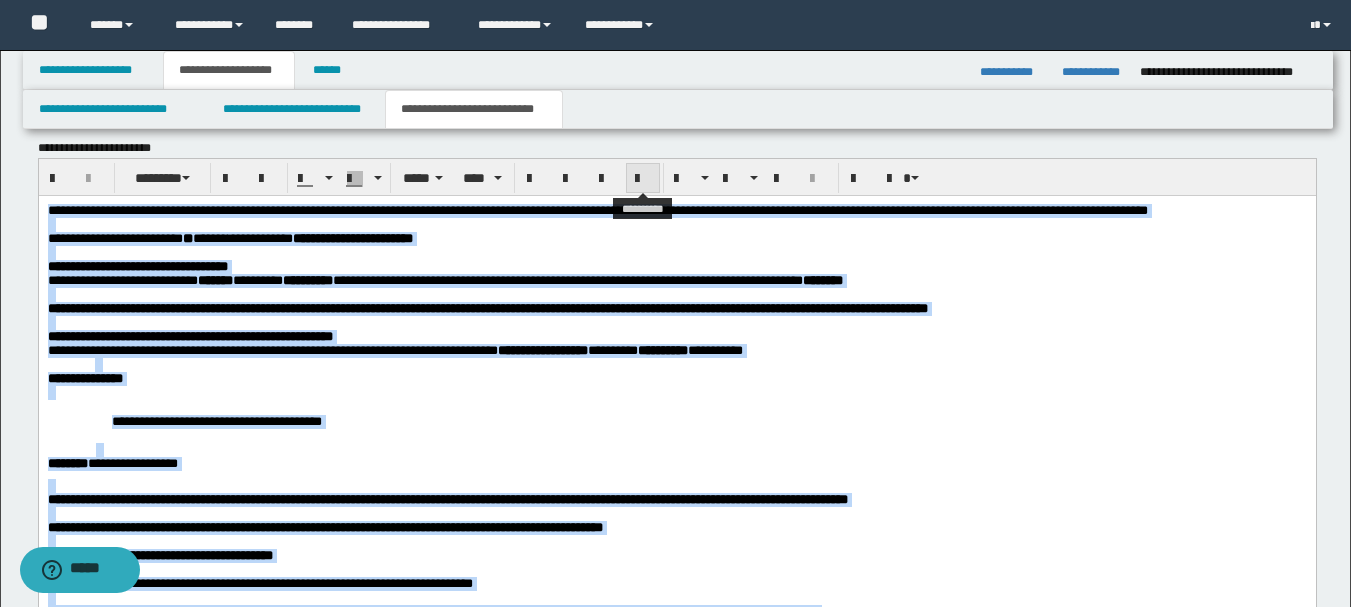 click at bounding box center (643, 178) 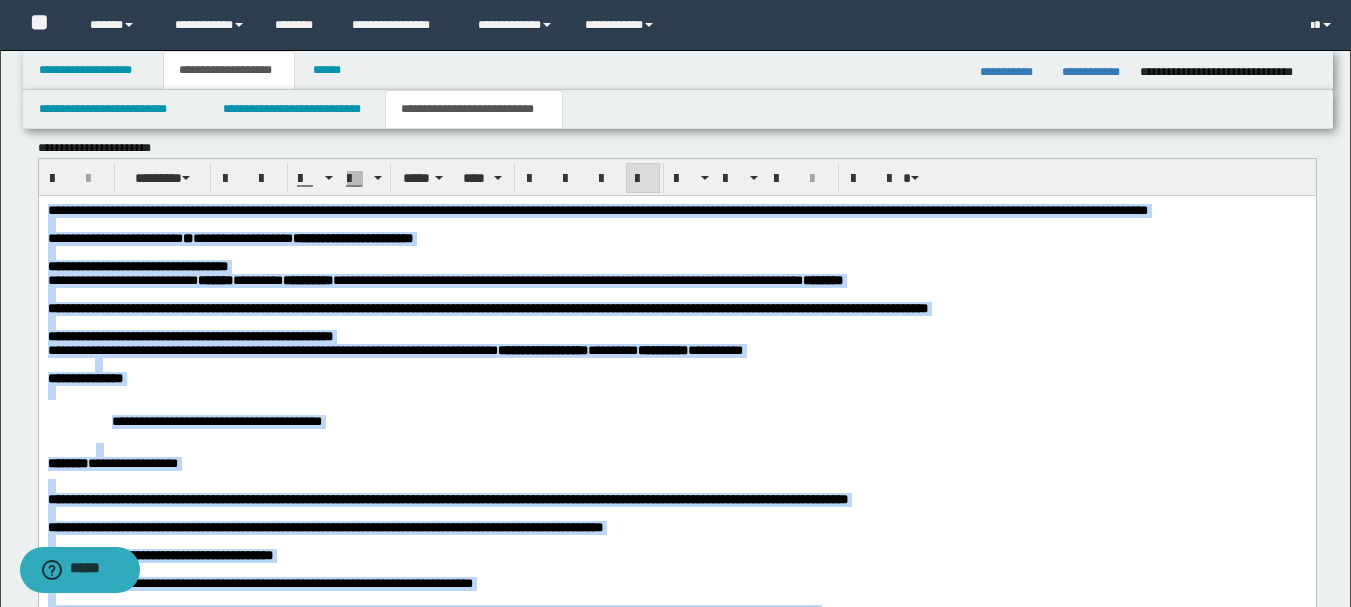 click on "**********" at bounding box center [676, 266] 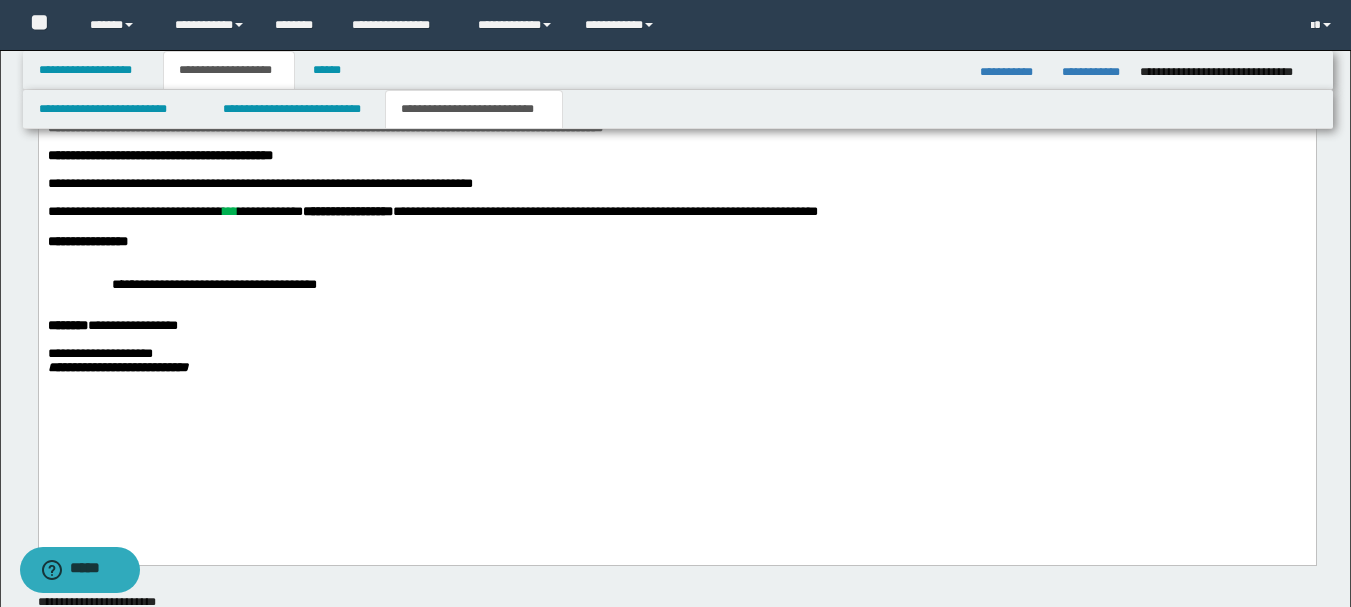 scroll, scrollTop: 2125, scrollLeft: 0, axis: vertical 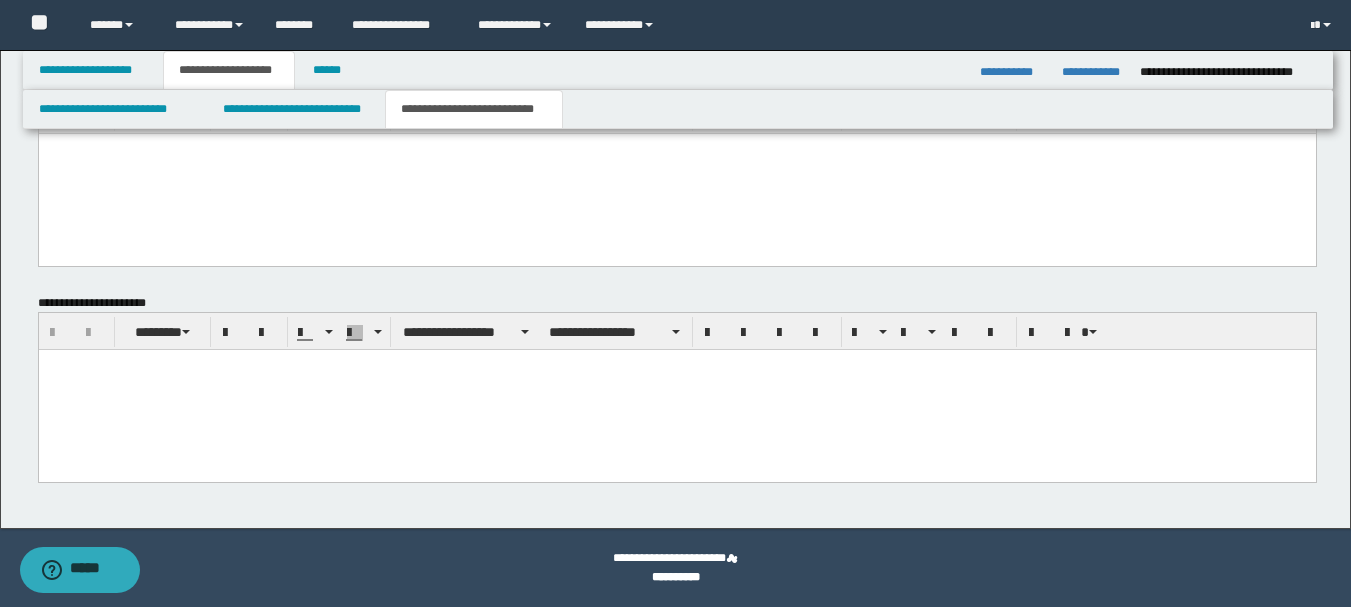 click at bounding box center (676, 390) 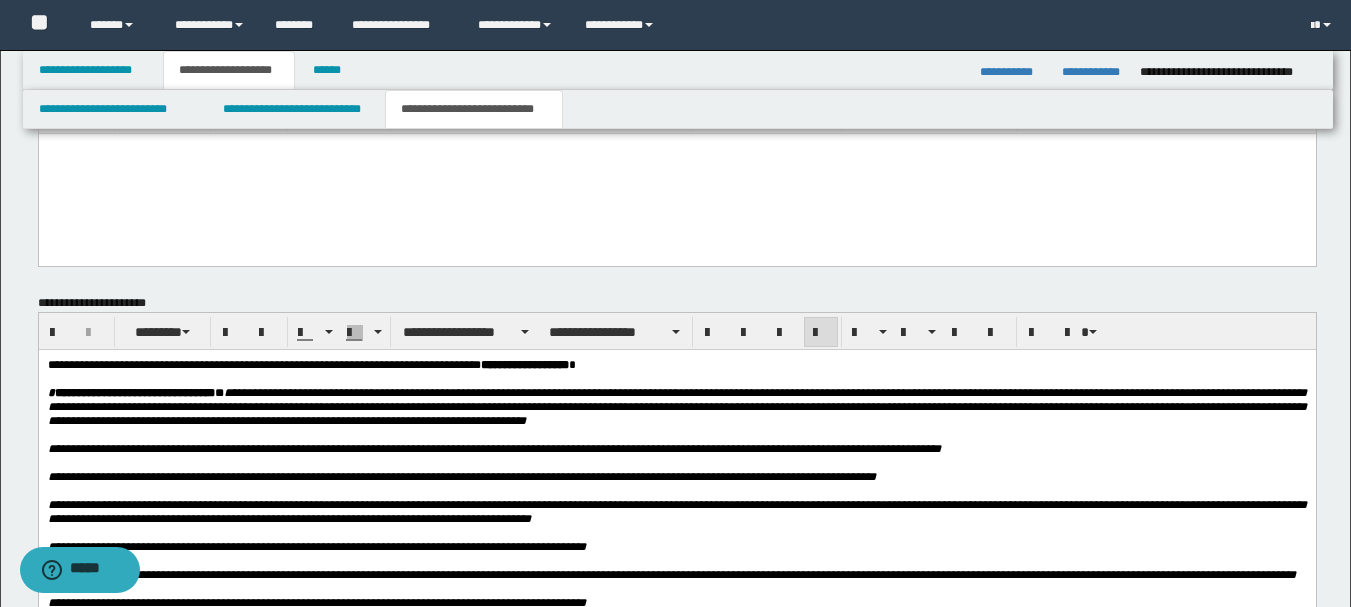 drag, startPoint x: 43, startPoint y: 367, endPoint x: 71, endPoint y: 372, distance: 28.442924 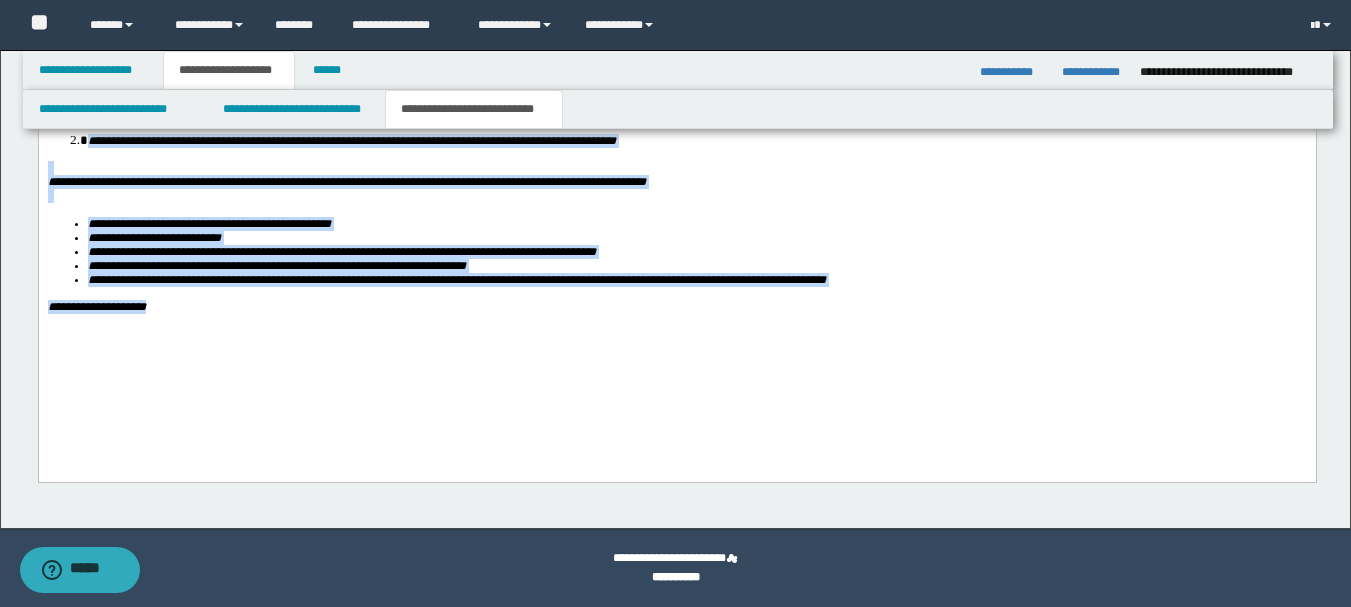drag, startPoint x: 49, startPoint y: -213, endPoint x: 632, endPoint y: 556, distance: 965.01294 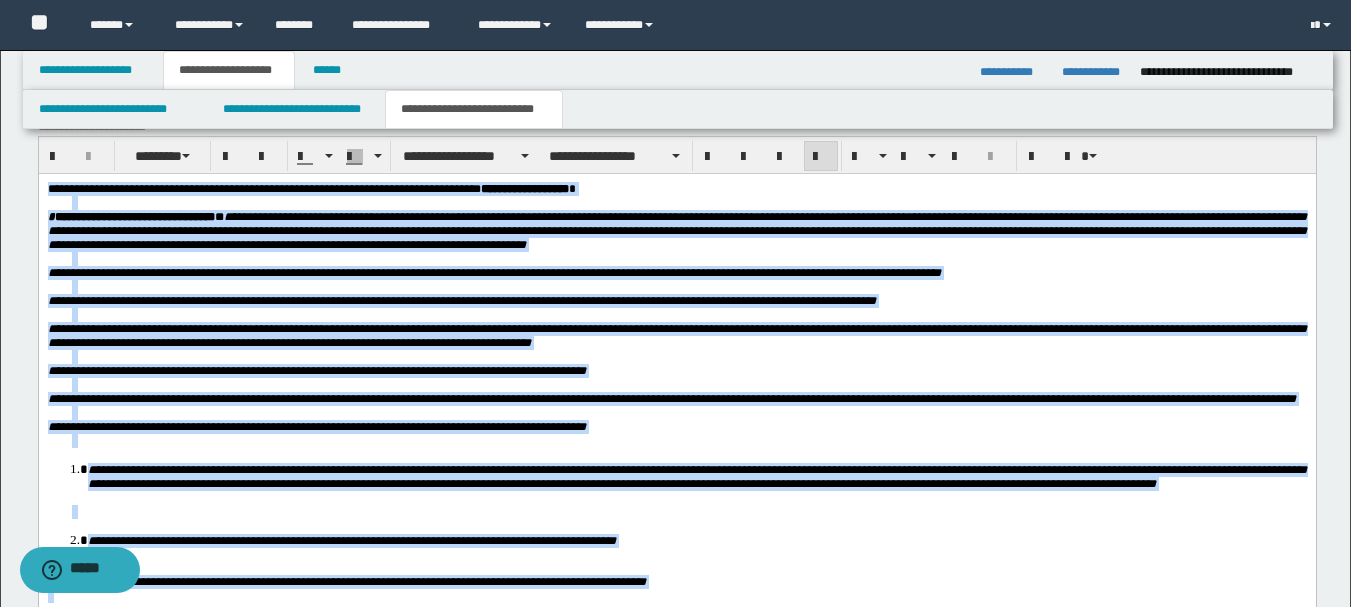 scroll, scrollTop: 2201, scrollLeft: 0, axis: vertical 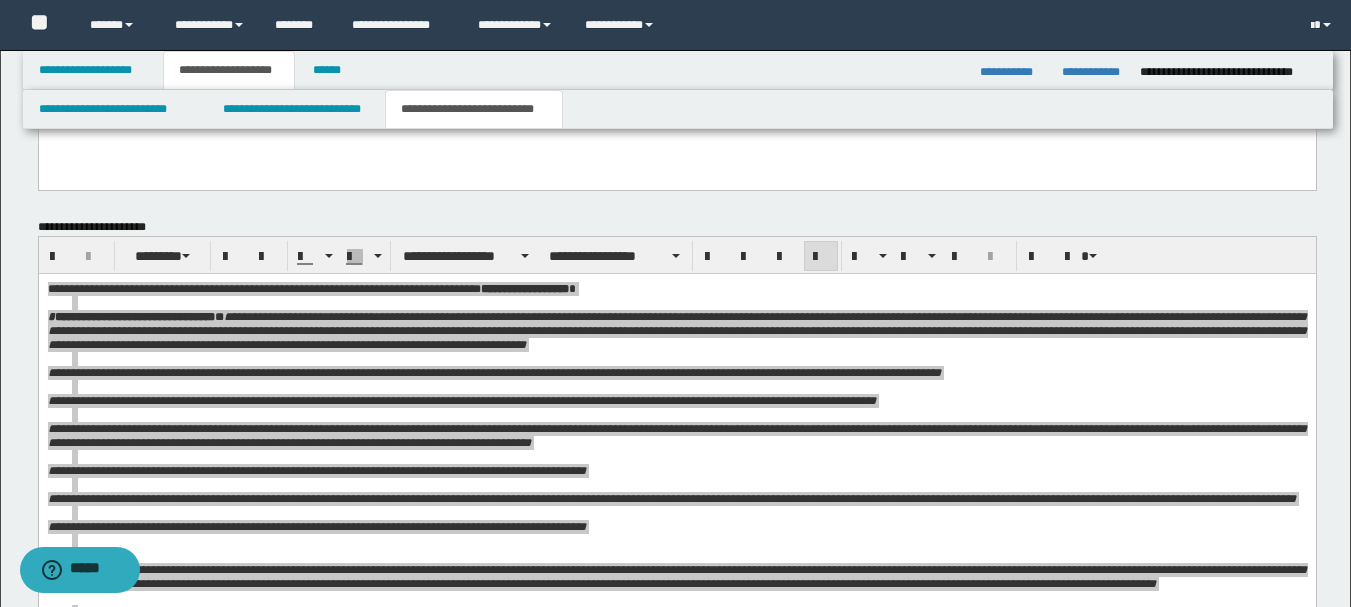 click on "**********" at bounding box center [677, 255] 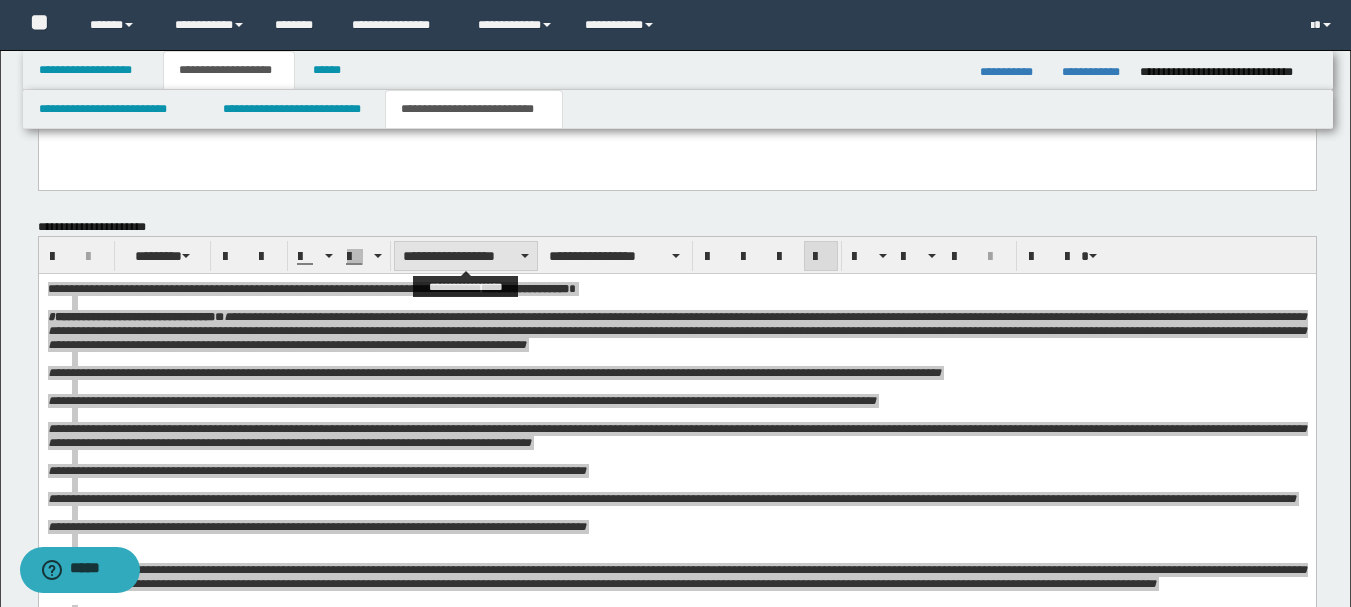 click on "**********" at bounding box center (466, 256) 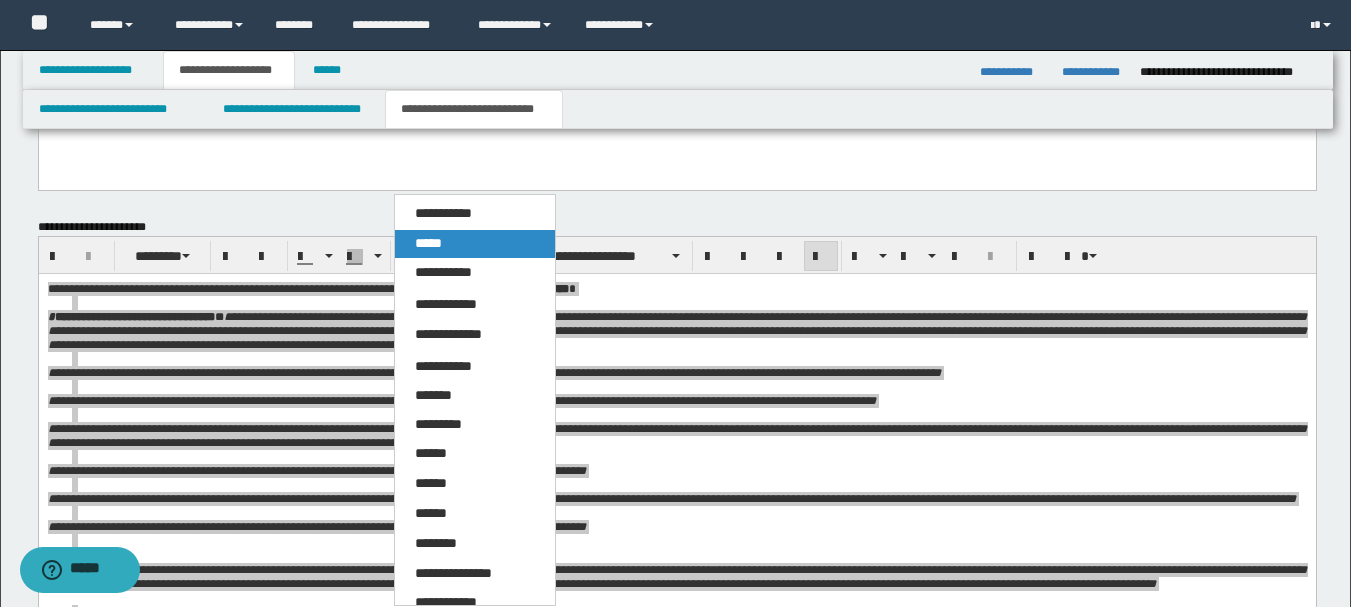 click on "*****" at bounding box center [475, 244] 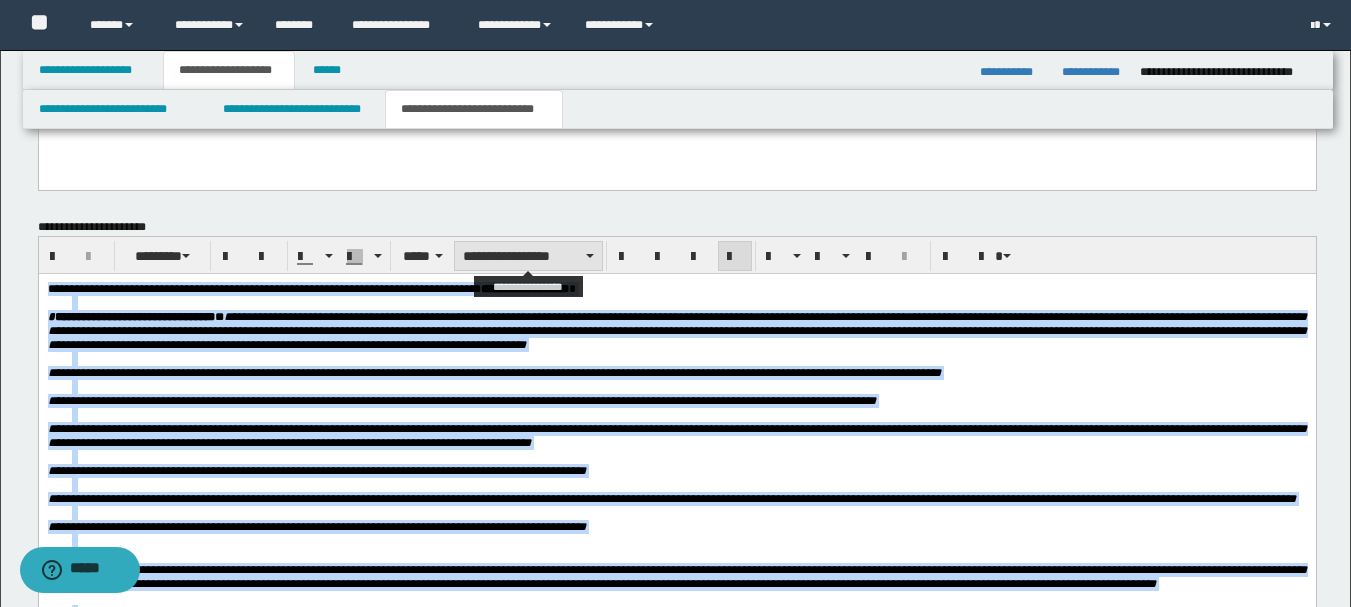 click on "**********" at bounding box center [528, 256] 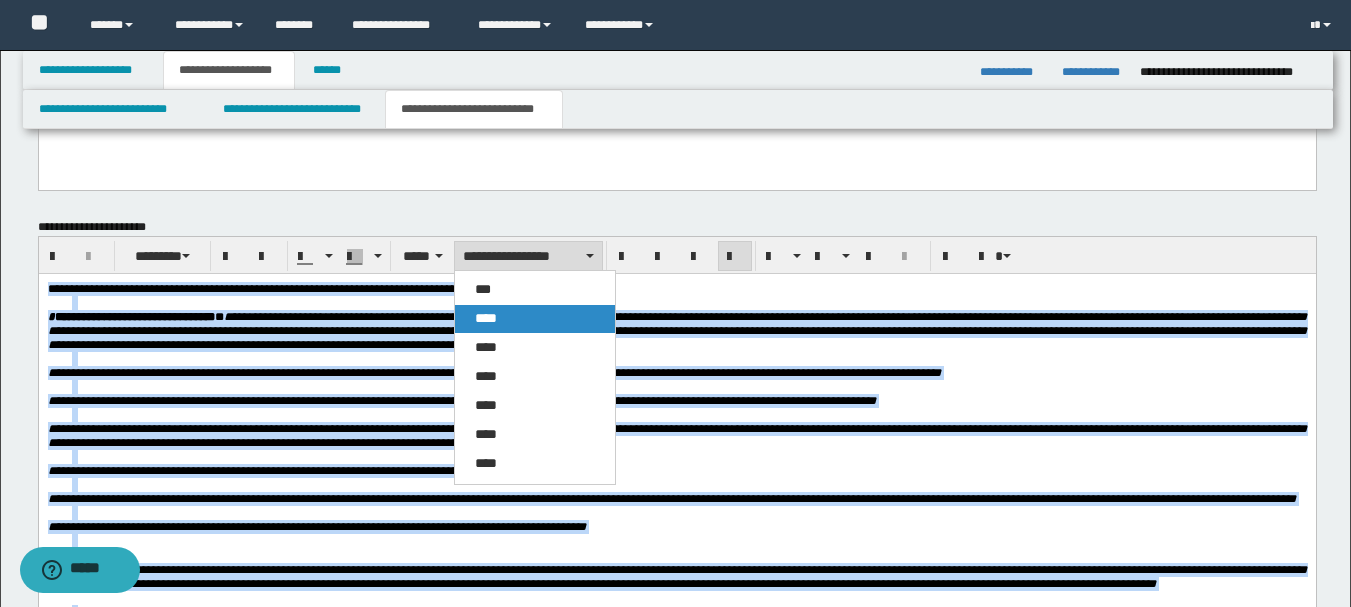 click on "****" at bounding box center (535, 319) 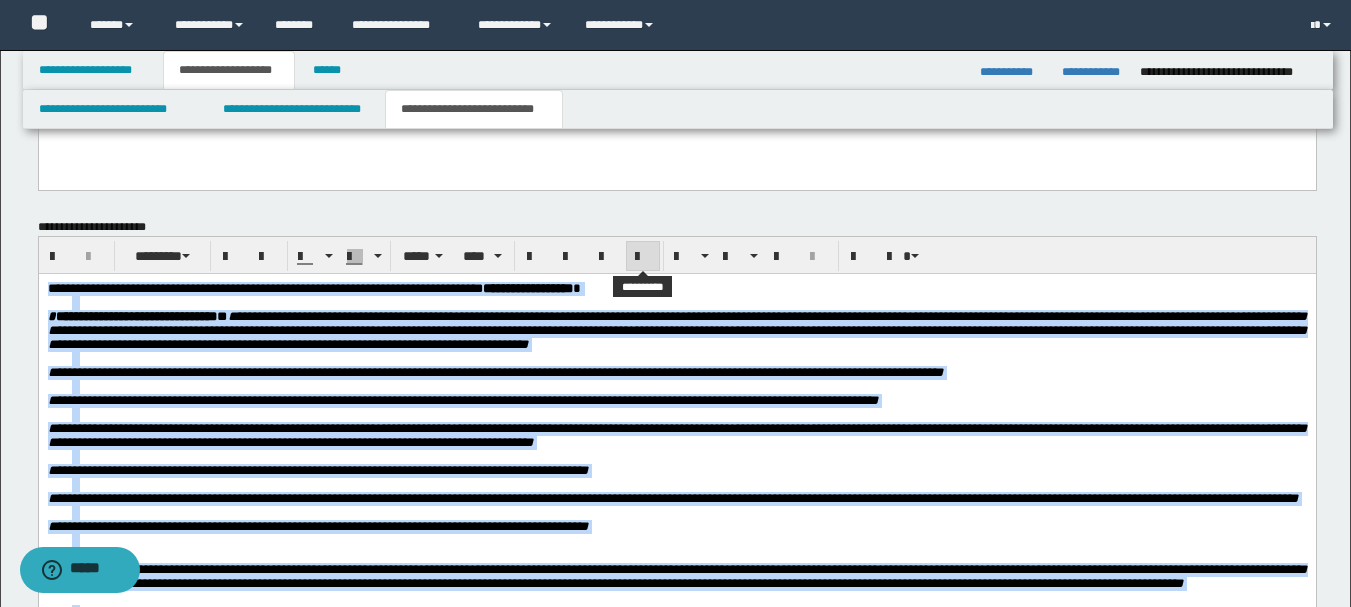 click at bounding box center [643, 257] 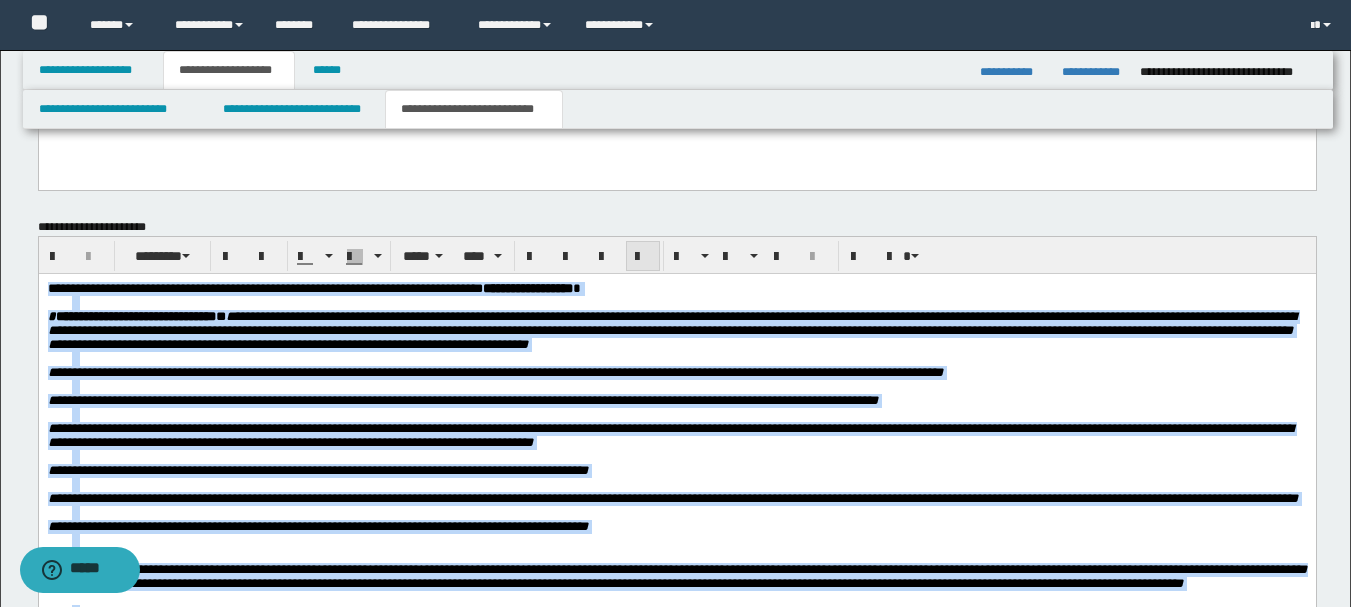 click at bounding box center [643, 257] 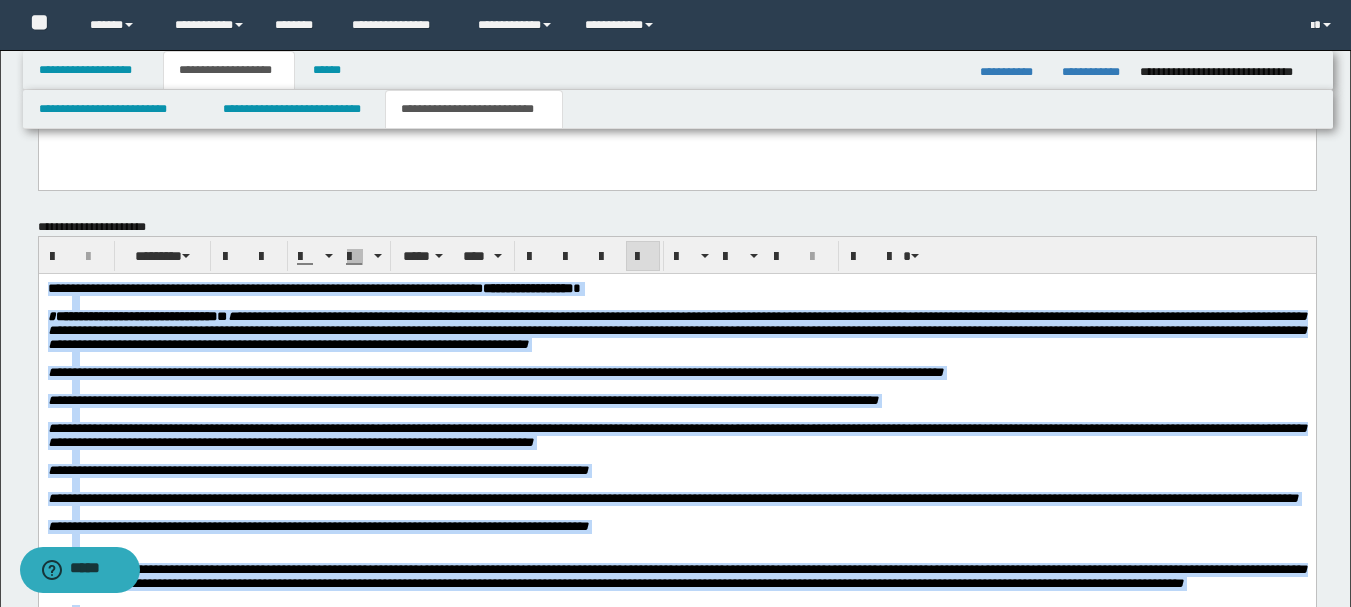 click on "**********" at bounding box center (676, 330) 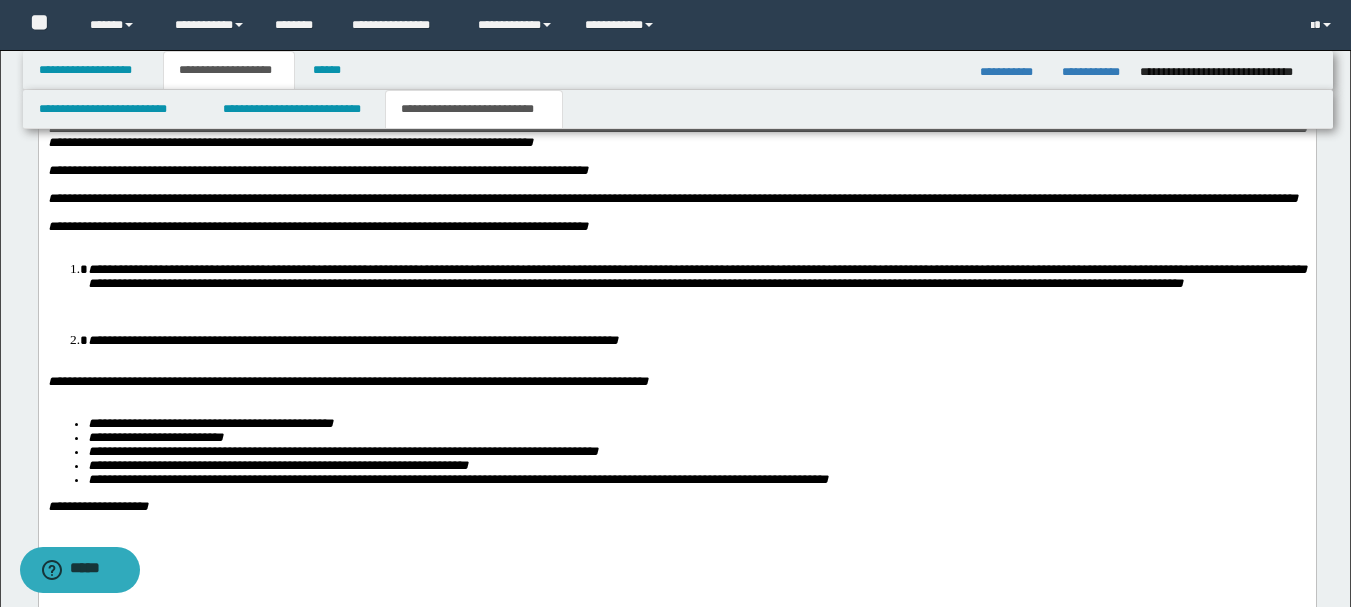 scroll, scrollTop: 2701, scrollLeft: 0, axis: vertical 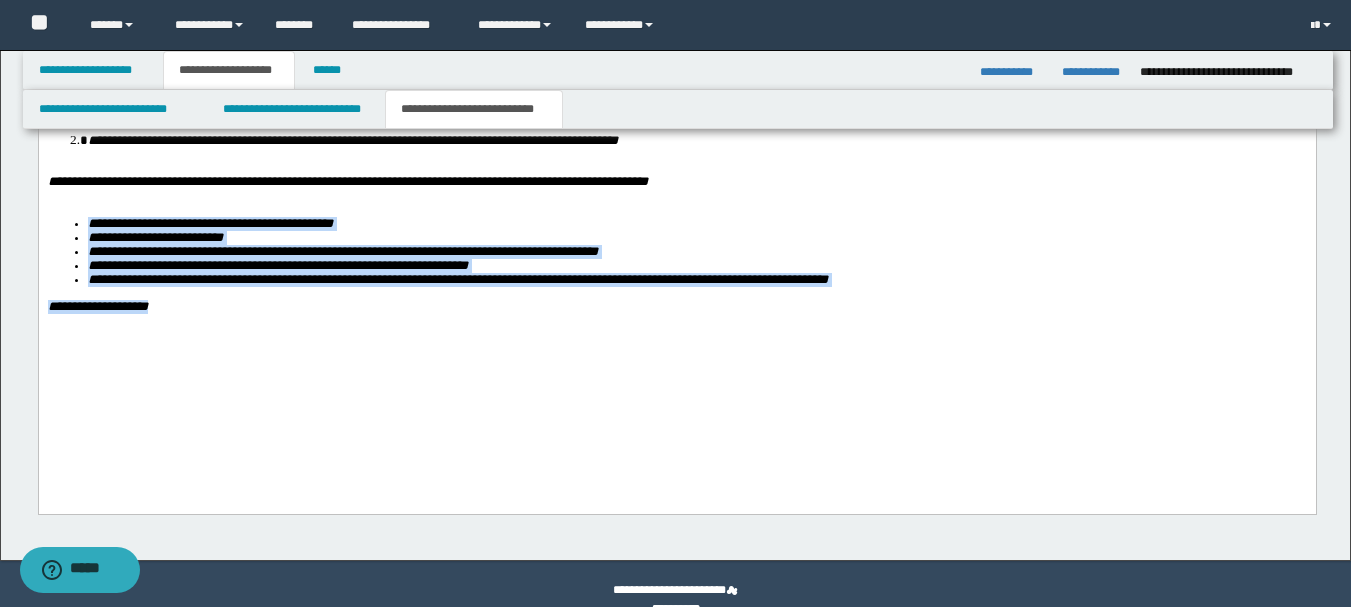 drag, startPoint x: 192, startPoint y: 399, endPoint x: 83, endPoint y: 307, distance: 142.6359 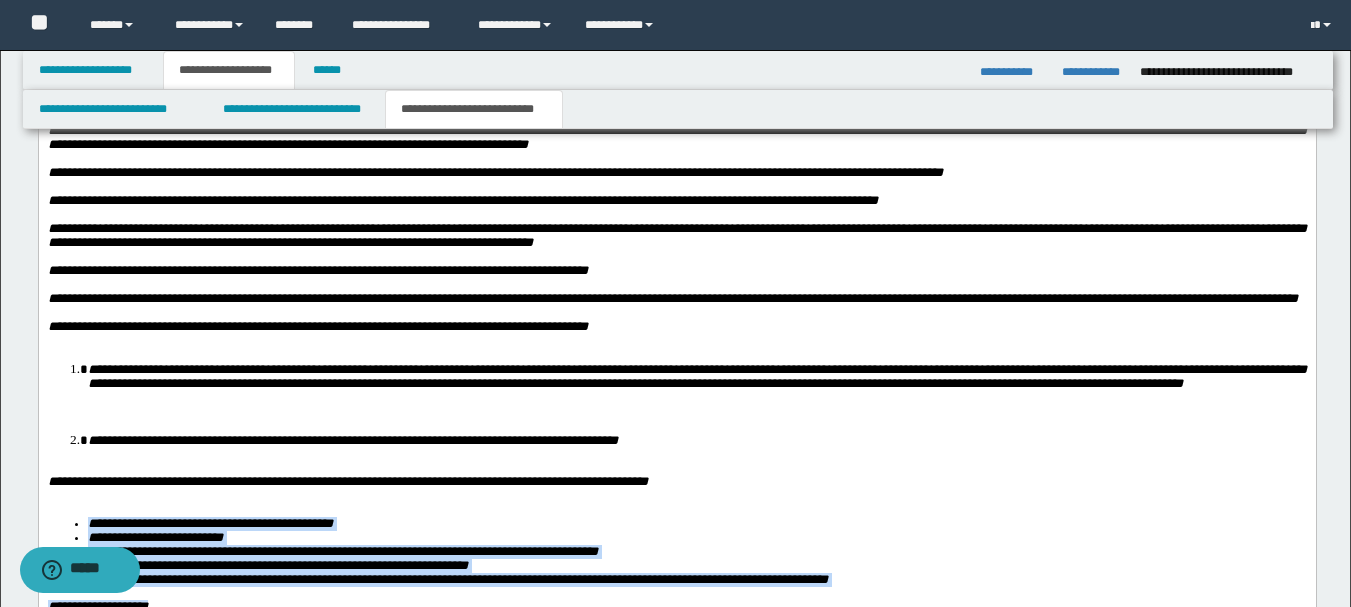scroll, scrollTop: 2101, scrollLeft: 0, axis: vertical 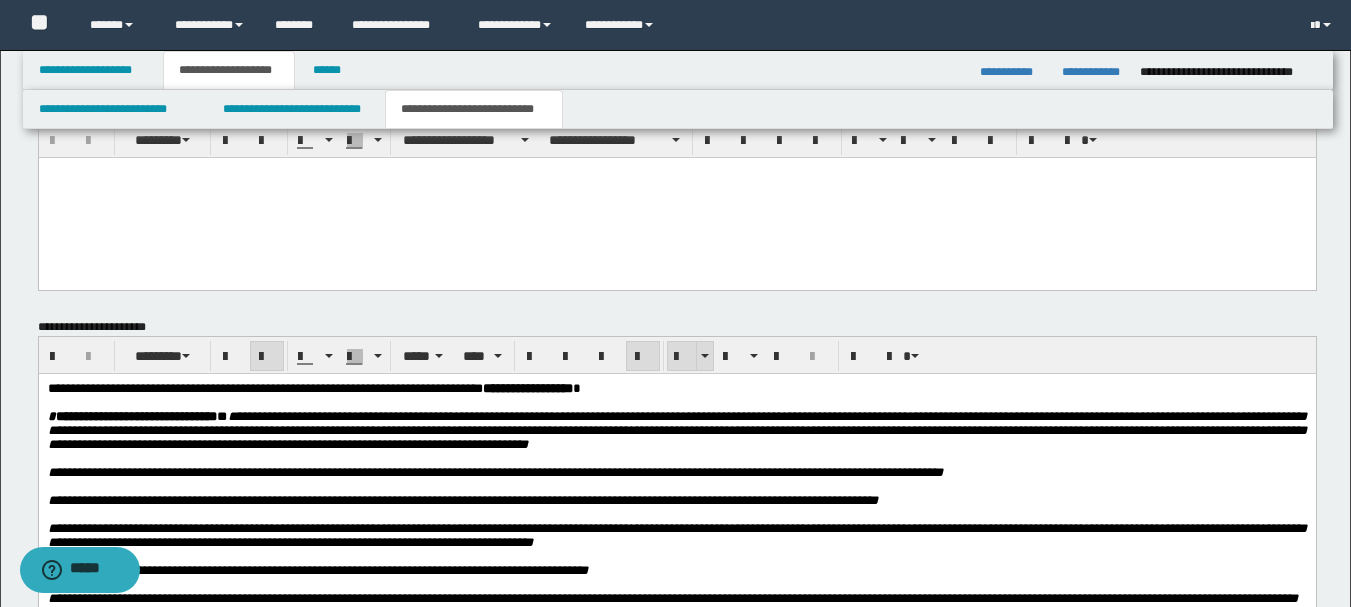 click at bounding box center [682, 357] 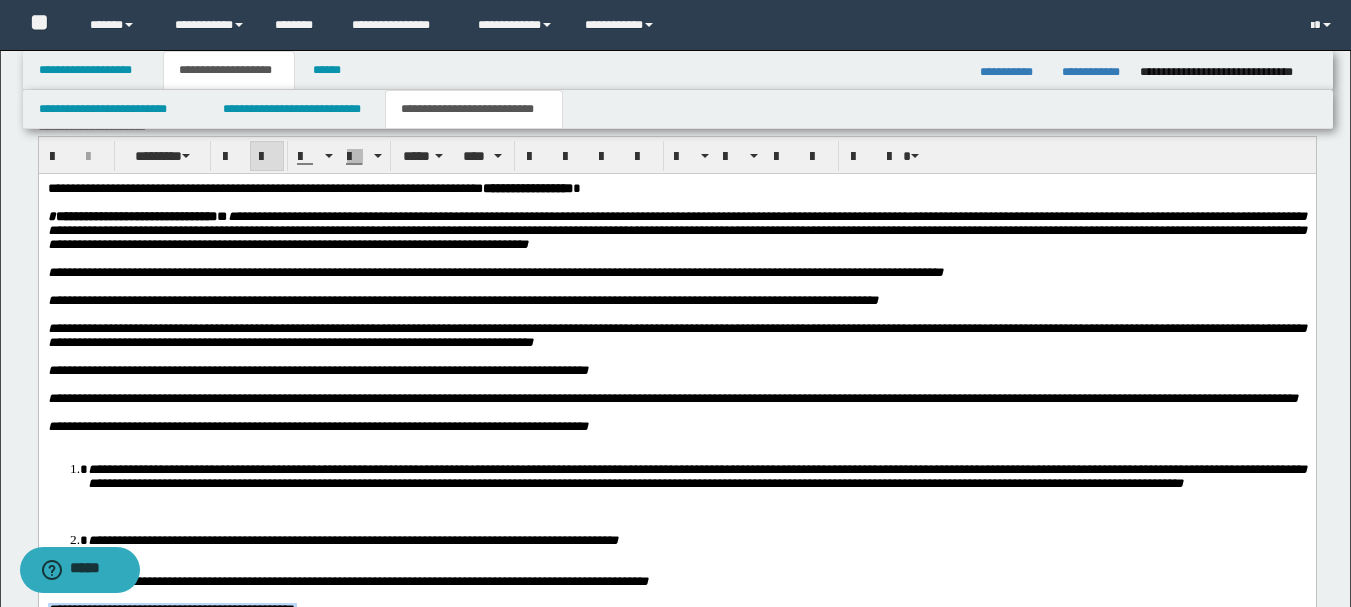scroll, scrollTop: 2101, scrollLeft: 0, axis: vertical 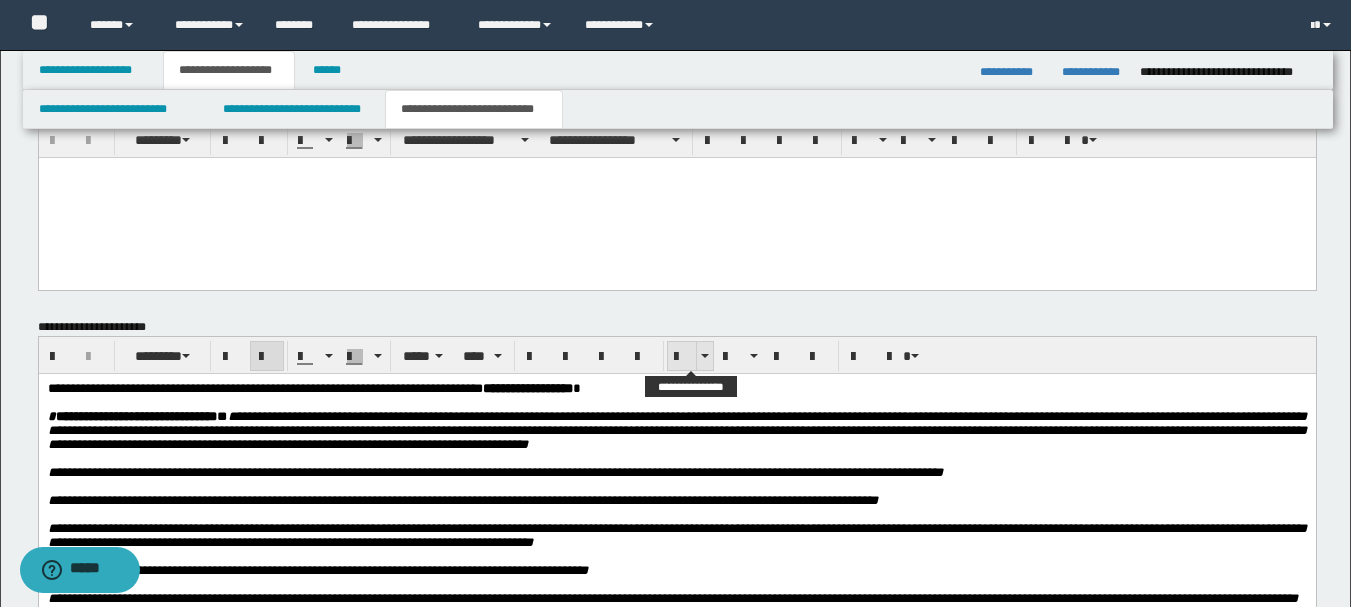 click at bounding box center [682, 357] 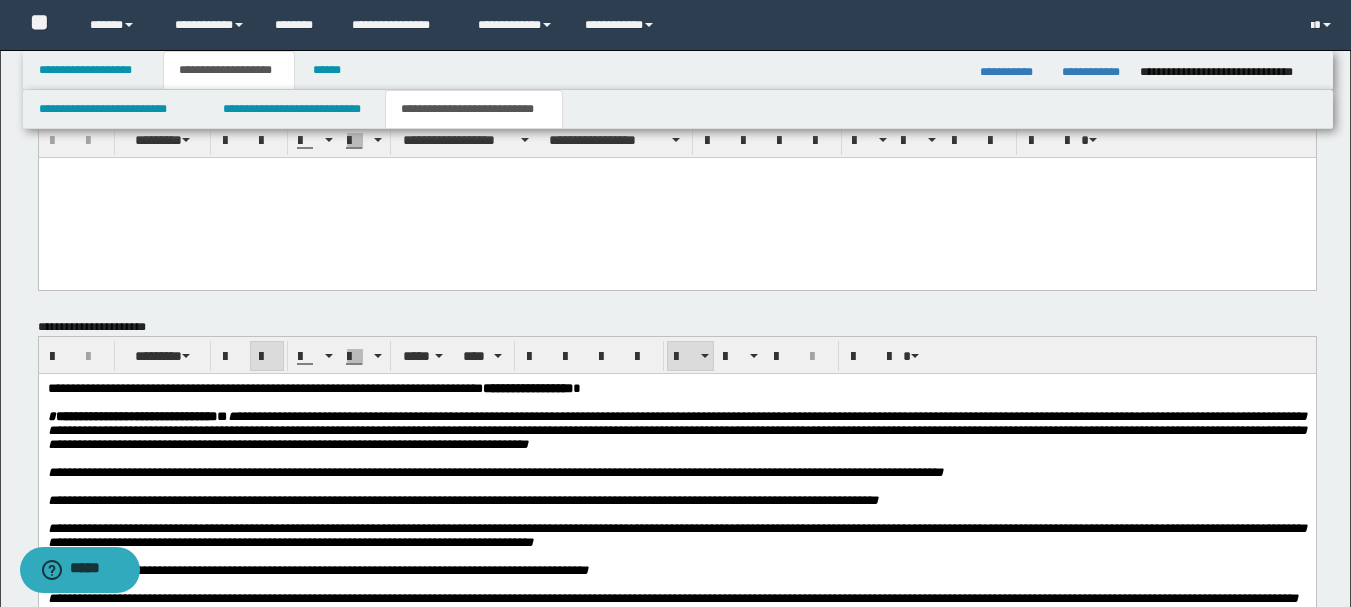 scroll, scrollTop: 2701, scrollLeft: 0, axis: vertical 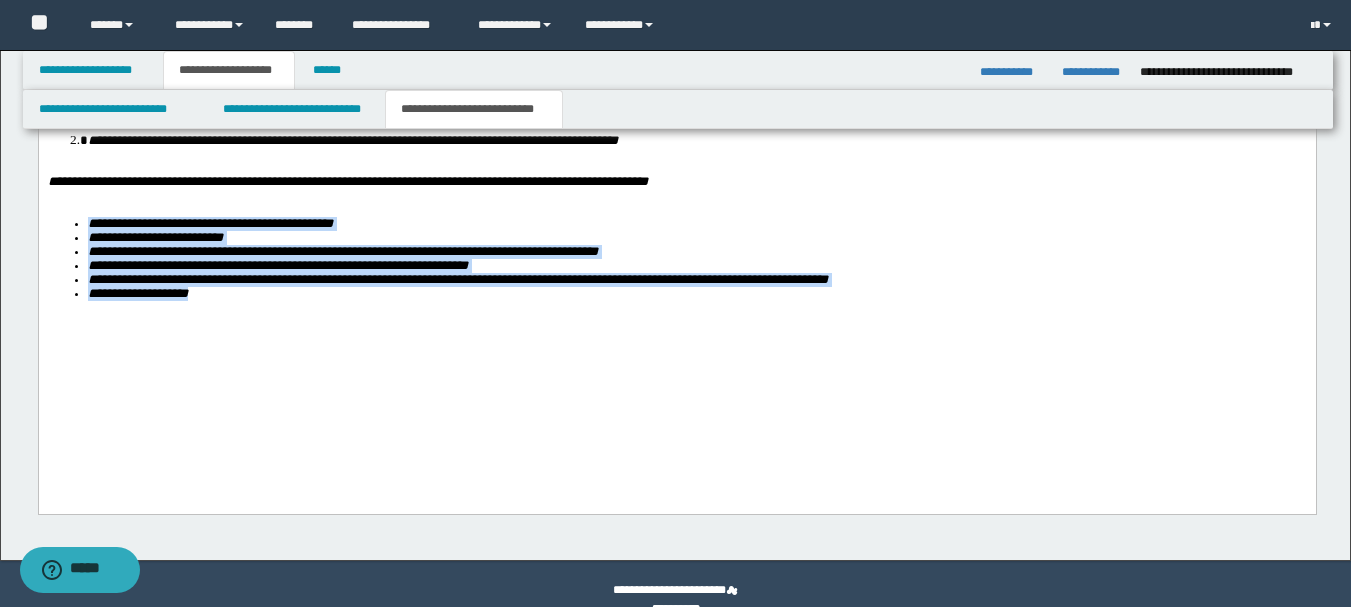 click on "**********" at bounding box center [676, 74] 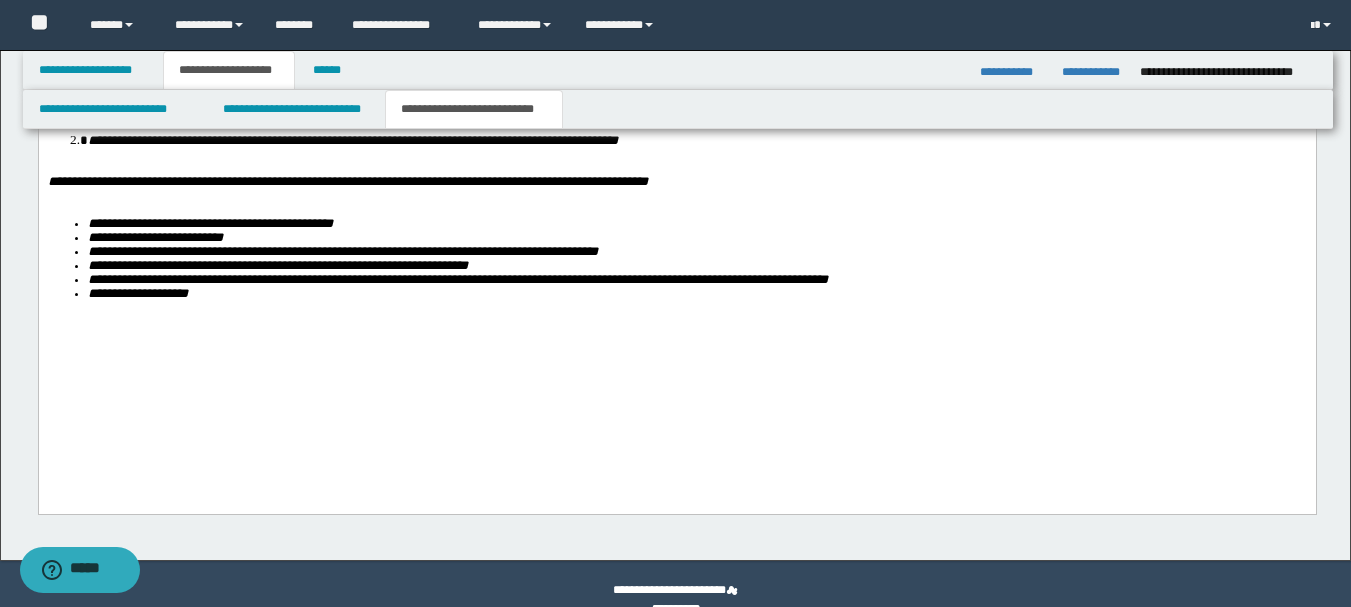 click on "**********" at bounding box center [137, 294] 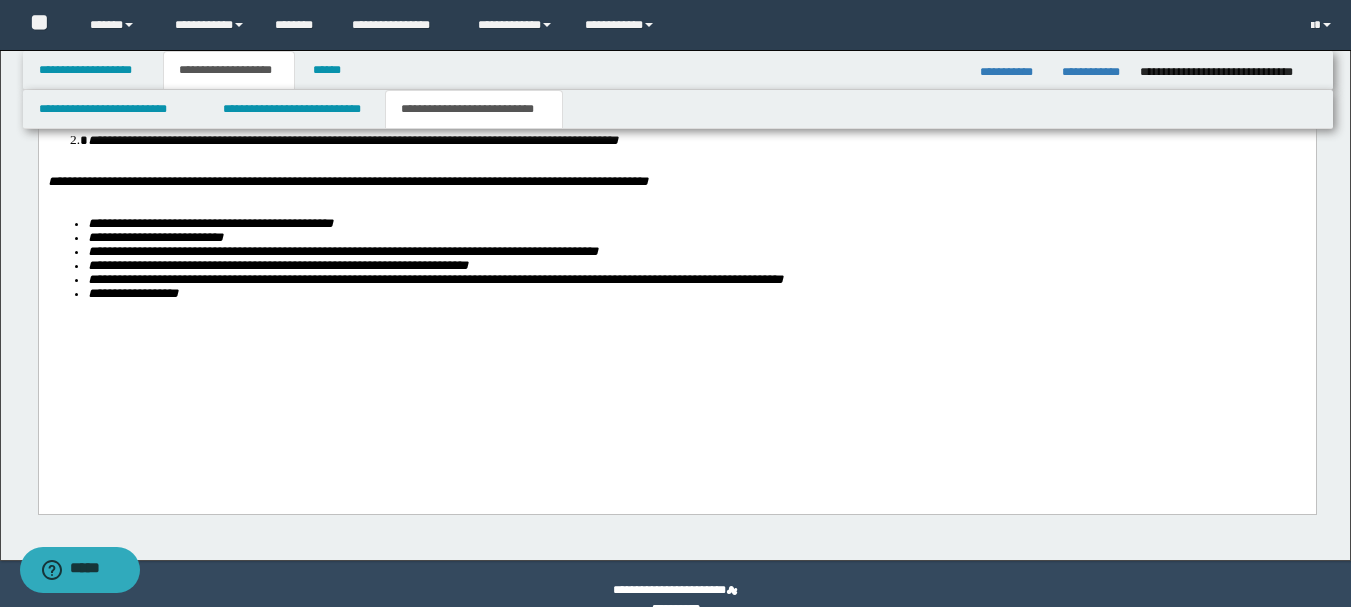 click on "**********" at bounding box center (696, 295) 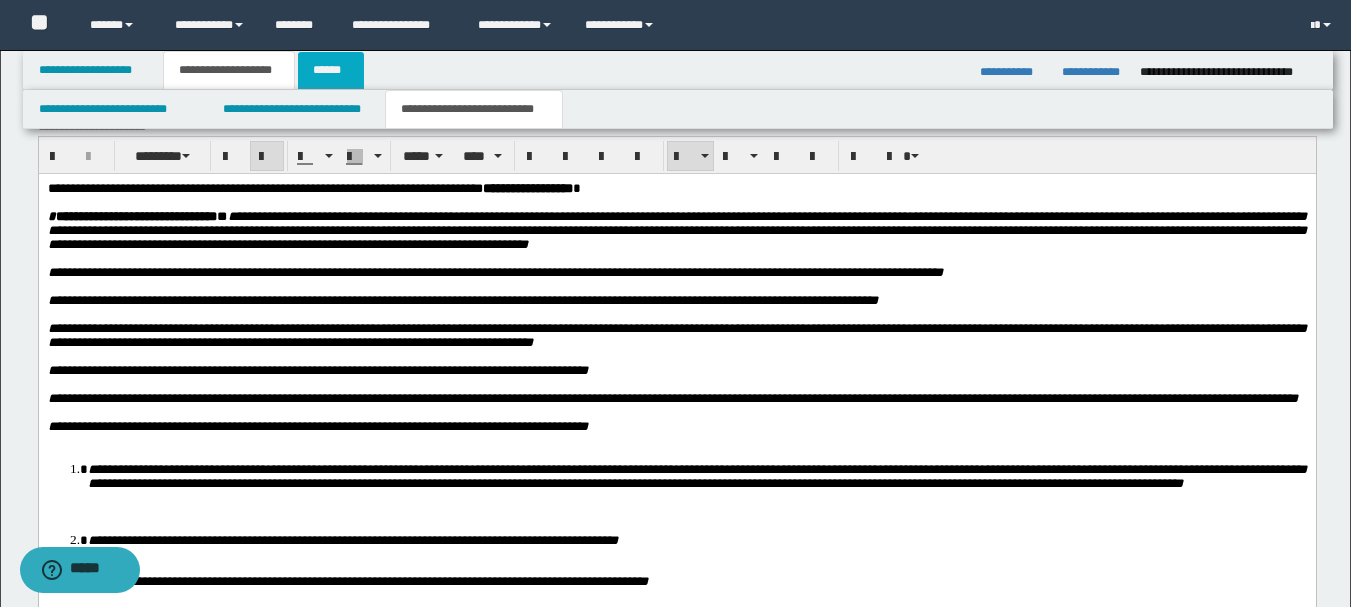click on "******" at bounding box center [331, 70] 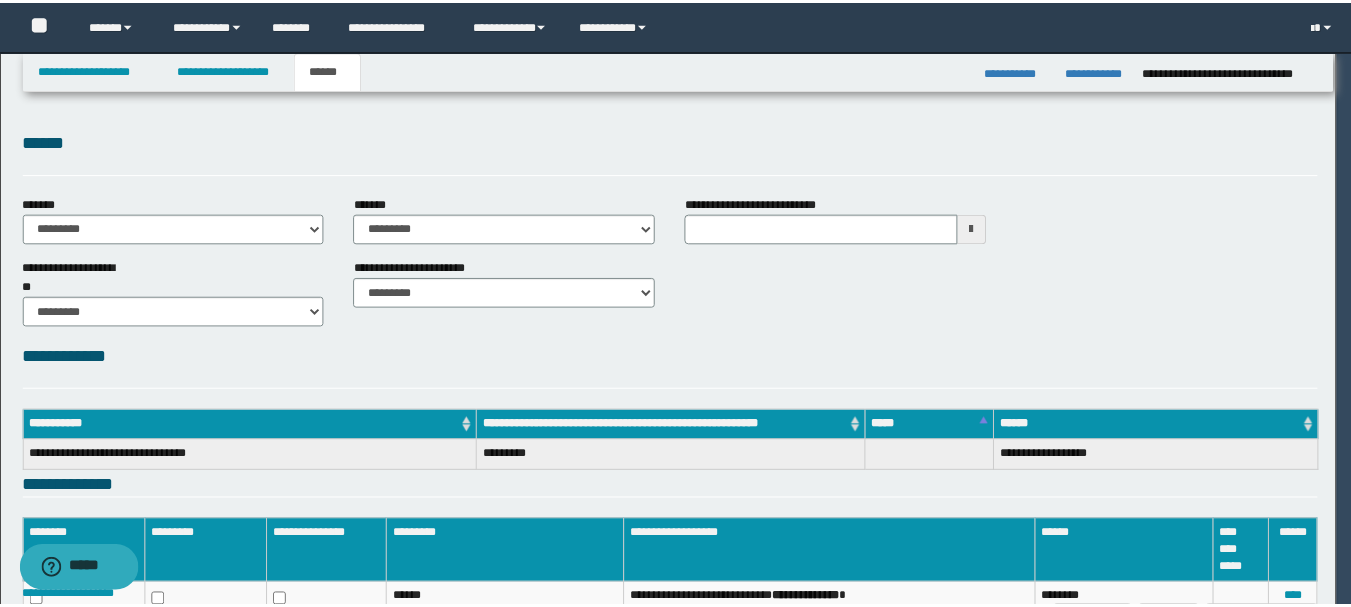 scroll, scrollTop: 0, scrollLeft: 0, axis: both 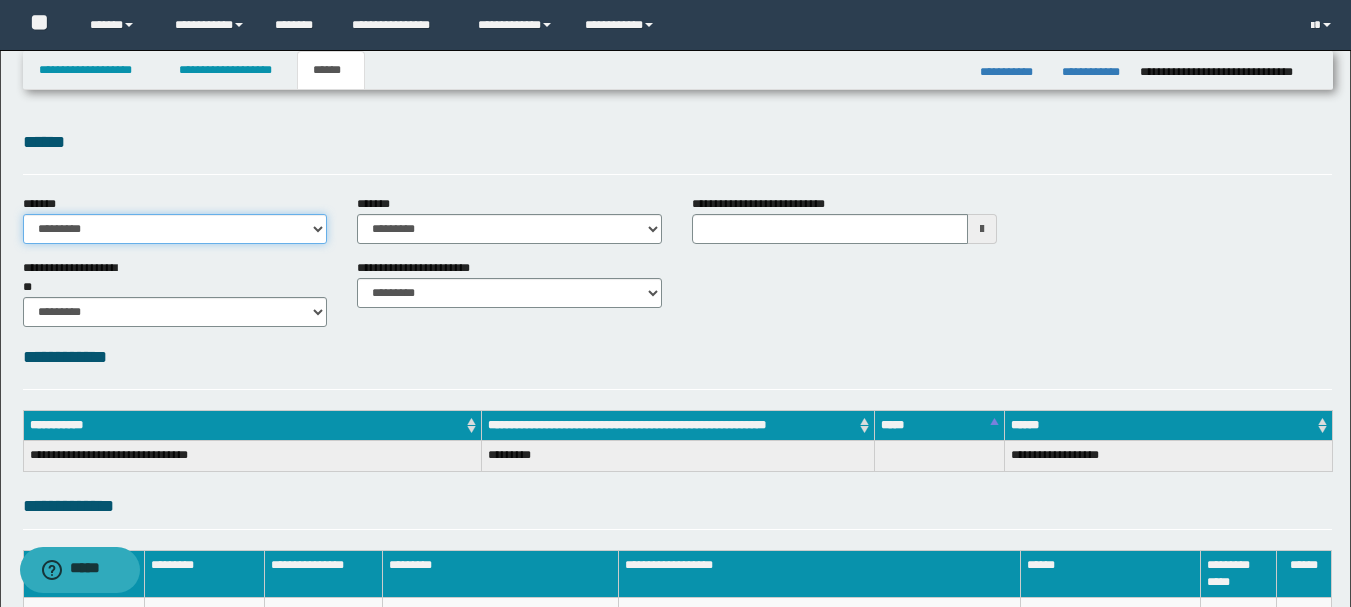 click on "**********" at bounding box center (175, 229) 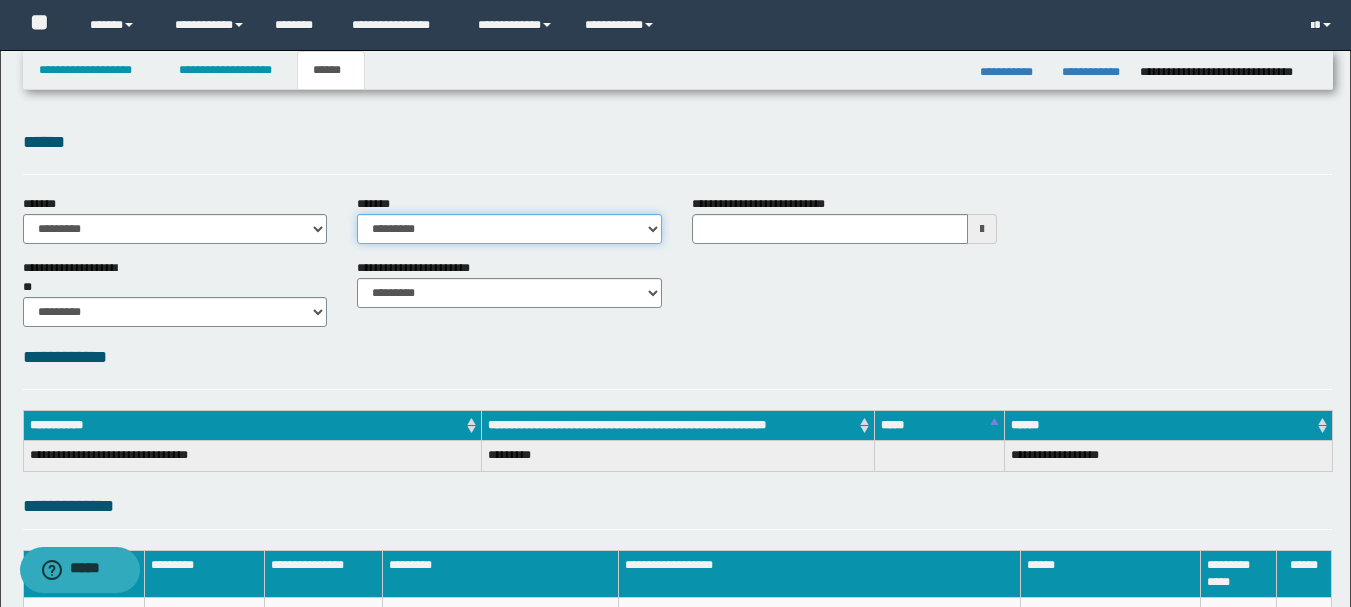 click on "**********" at bounding box center (509, 229) 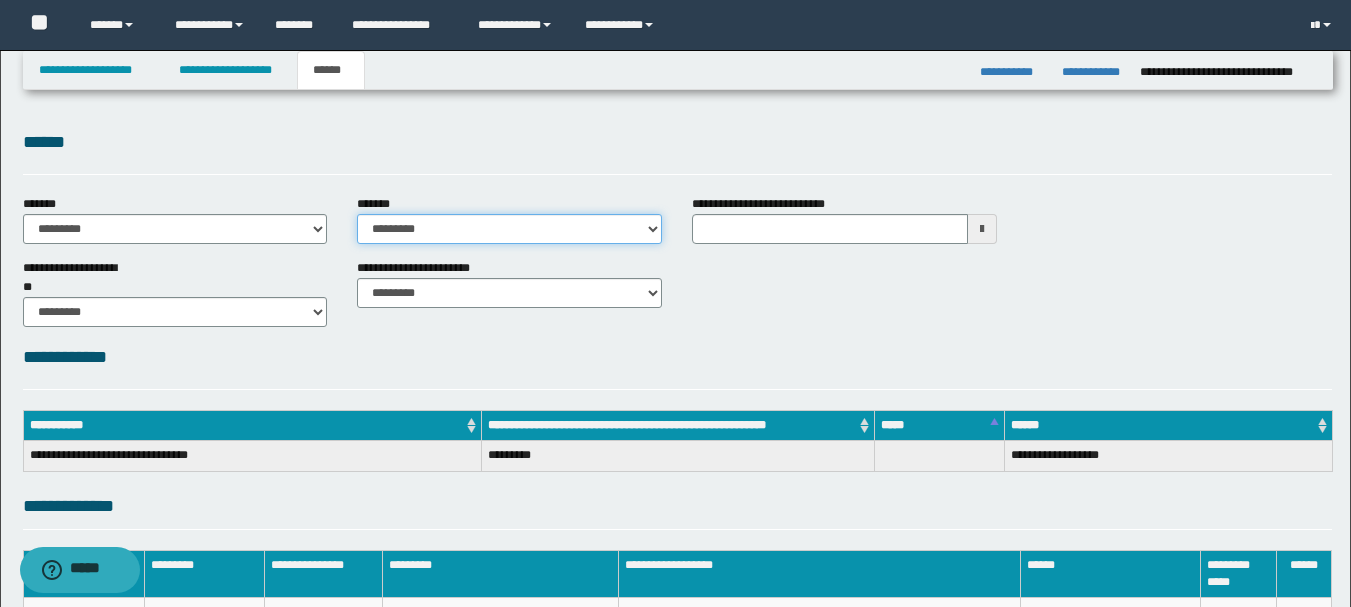 select on "*" 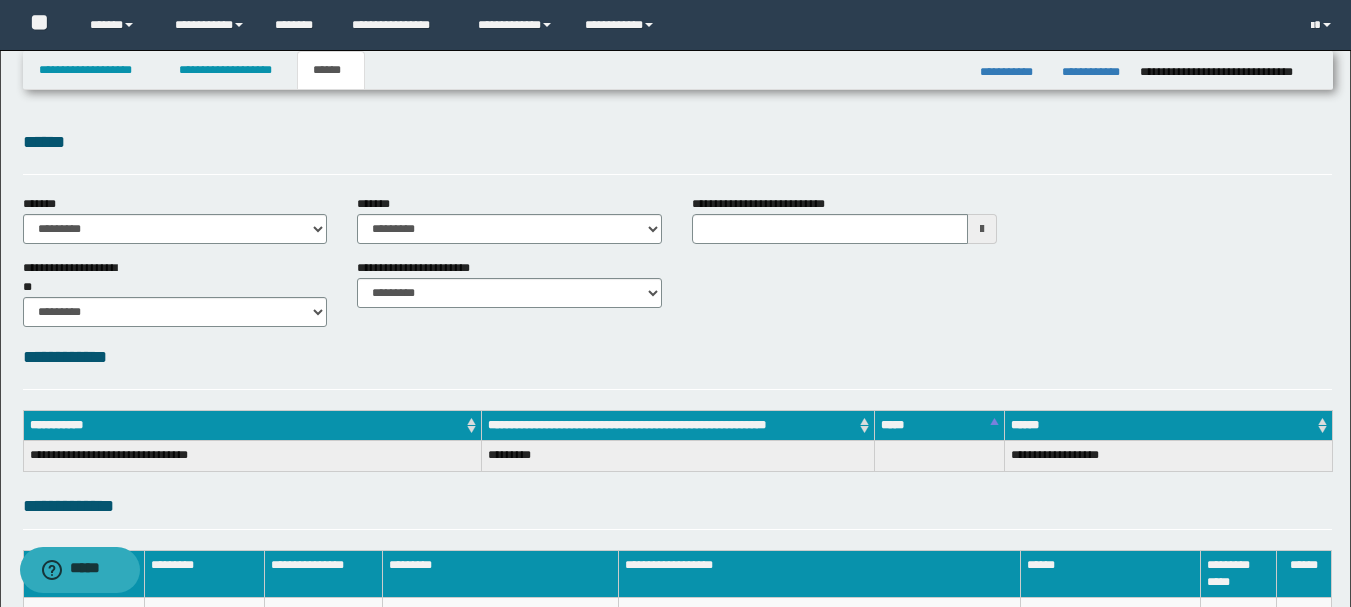 click on "**********" at bounding box center [677, 483] 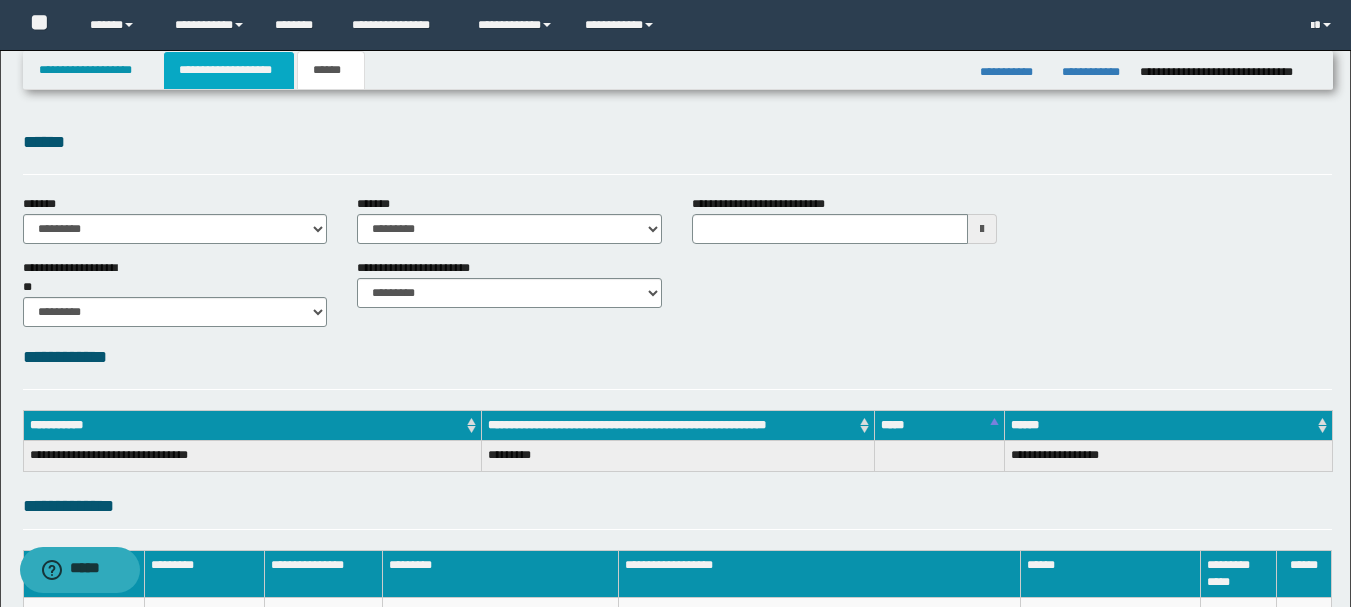 click on "**********" at bounding box center (229, 70) 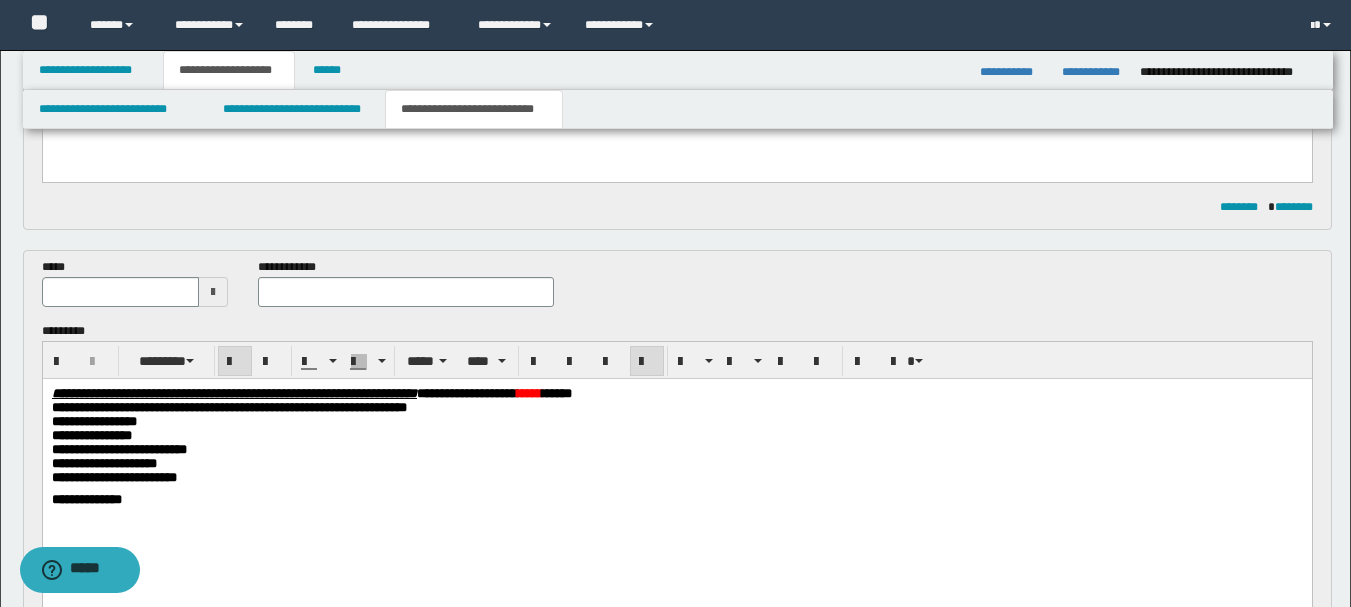 scroll, scrollTop: 0, scrollLeft: 0, axis: both 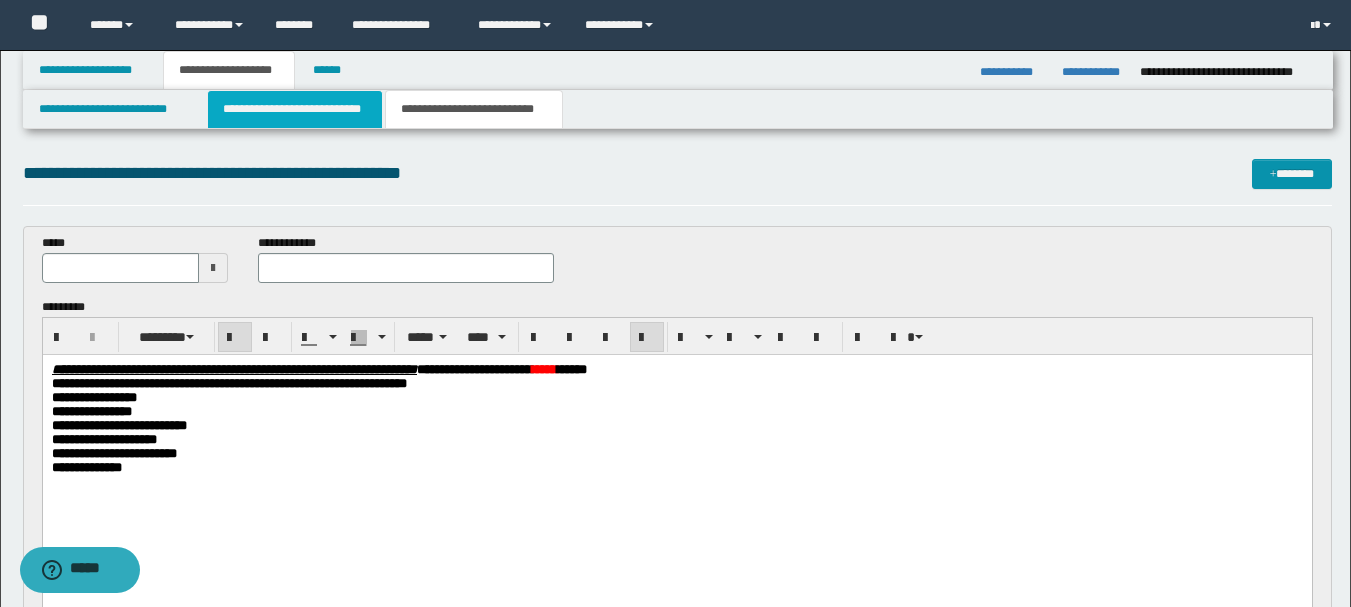 click on "**********" at bounding box center [295, 109] 